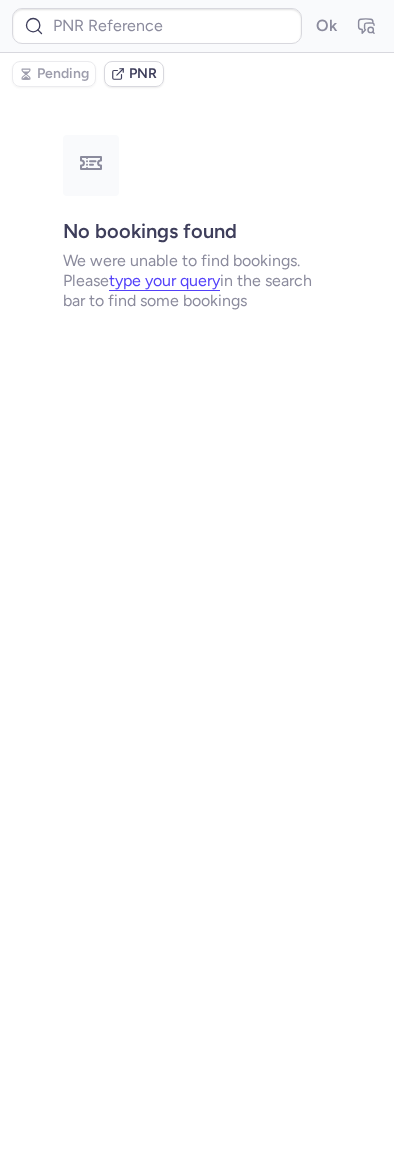 scroll, scrollTop: 0, scrollLeft: 0, axis: both 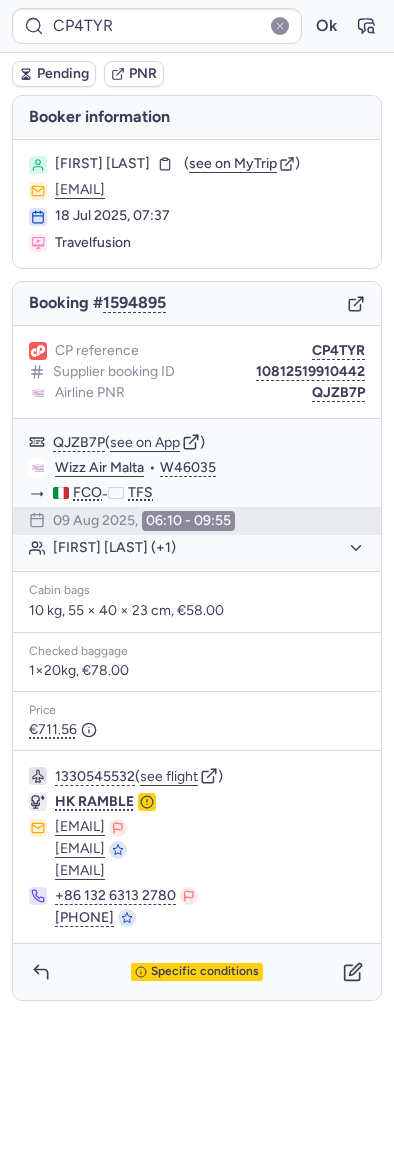 type on "[ALPHANUMERIC]" 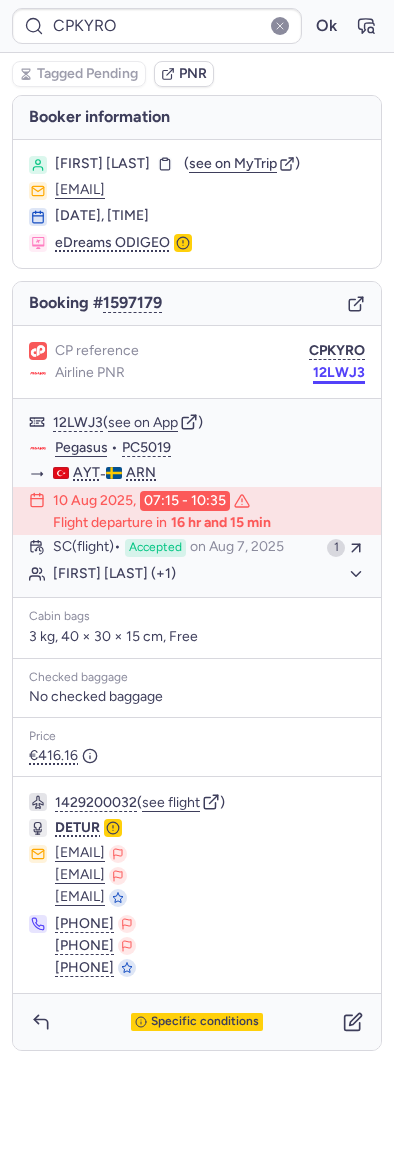 click on "12LWJ3" at bounding box center (339, 373) 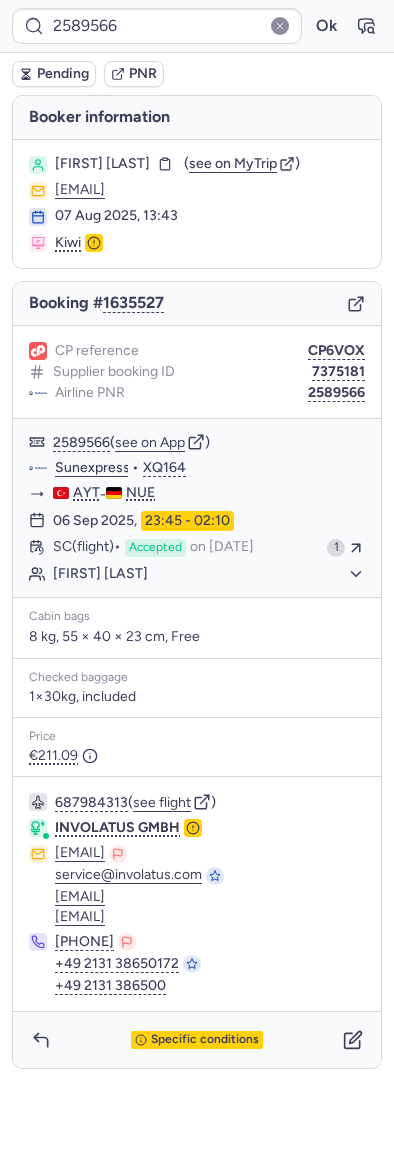 type on "CPKWKM" 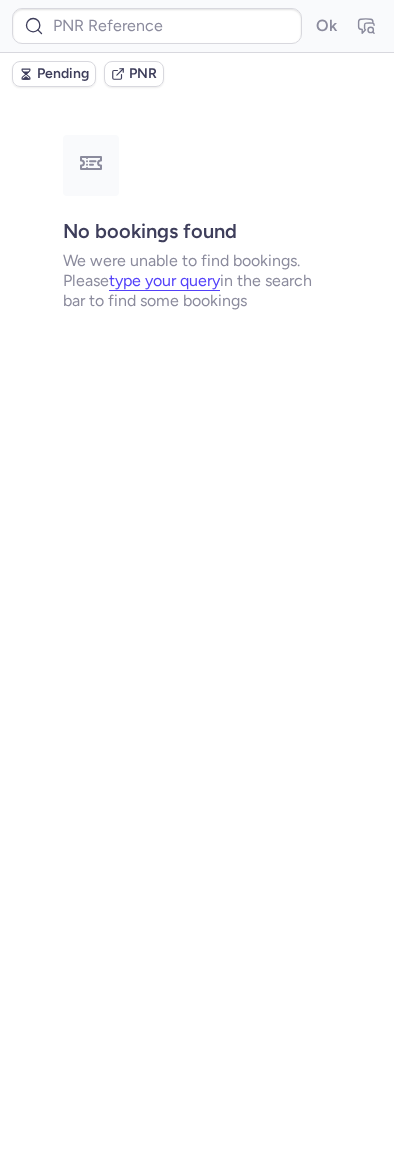 type on "CPKWKM" 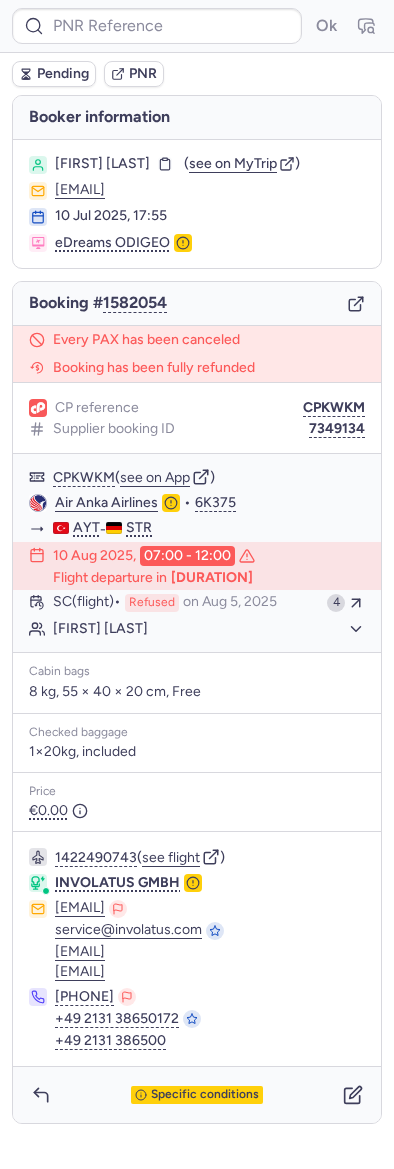 type on "CPMBMH" 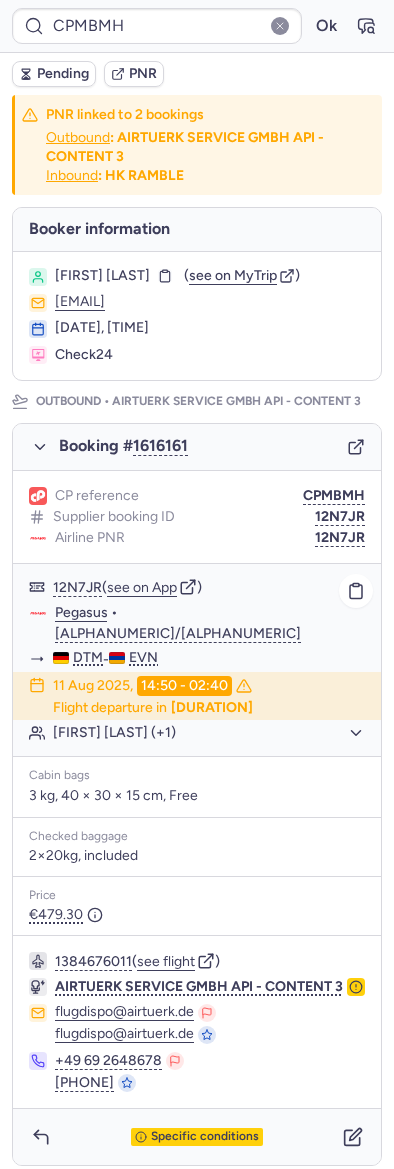 click on "Emma HAKOBYAN (+1)" 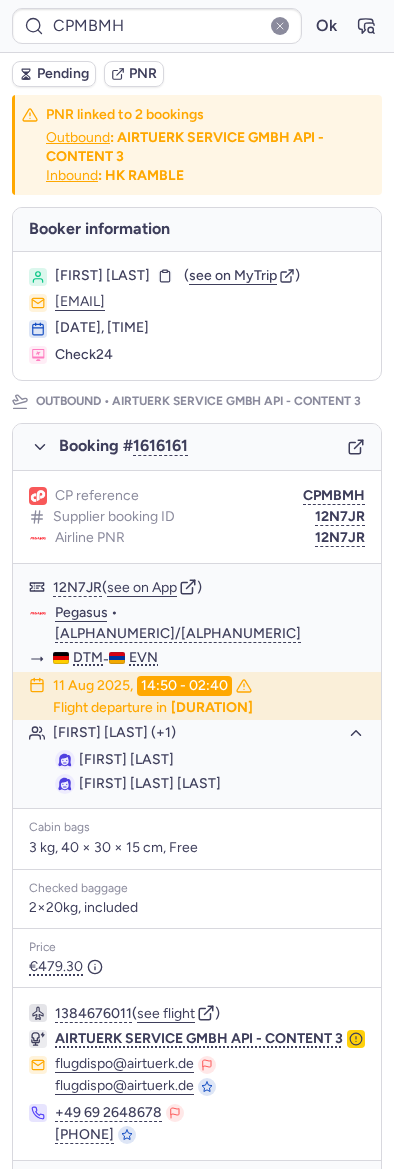 click 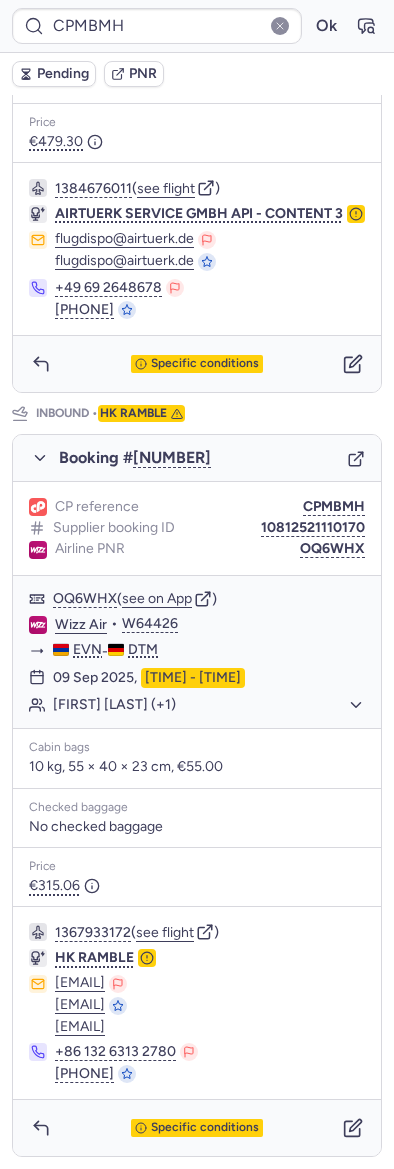 scroll, scrollTop: 830, scrollLeft: 0, axis: vertical 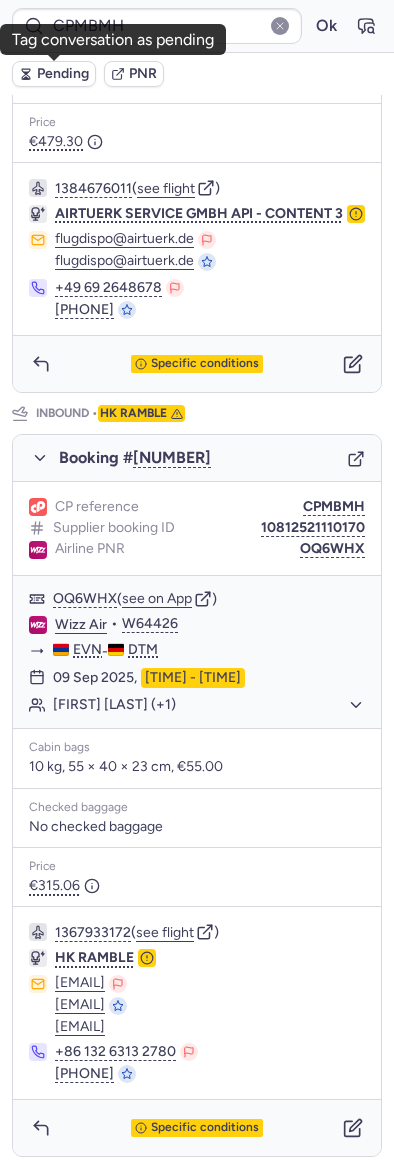 click on "Pending" at bounding box center [63, 74] 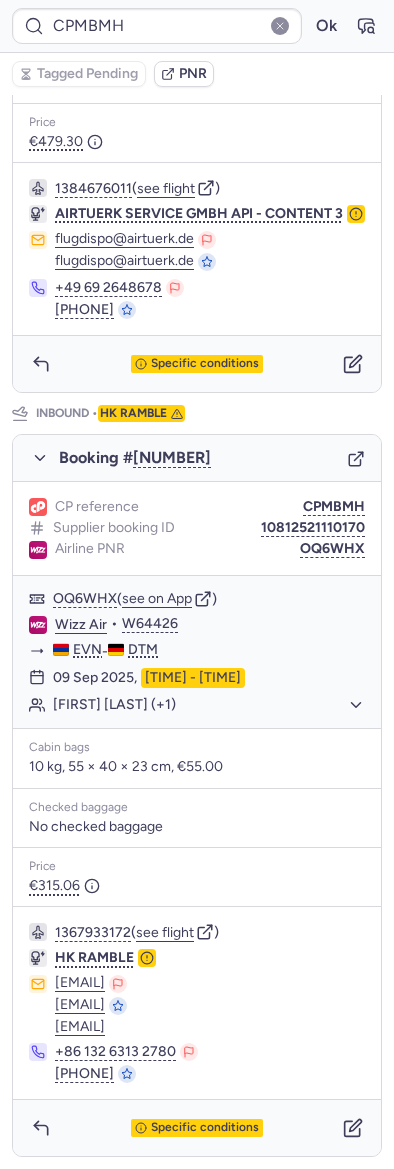 type on "CPRDFZ" 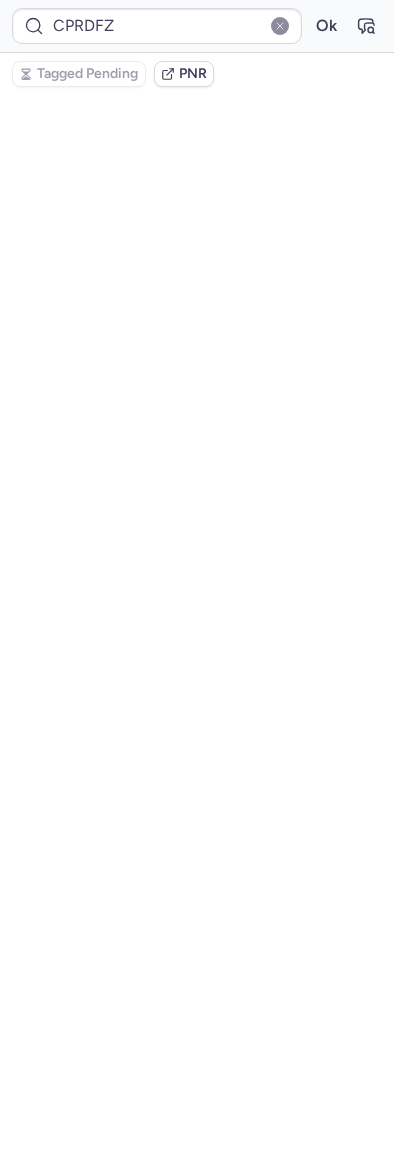 scroll, scrollTop: 0, scrollLeft: 0, axis: both 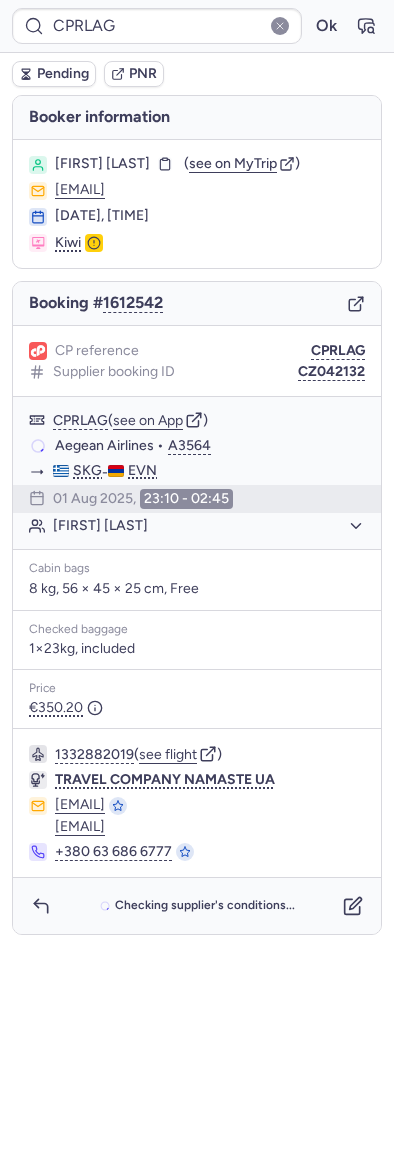 type on "CPJJ94" 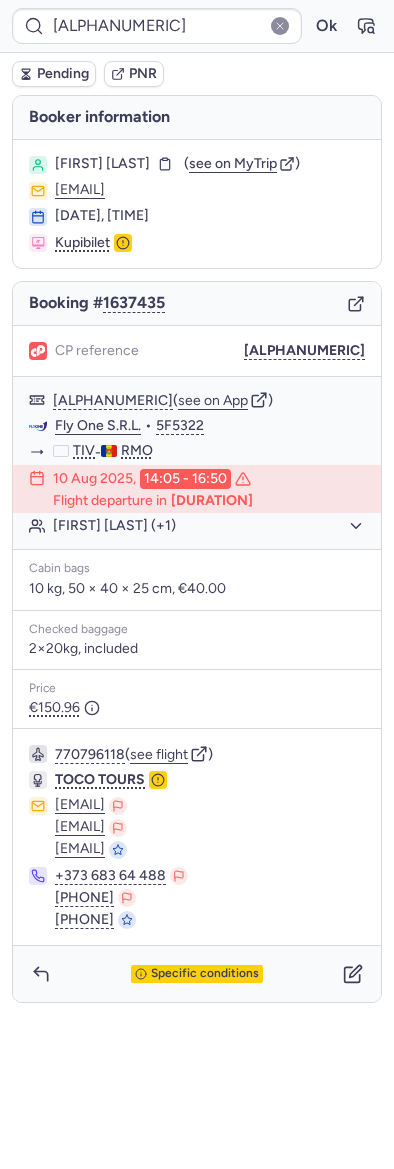 type on "CPMBMH" 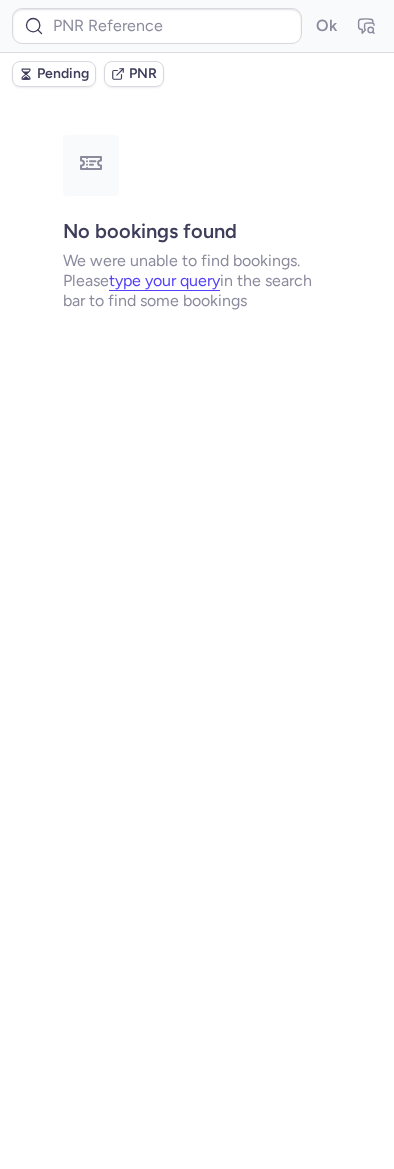 type on "CPKWKM" 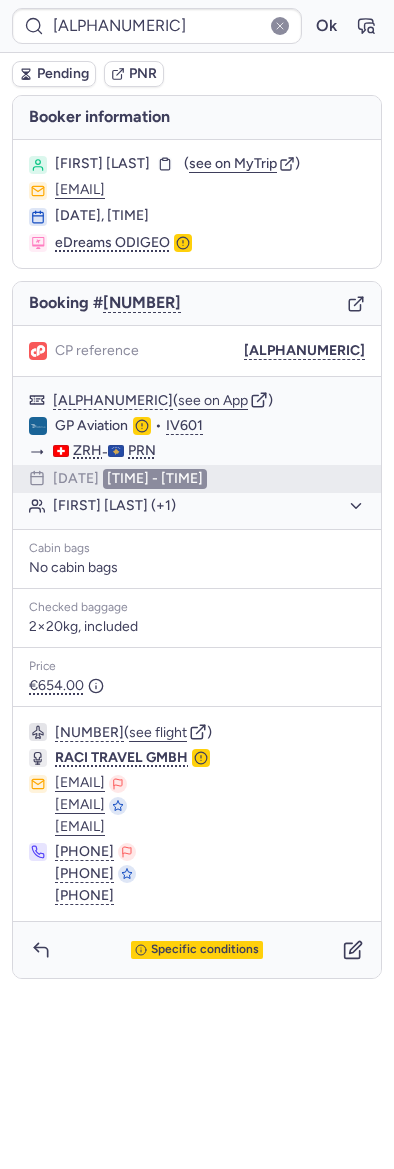type on "CP2DYJ" 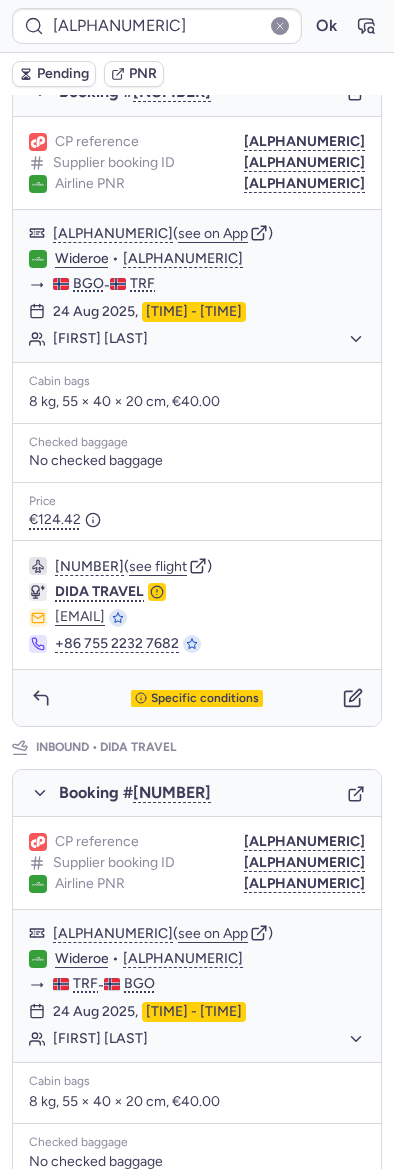 scroll, scrollTop: 400, scrollLeft: 0, axis: vertical 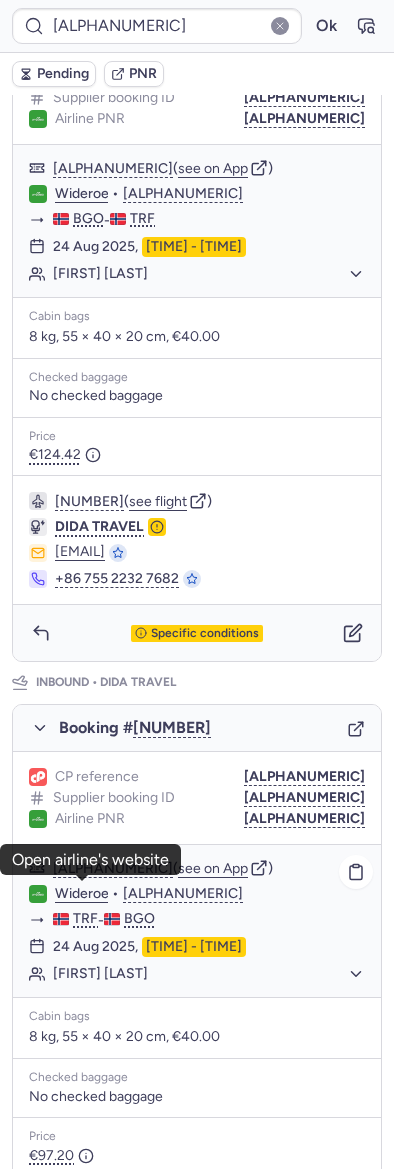 click on "Wideroe" 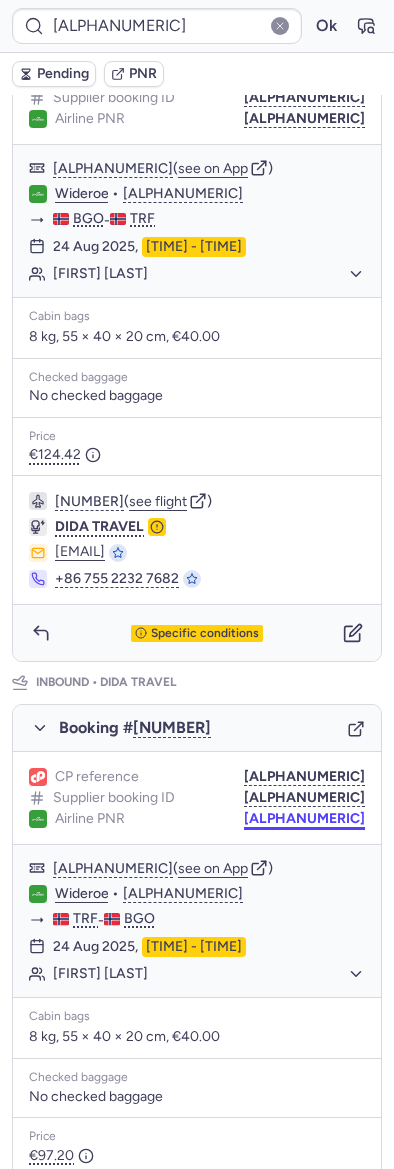 click on "CBFTRK" at bounding box center [304, 819] 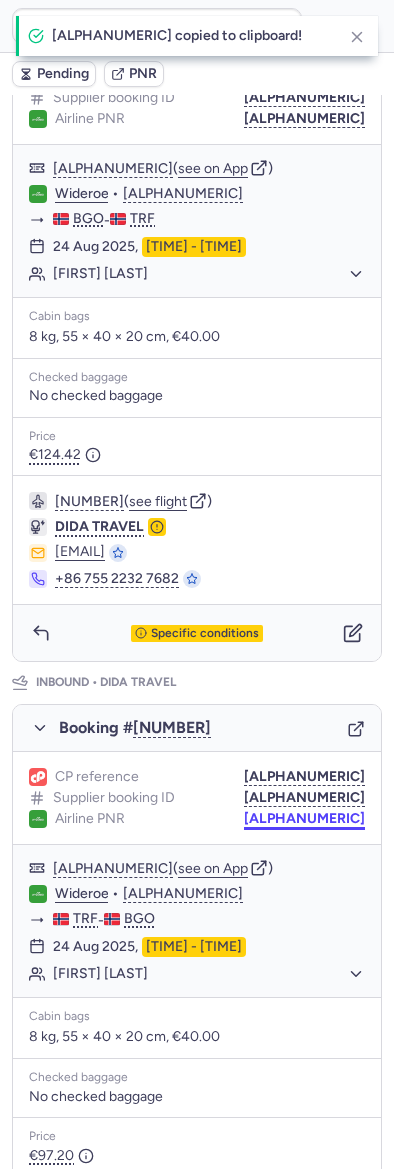click on "CBFTRK" at bounding box center [304, 819] 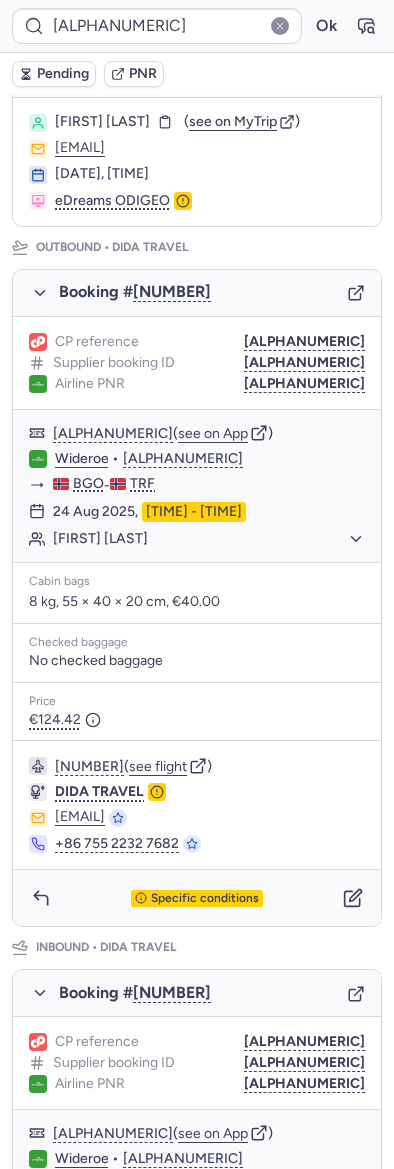 scroll, scrollTop: 599, scrollLeft: 0, axis: vertical 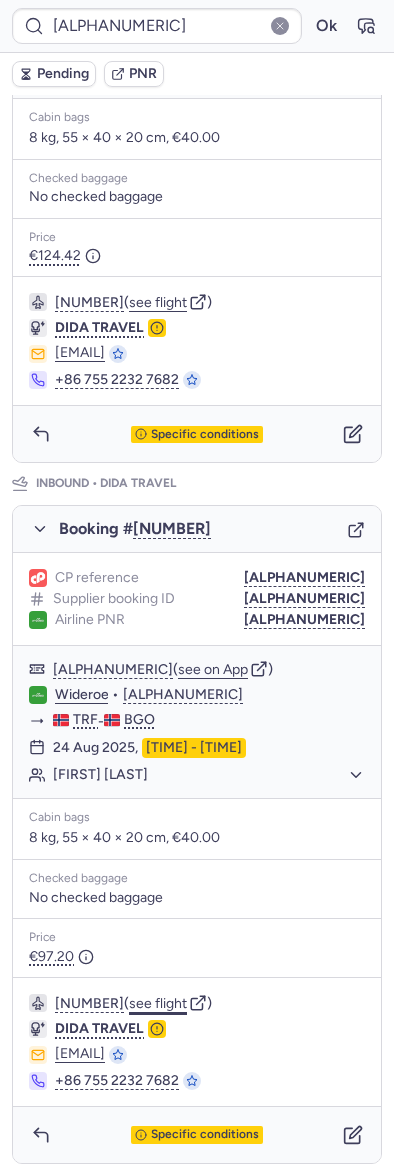 click on "see flight" 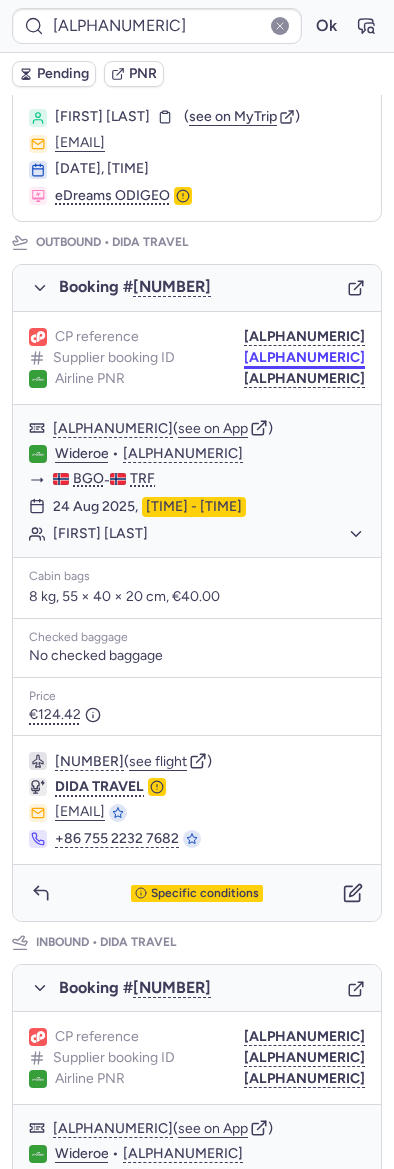 scroll, scrollTop: 66, scrollLeft: 0, axis: vertical 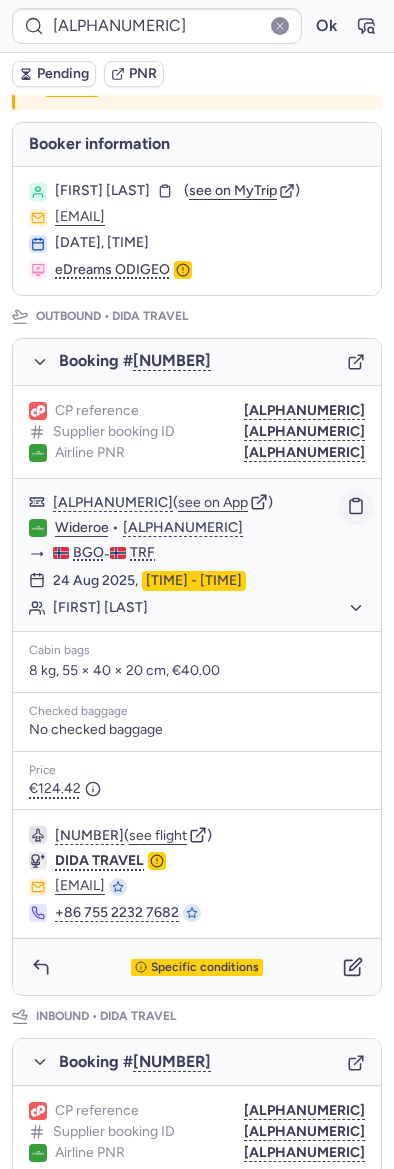 click 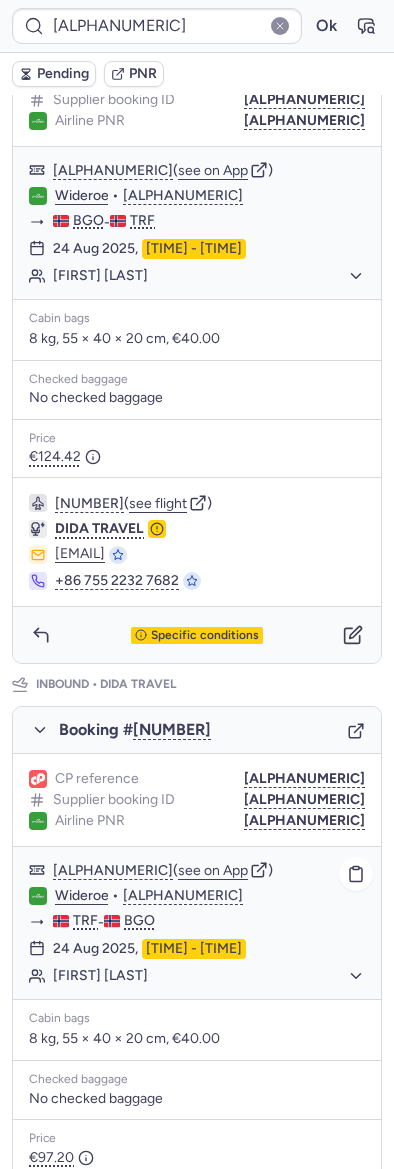 scroll, scrollTop: 599, scrollLeft: 0, axis: vertical 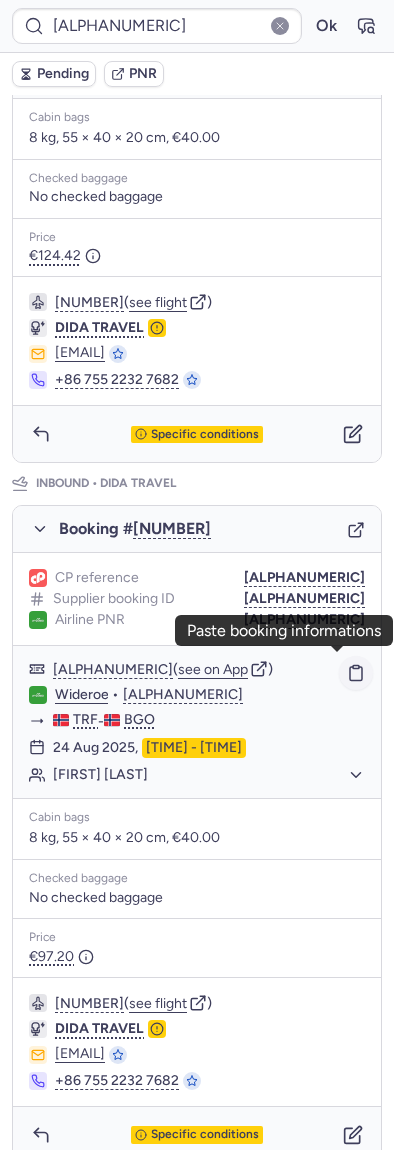 click 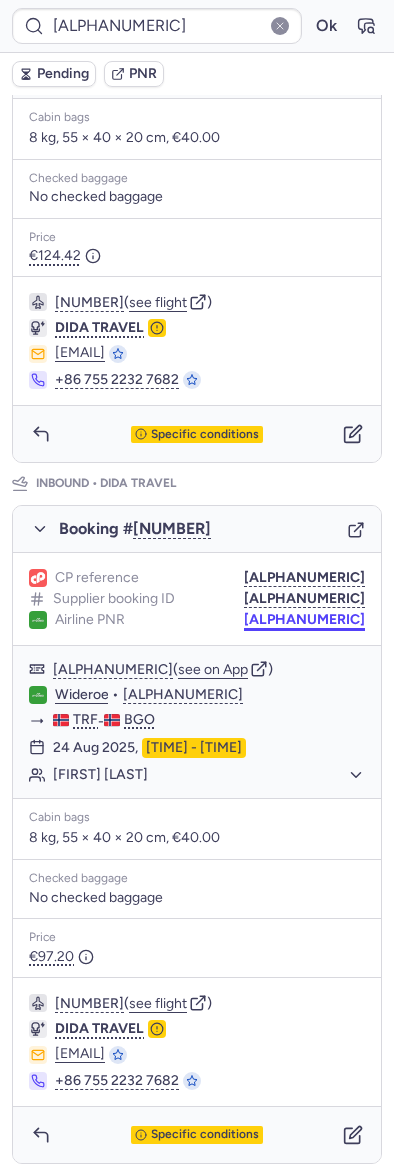 click on "CBFTRK" at bounding box center [304, 620] 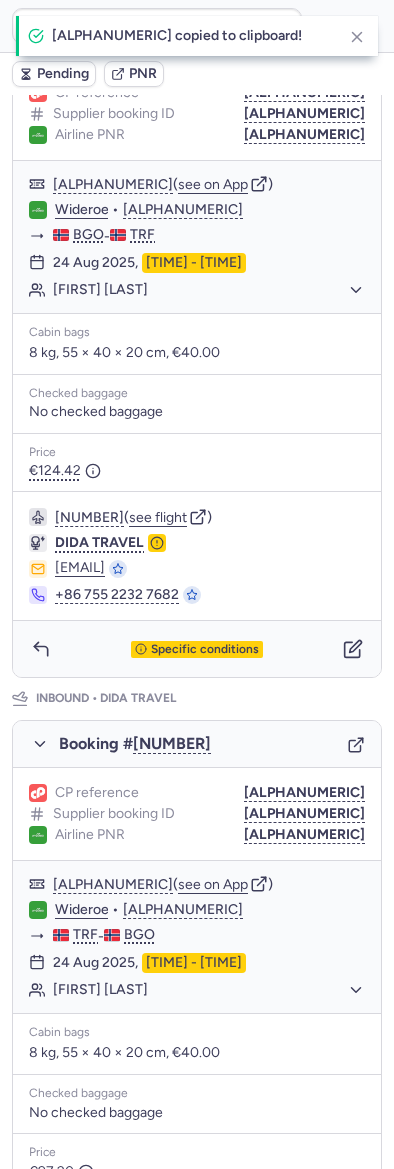 scroll, scrollTop: 332, scrollLeft: 0, axis: vertical 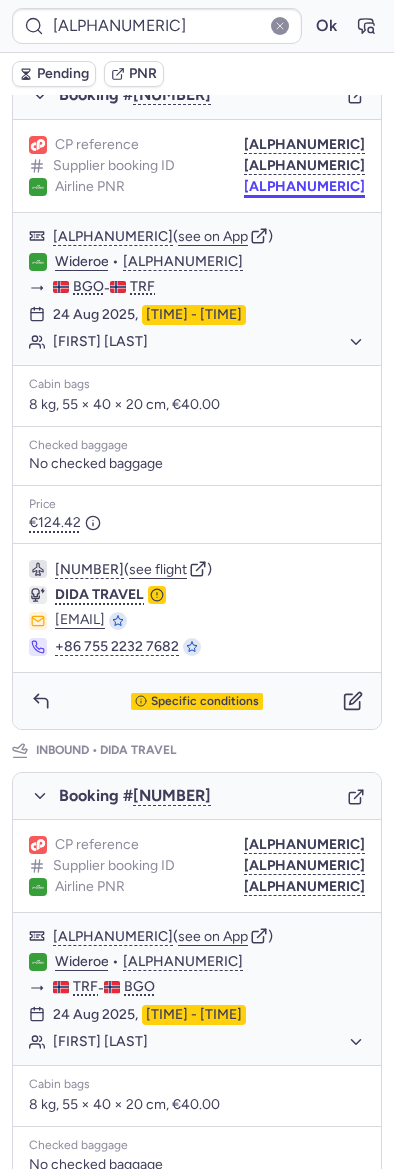 click on "CBFY8H" at bounding box center [304, 187] 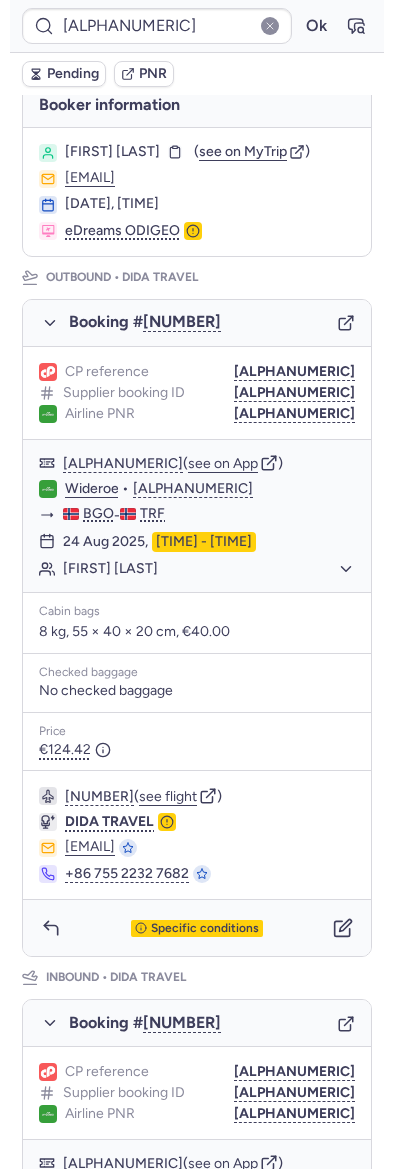 scroll, scrollTop: 0, scrollLeft: 0, axis: both 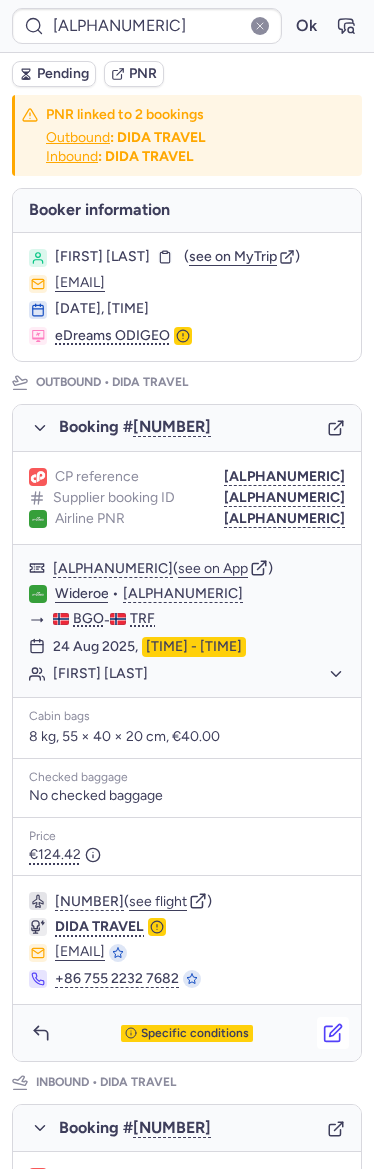 click at bounding box center [333, 1033] 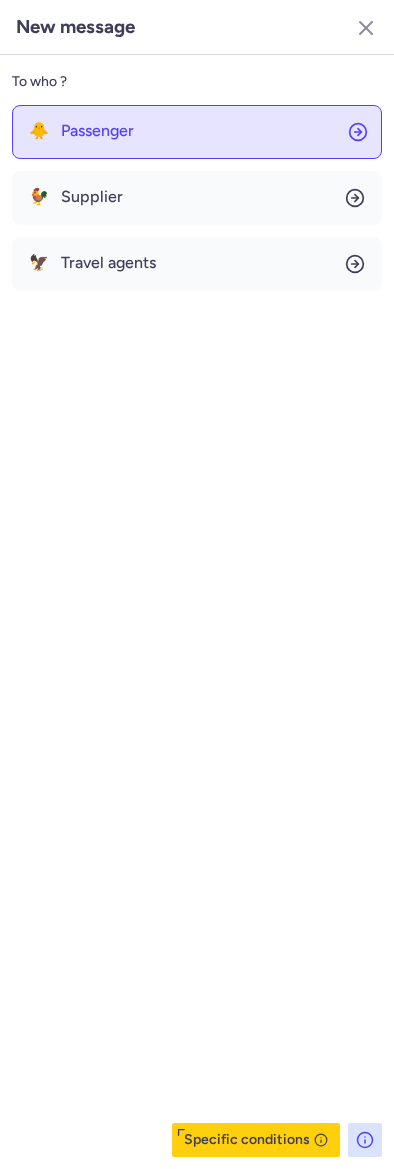 click on "🐥 Passenger" 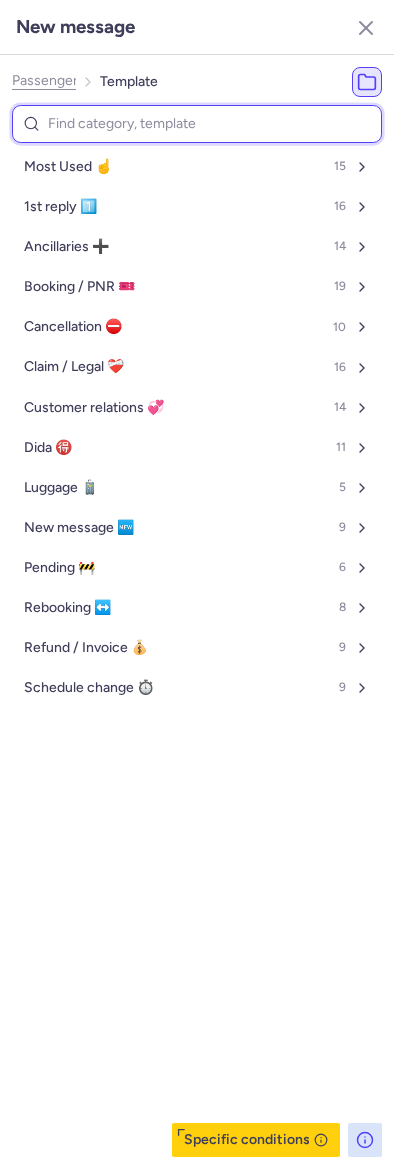 click at bounding box center (197, 124) 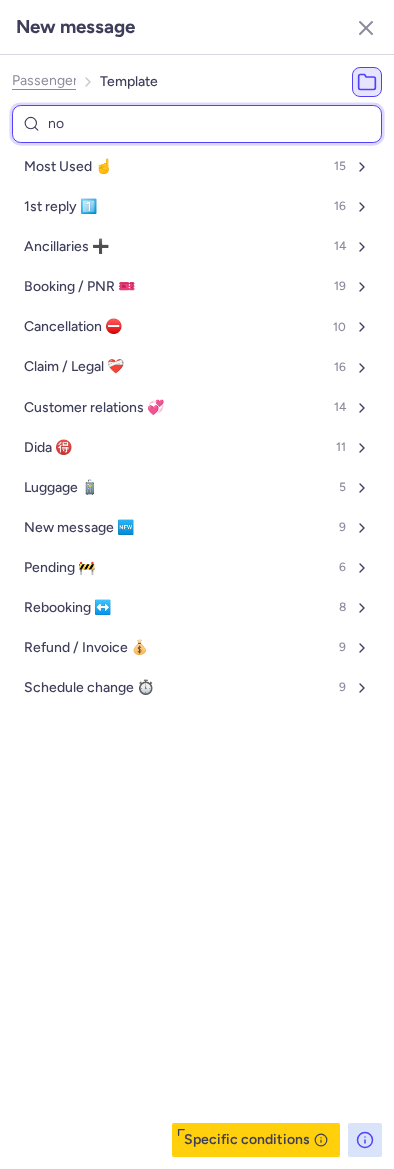 type on "non" 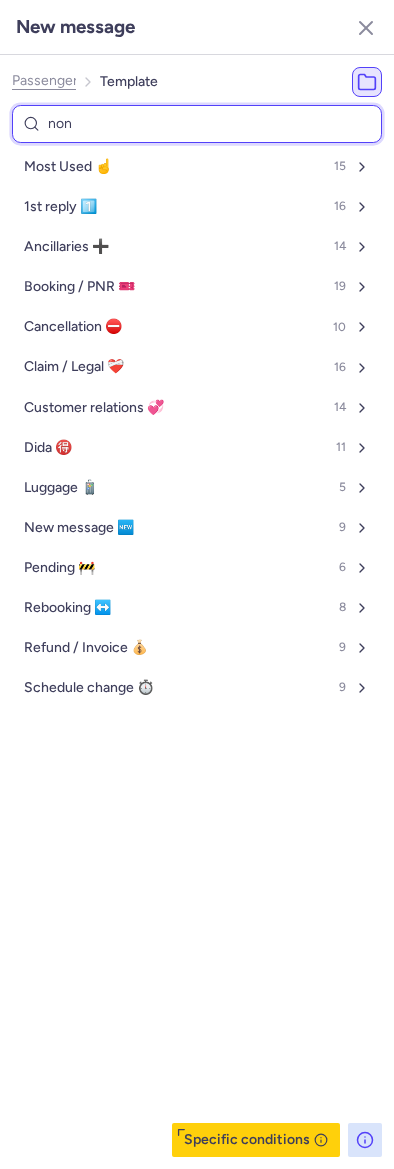 select on "en" 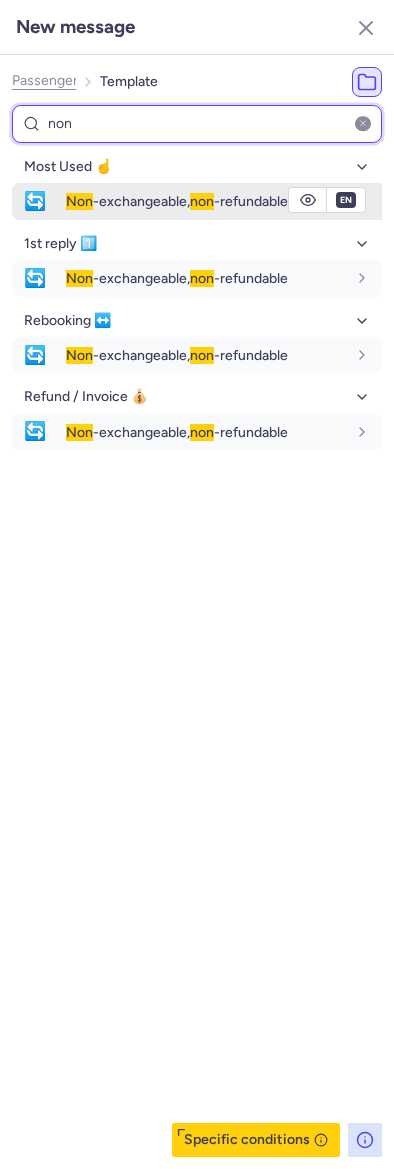 type on "non" 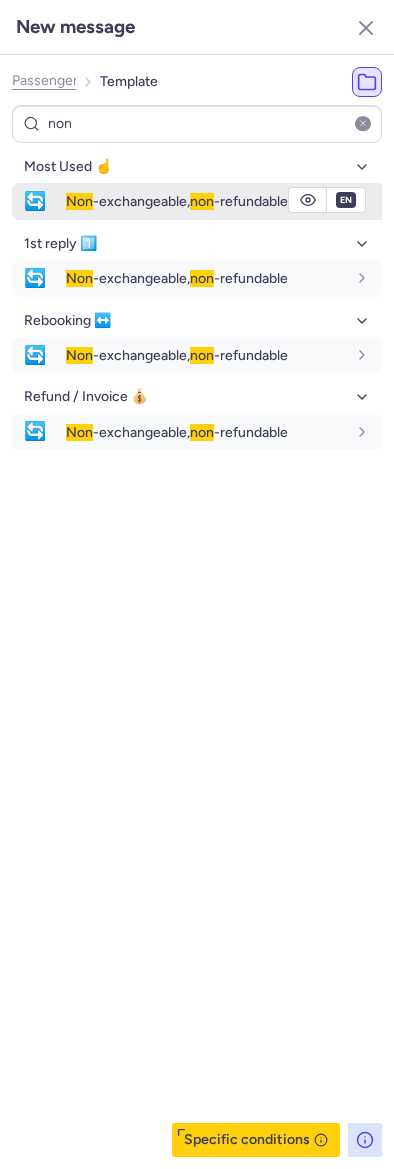 click on "Non -exchangeable,  non -refundable" at bounding box center (224, 201) 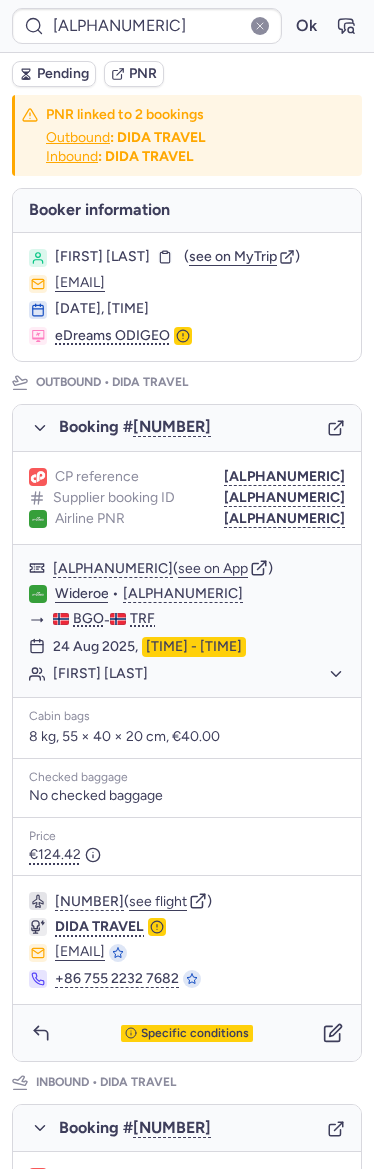 type on "CPMBMH" 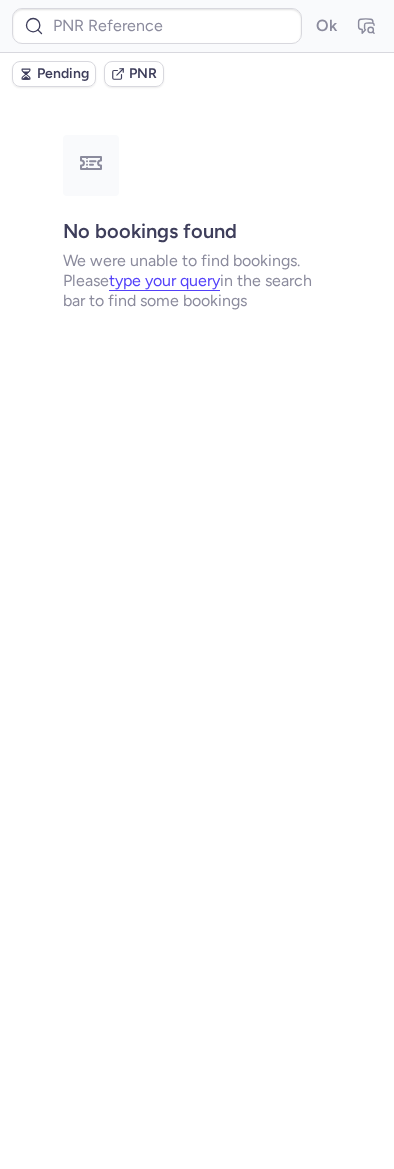 type on "CPKSYG" 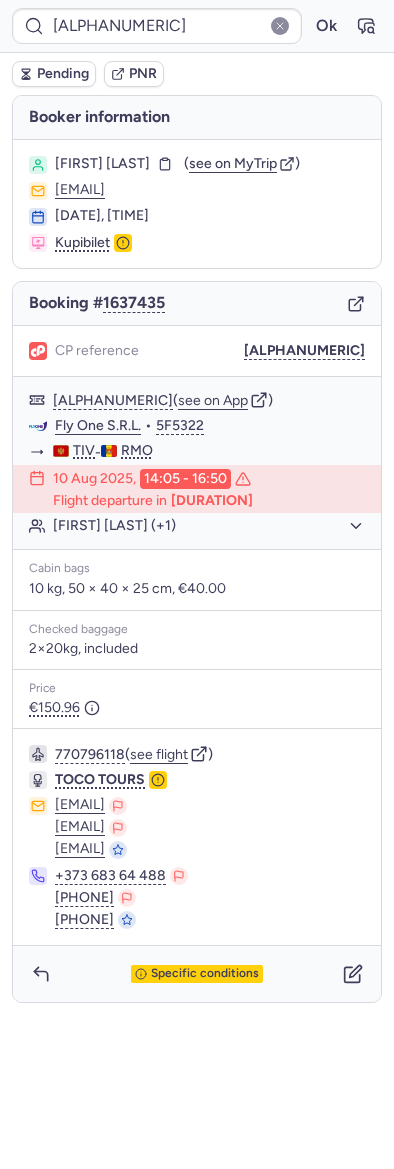 type on "CPKSYG" 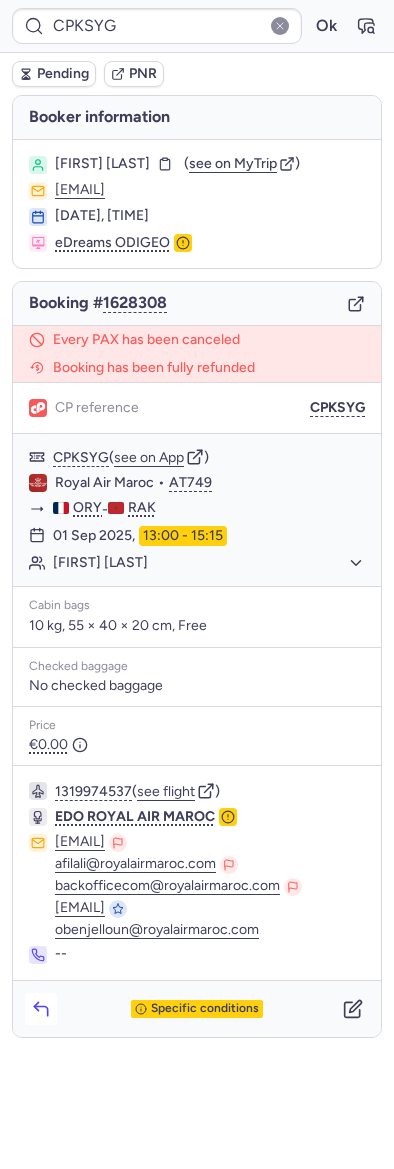 click 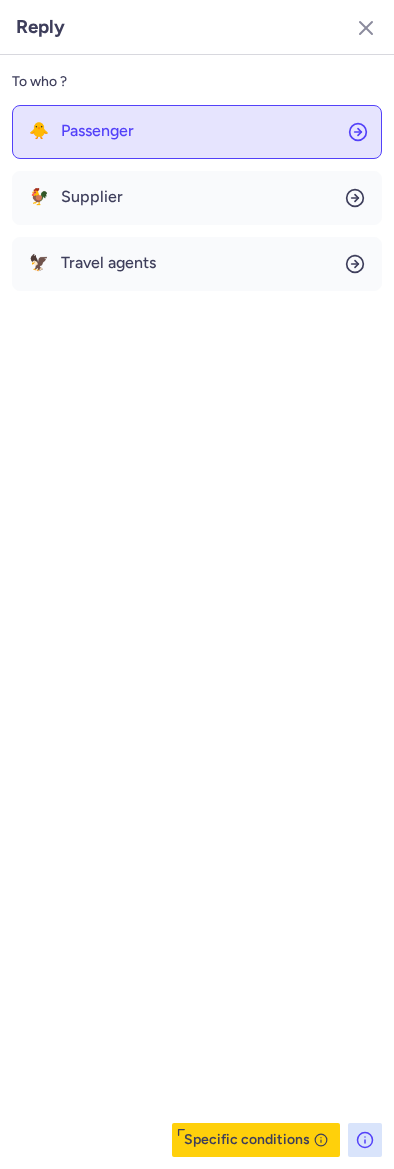 click on "Passenger" at bounding box center (97, 131) 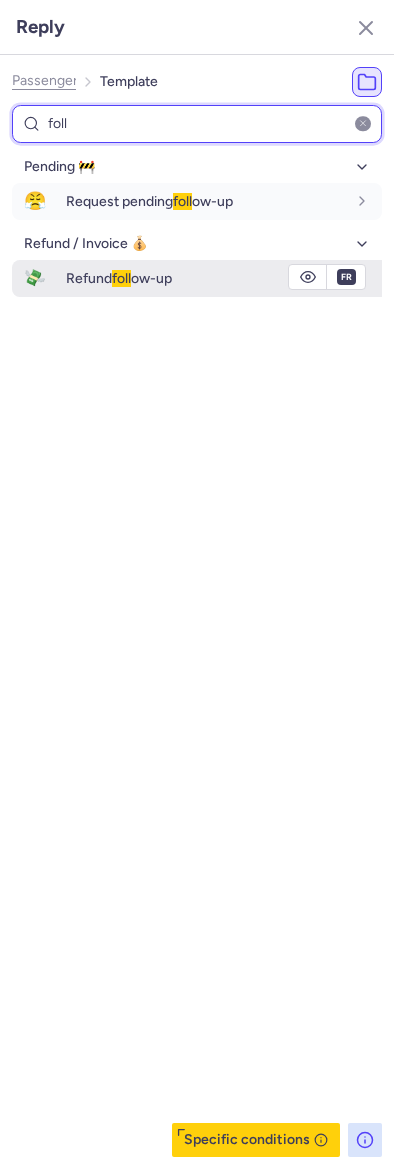 type on "foll" 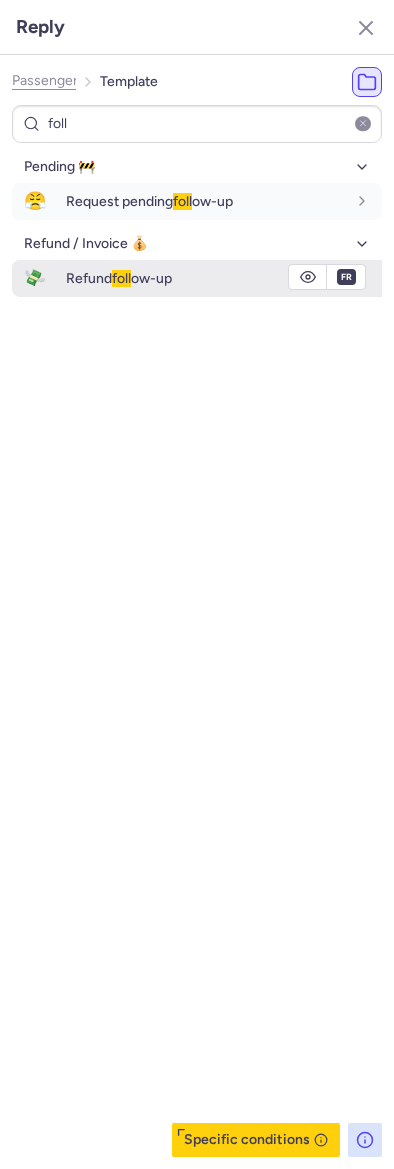 click on "Refund  foll ow-up" at bounding box center [119, 278] 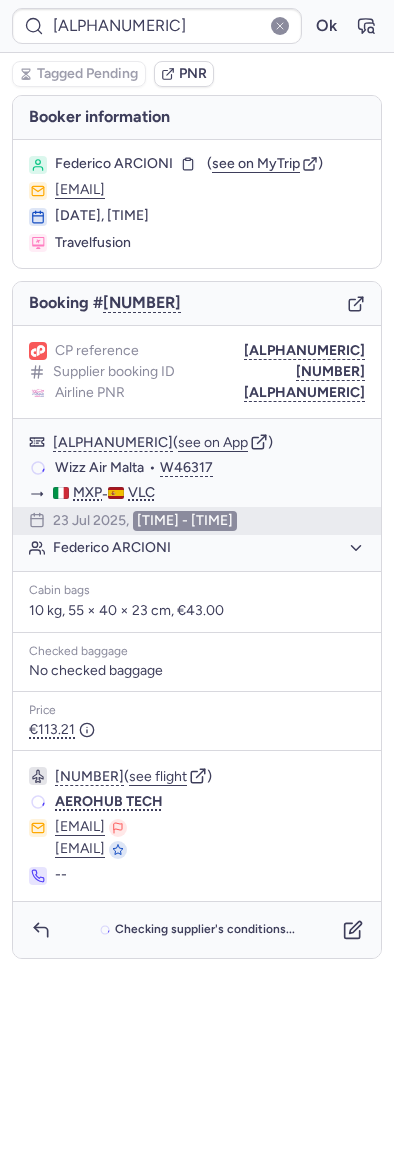 type on "CPMBMH" 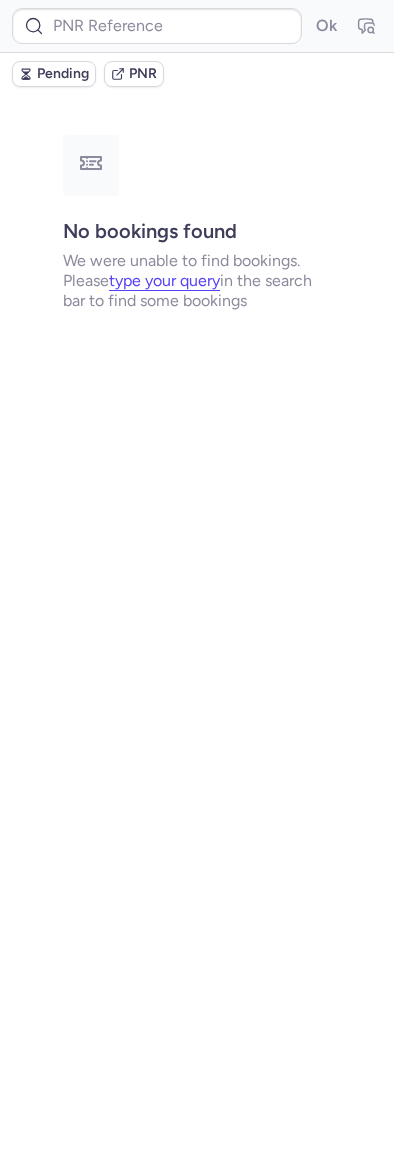 type on "CPMBMH" 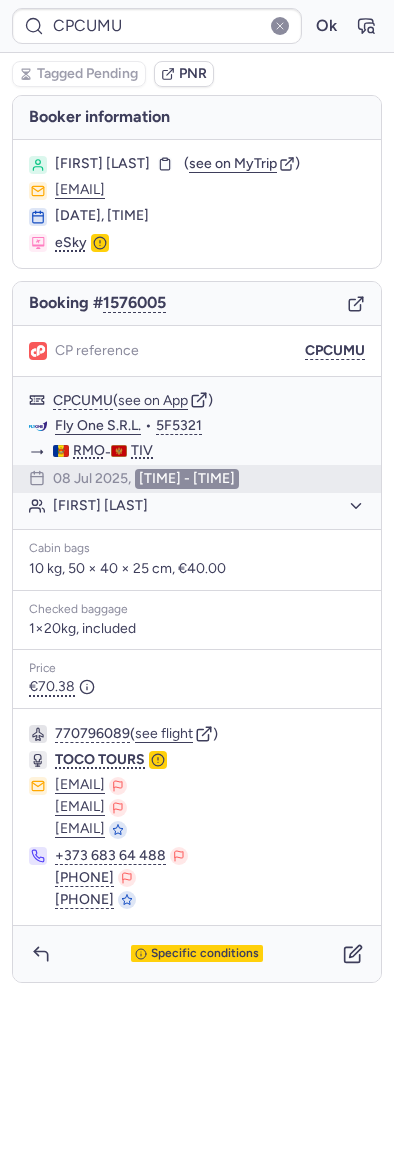 type on "CPMBMH" 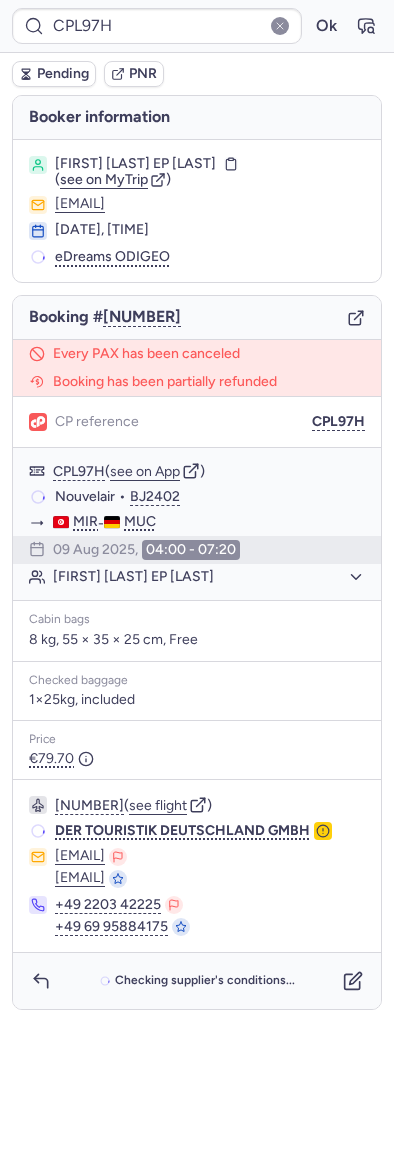 type on "CPORSH" 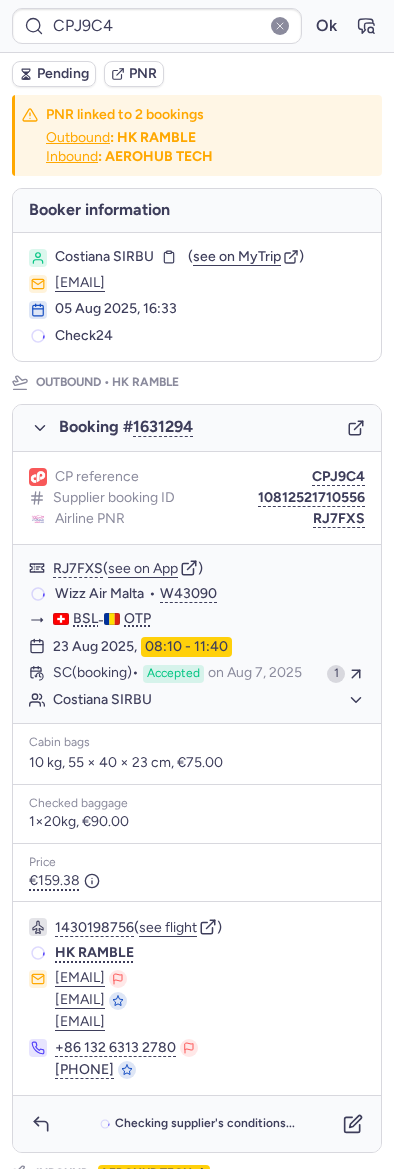 type on "DT1752097945840407" 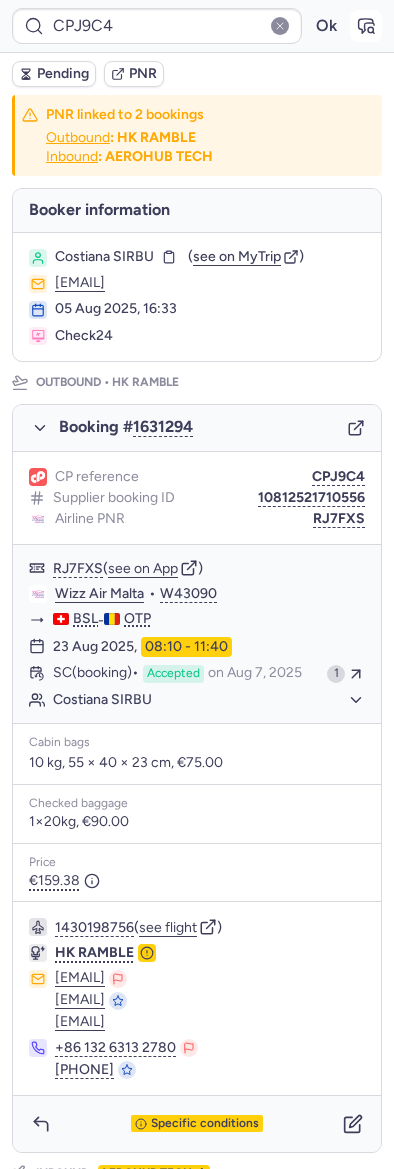 click 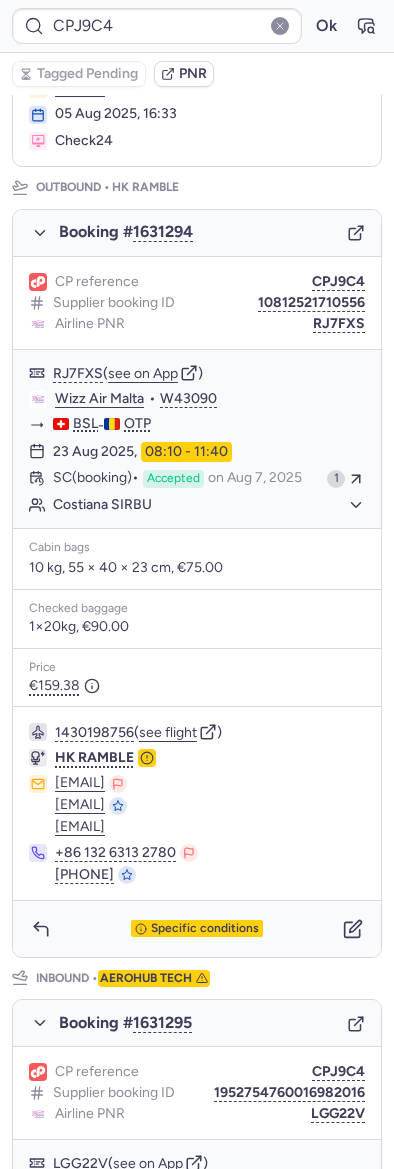 scroll, scrollTop: 731, scrollLeft: 0, axis: vertical 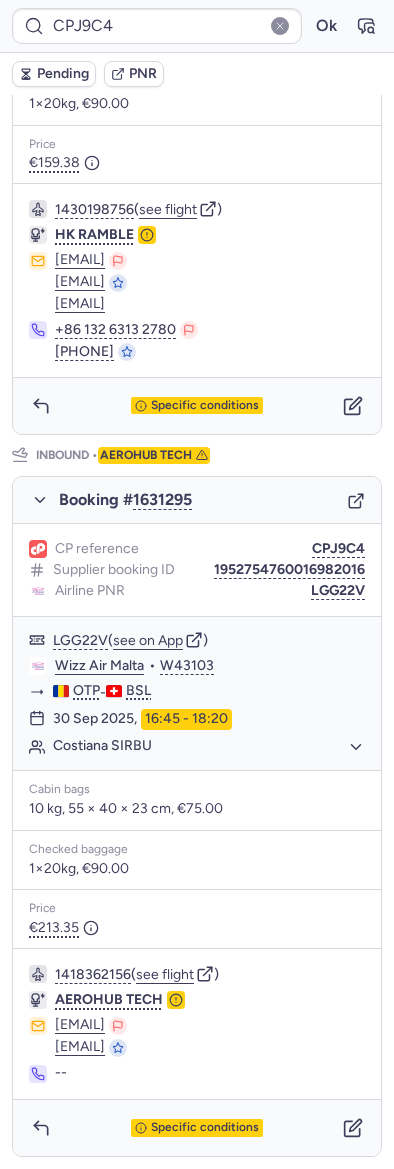click on "1418362156  ( see flight )" at bounding box center (210, 974) 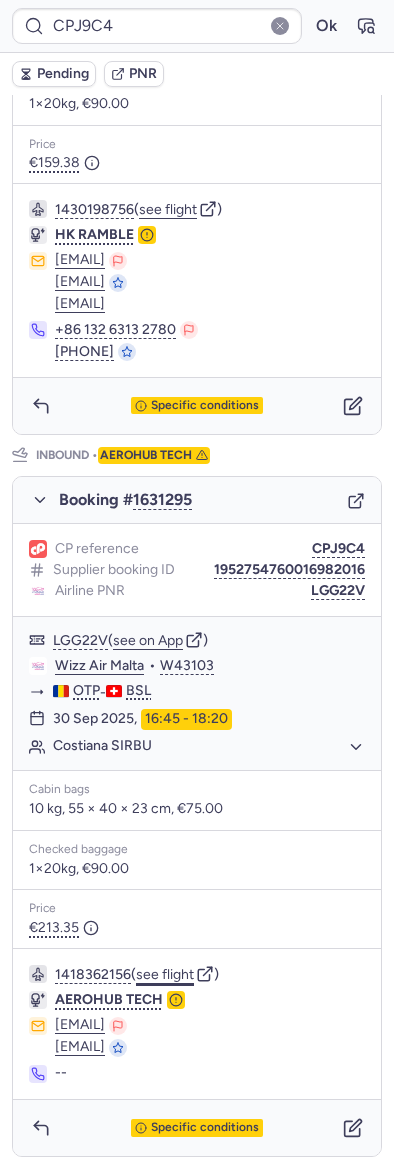 click on "see flight" 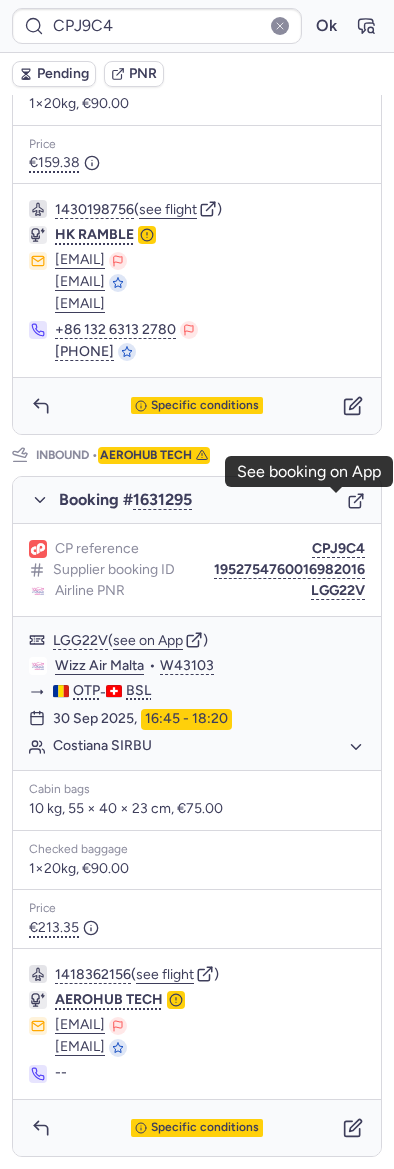 click 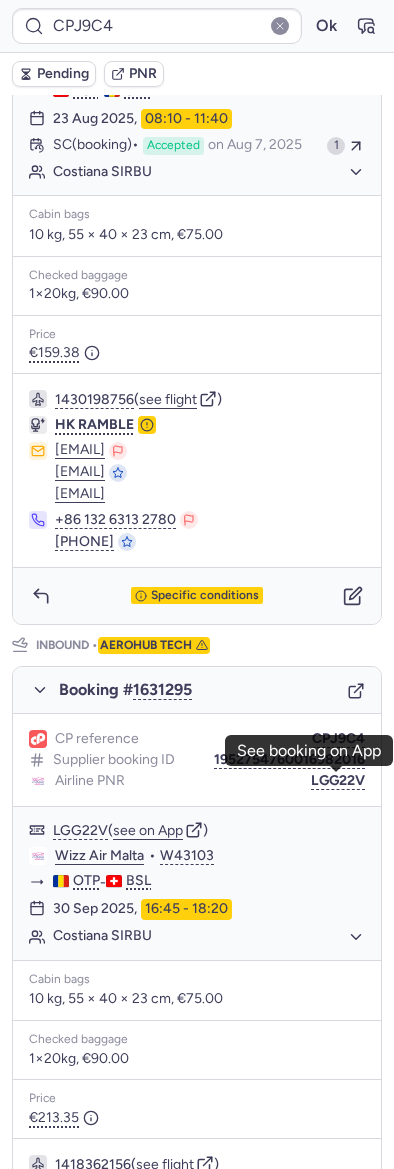 scroll, scrollTop: 598, scrollLeft: 0, axis: vertical 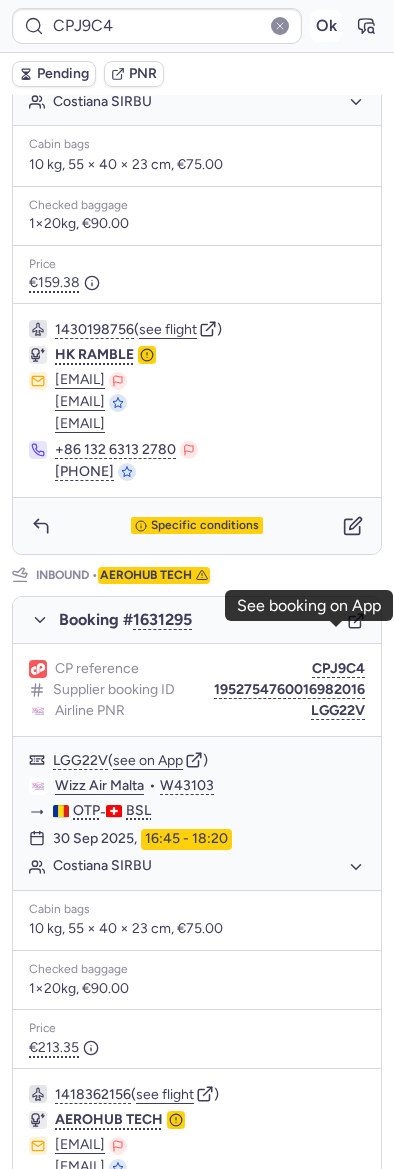 click on "Ok" at bounding box center [326, 26] 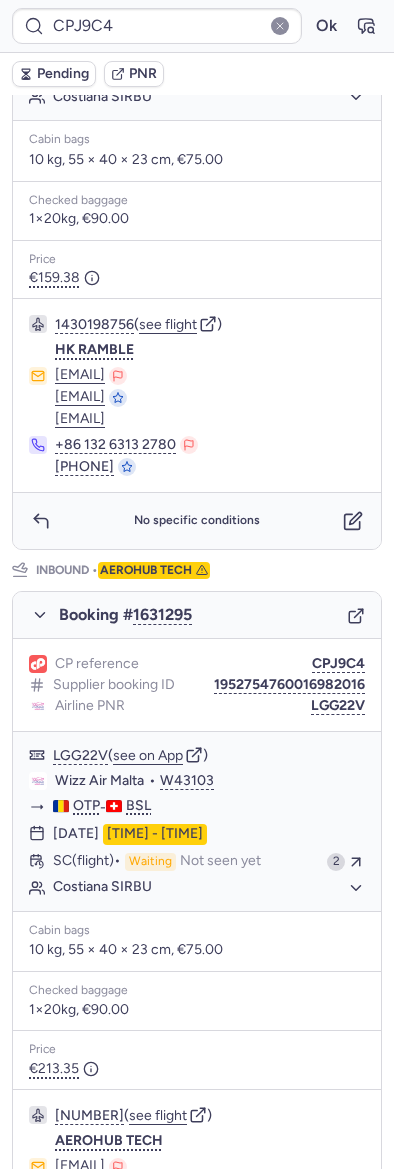 scroll, scrollTop: 598, scrollLeft: 0, axis: vertical 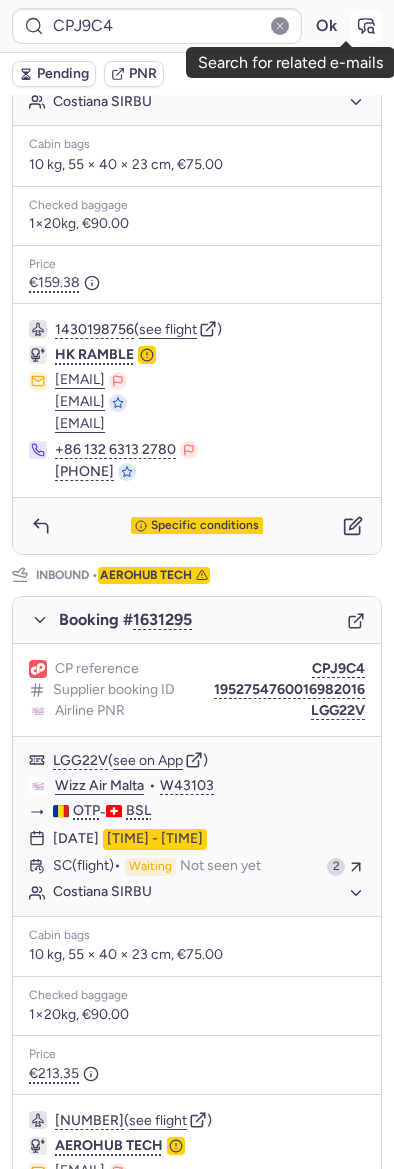 click at bounding box center [366, 26] 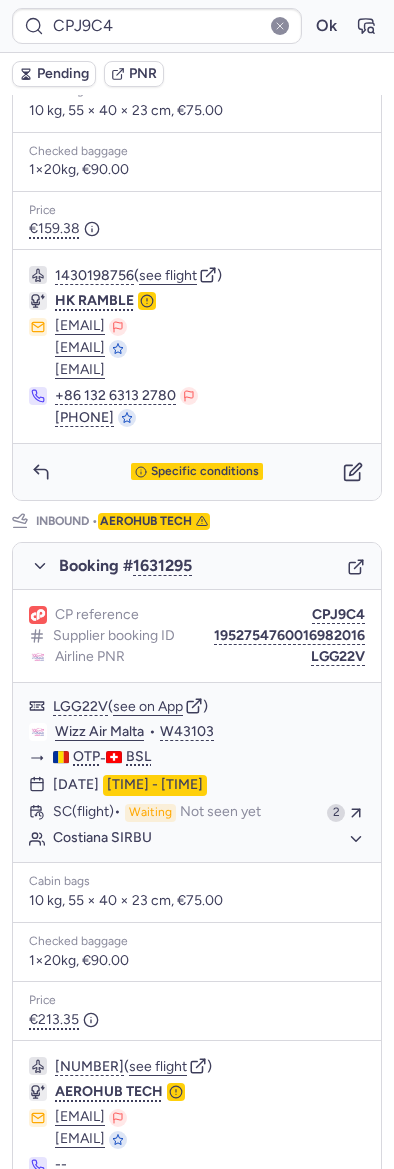 scroll, scrollTop: 757, scrollLeft: 0, axis: vertical 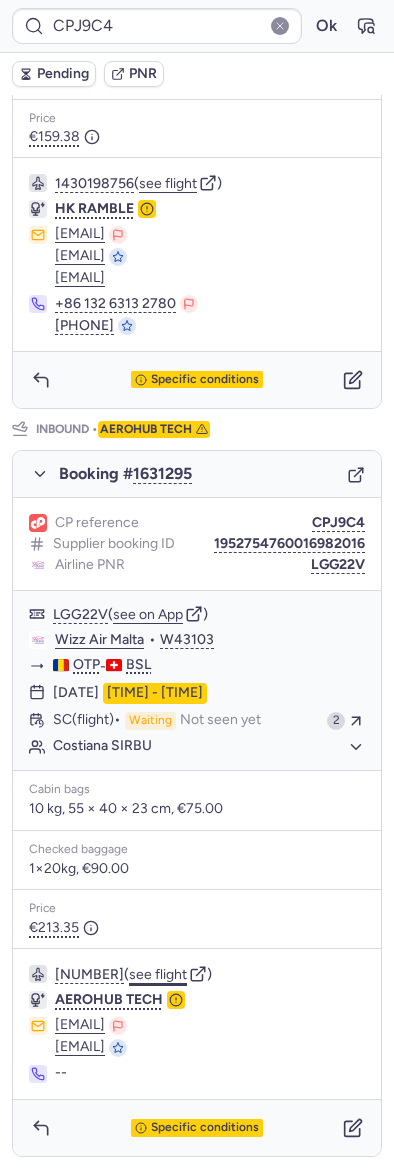 click on "see flight" 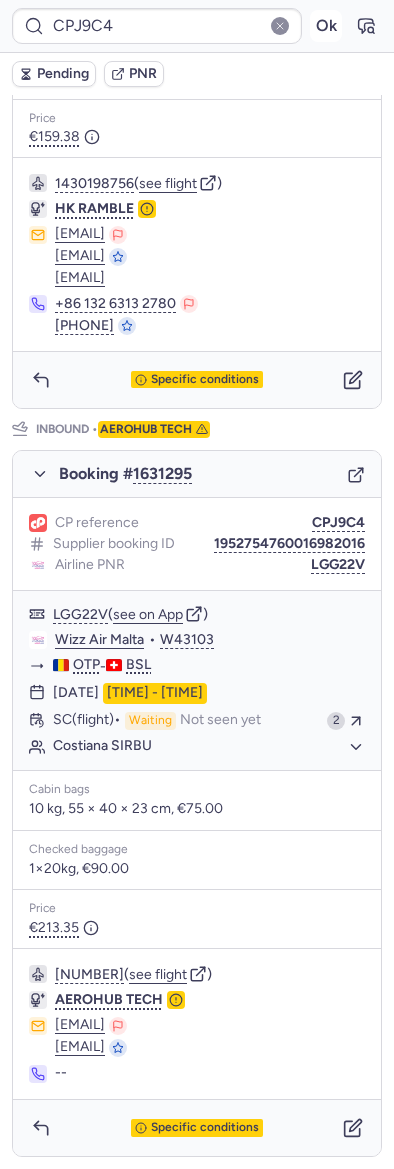 click on "CPJ9C4  Ok" at bounding box center (197, 26) 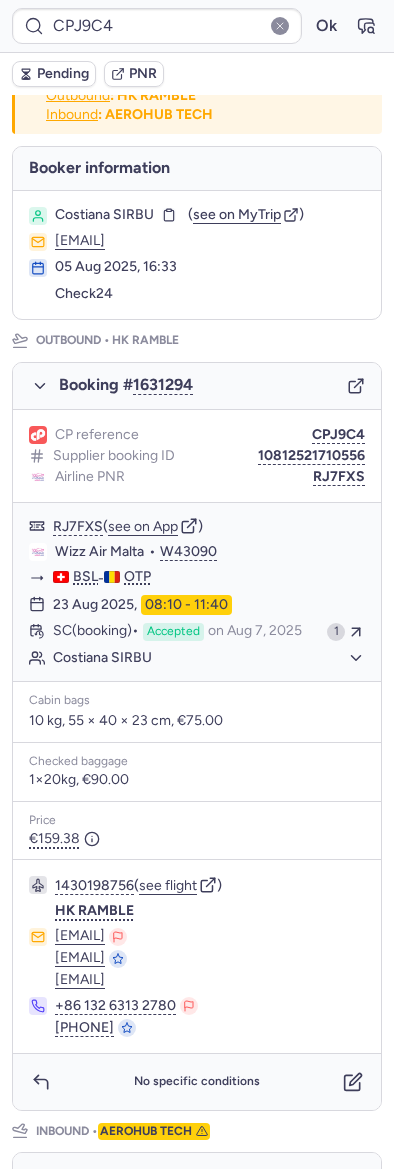 scroll, scrollTop: 0, scrollLeft: 0, axis: both 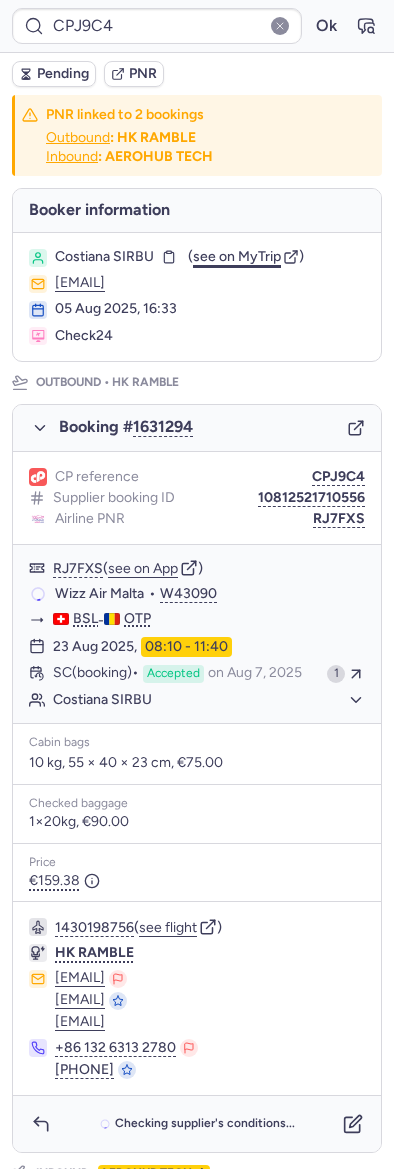 click on "see on MyTrip" at bounding box center (237, 256) 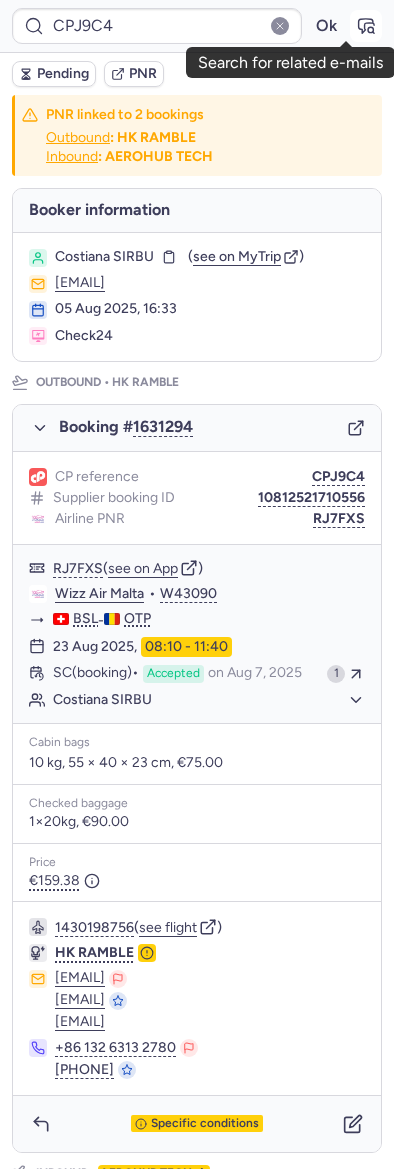 click 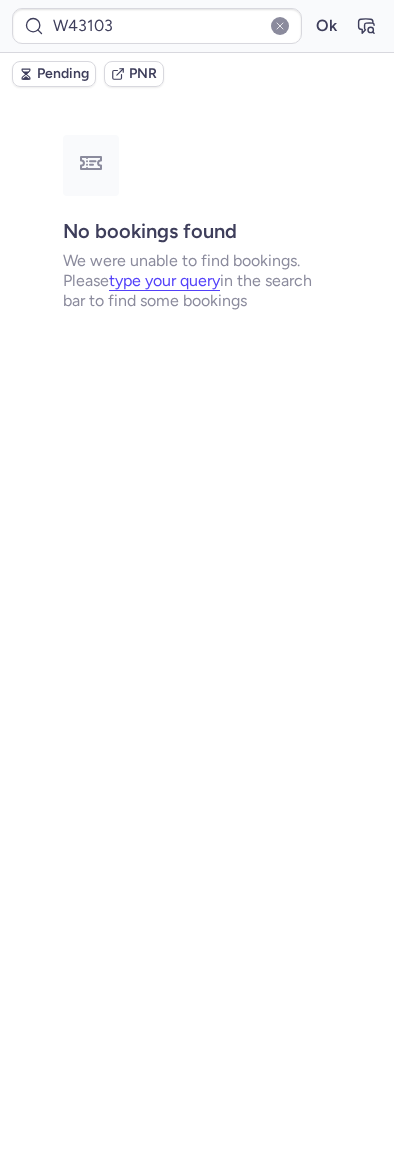 type on "CPJ9C4" 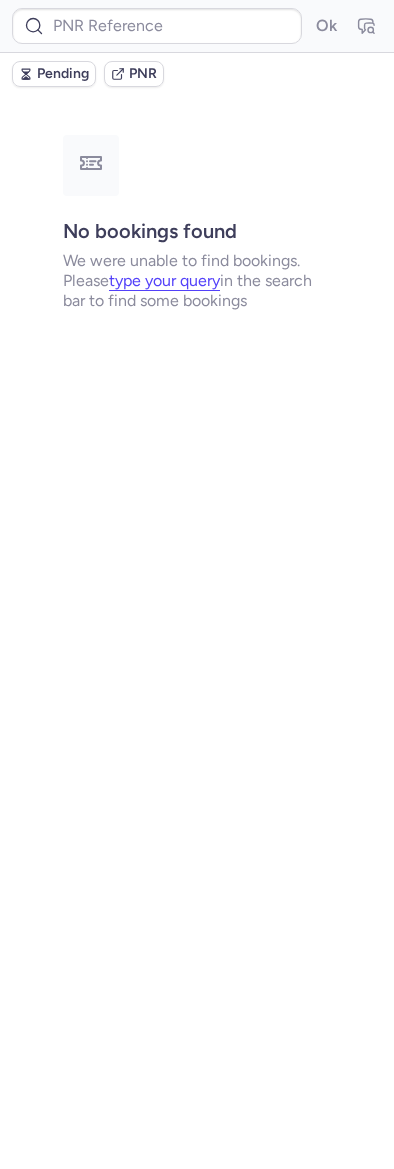 scroll, scrollTop: 0, scrollLeft: 0, axis: both 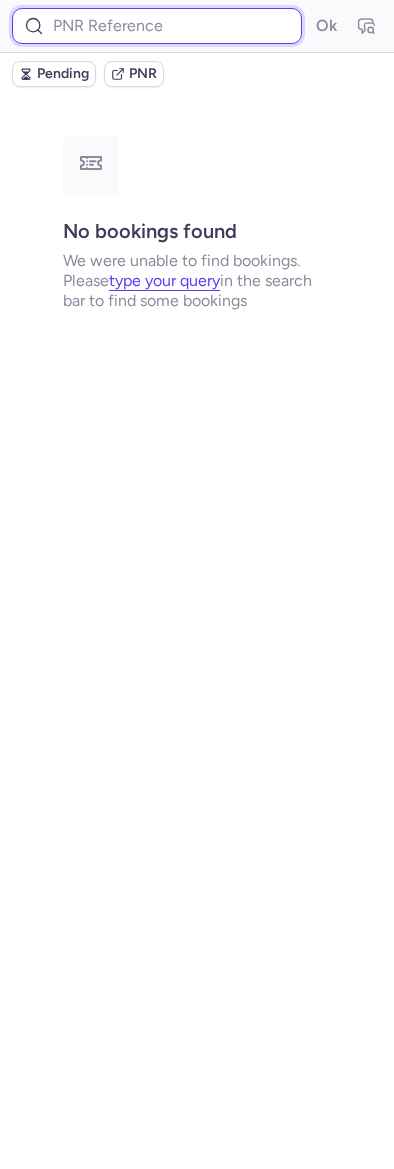 click at bounding box center [157, 26] 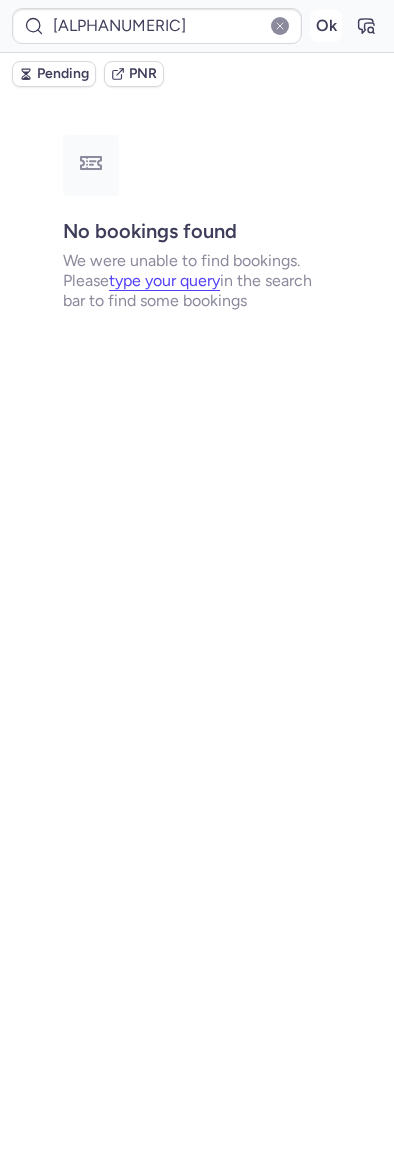click on "Ok" at bounding box center [326, 26] 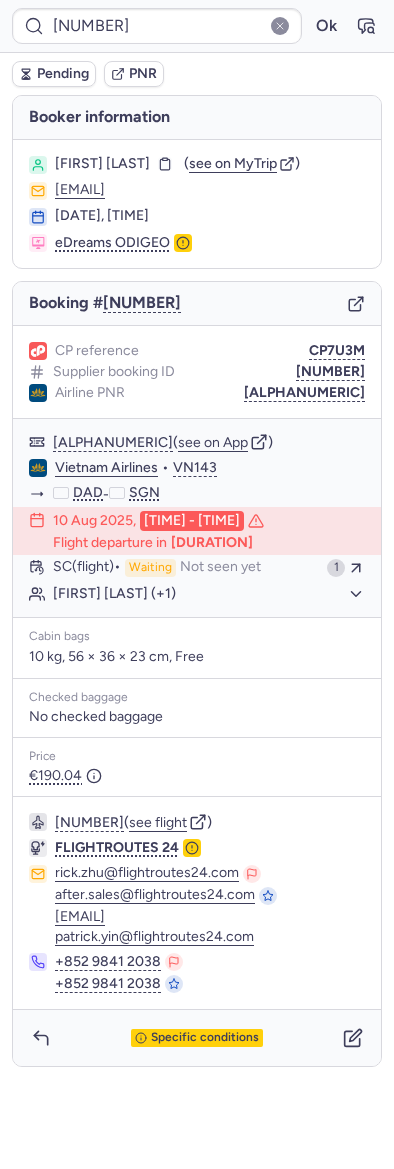 type on "CPMBMH" 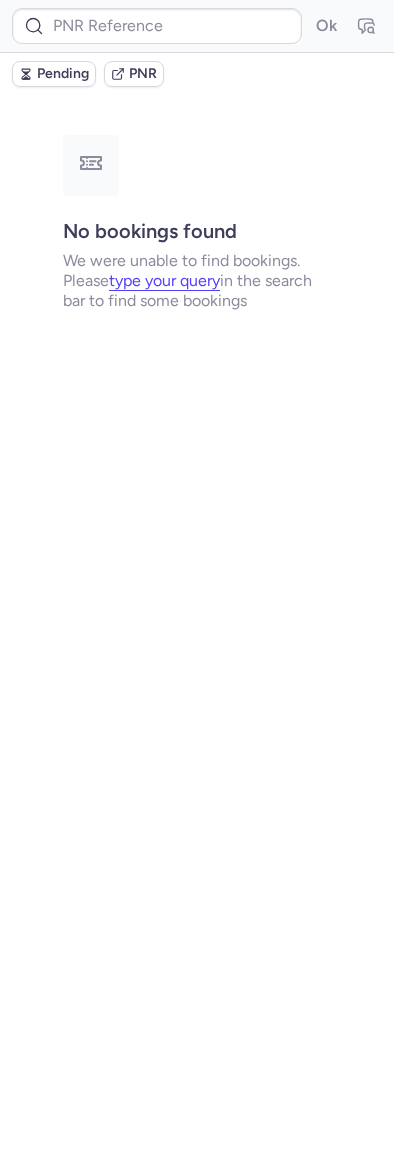 type on "CPJ9C4" 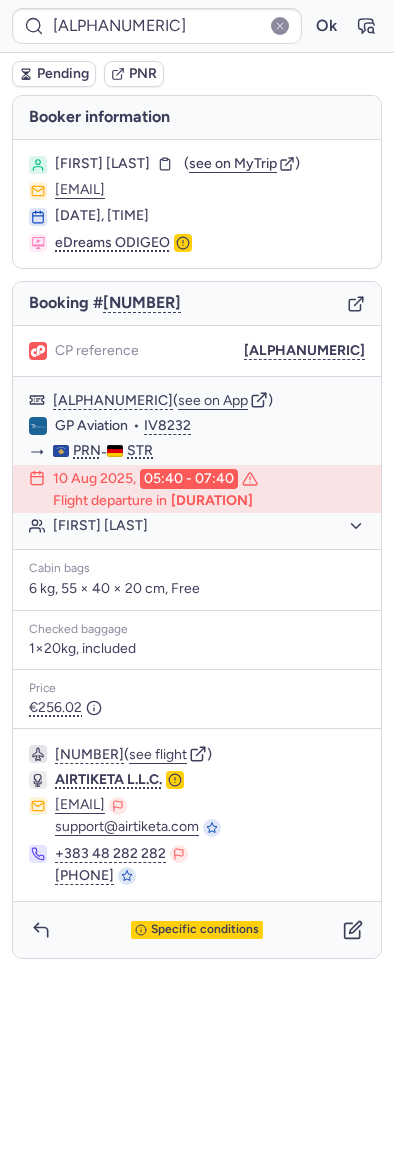 type on "CPMBMH" 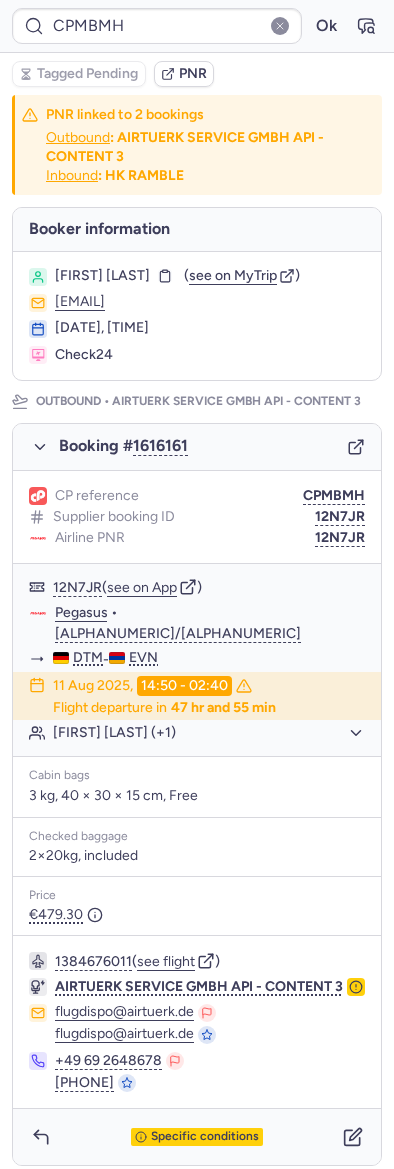 type on "CP3FJO" 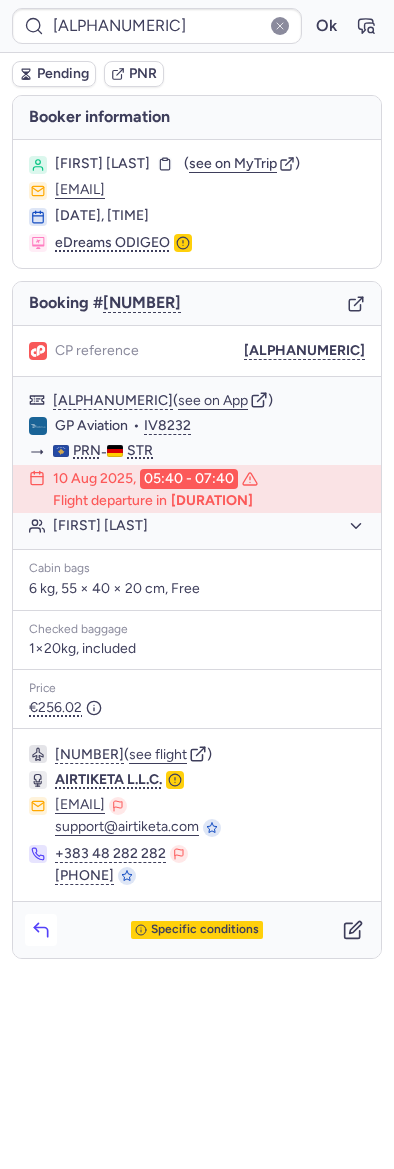 click 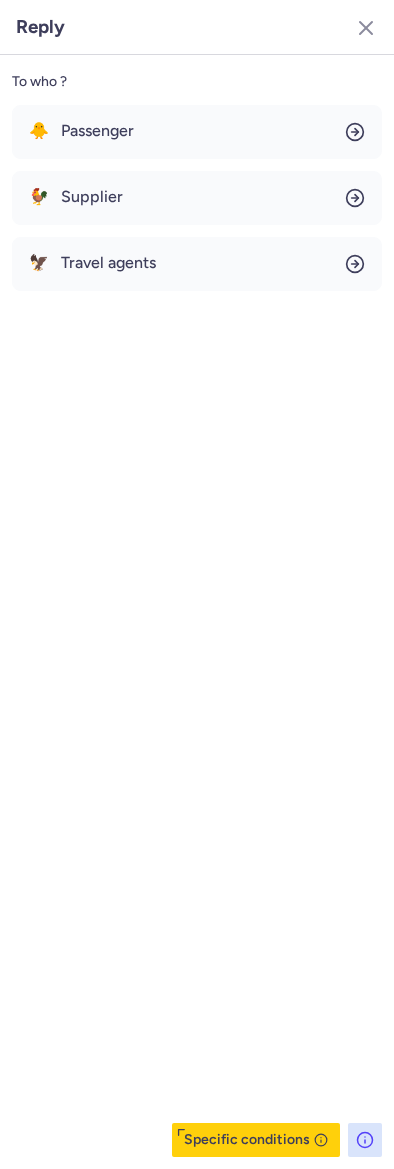 click on "To who ? 🐥 Passenger 🐓 Supplier 🦅 Travel agents  Specific conditions" 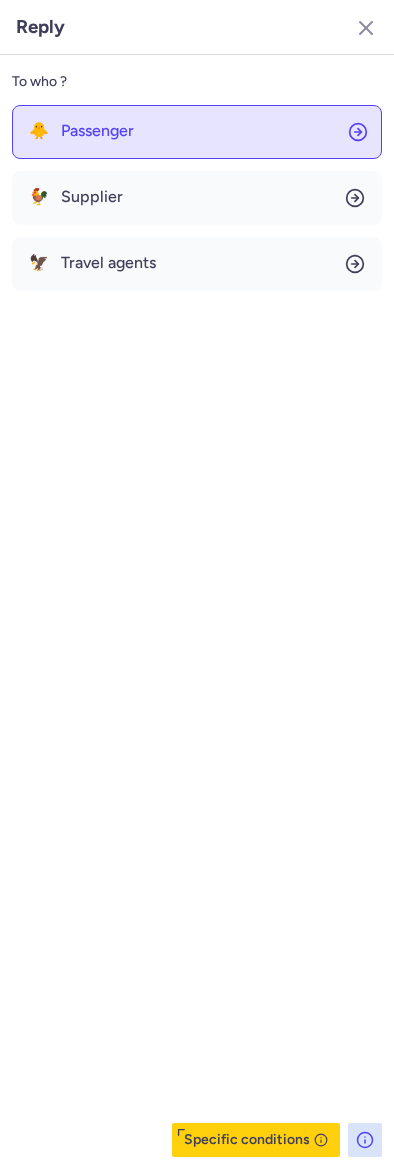 click on "Passenger" at bounding box center [97, 131] 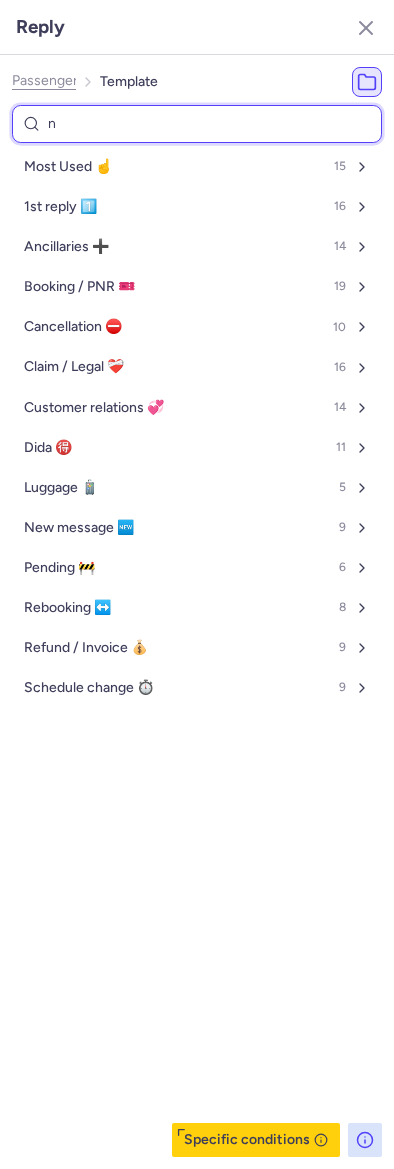 type on "nn" 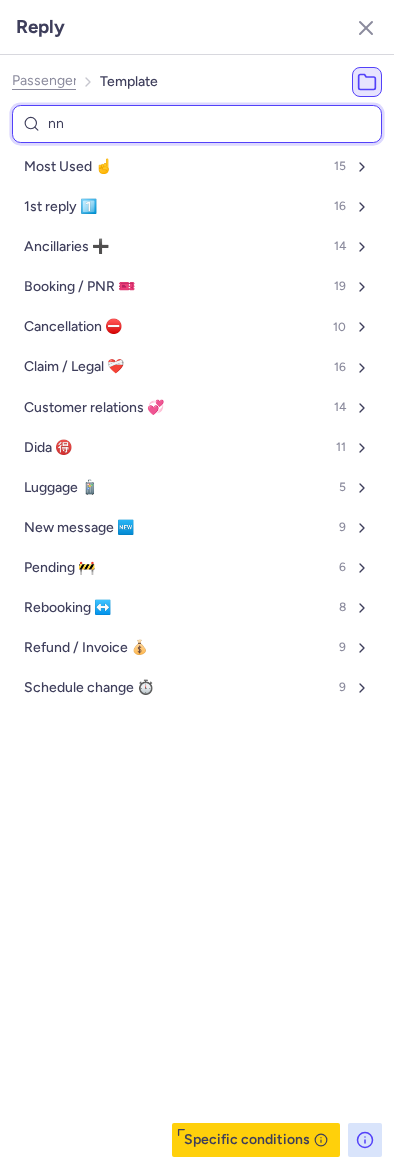 select on "de" 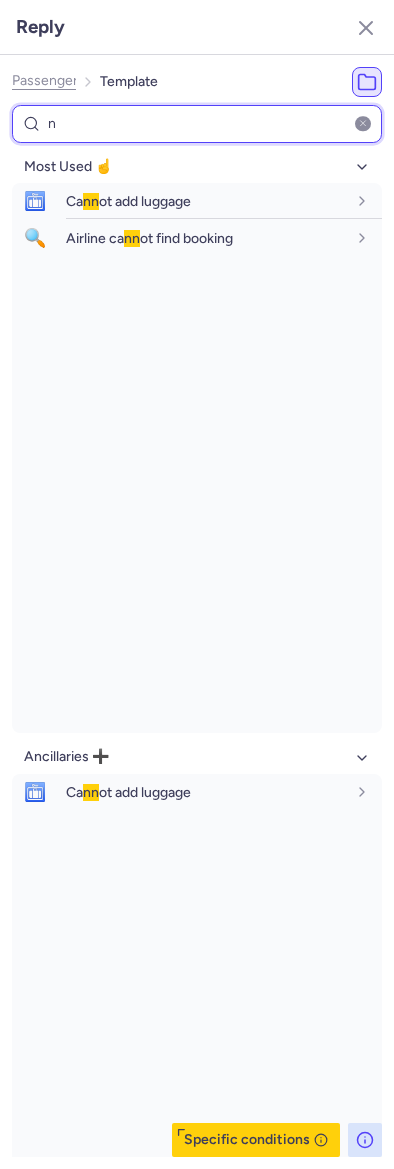 type on "no" 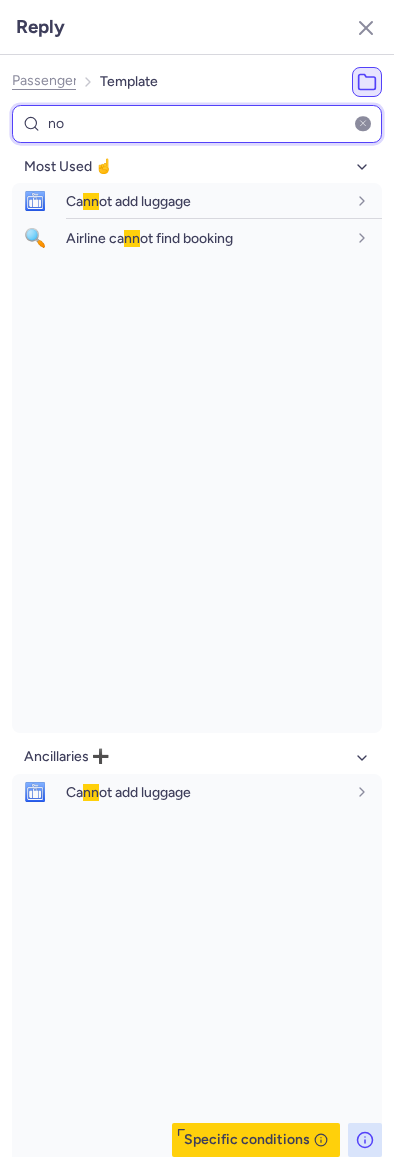 select on "de" 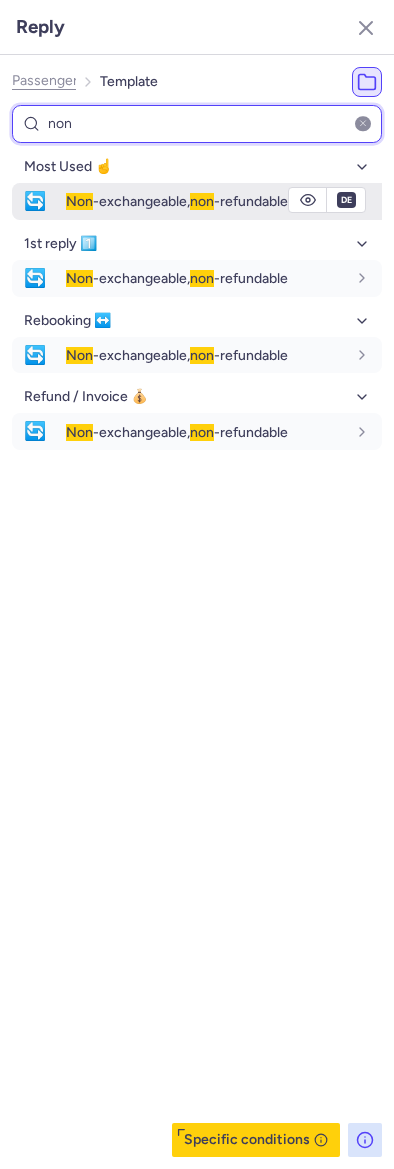type on "non" 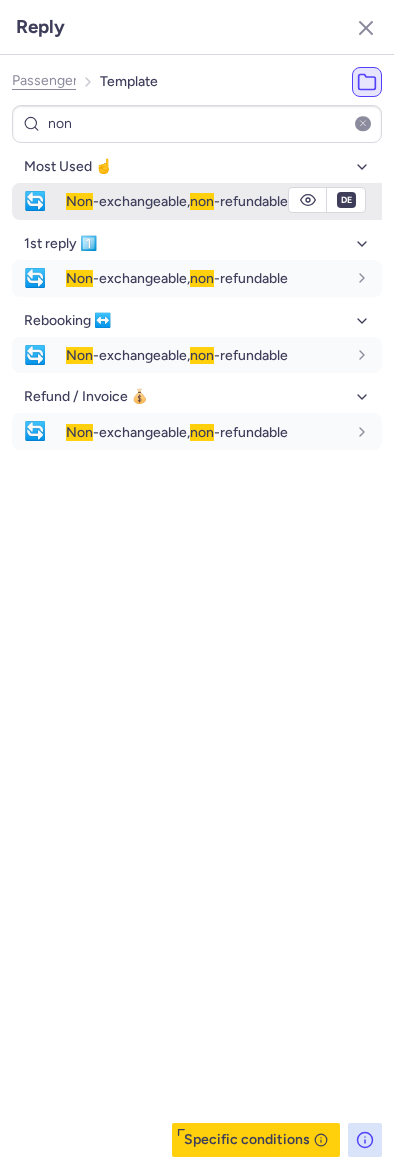 click on "Non" at bounding box center [79, 201] 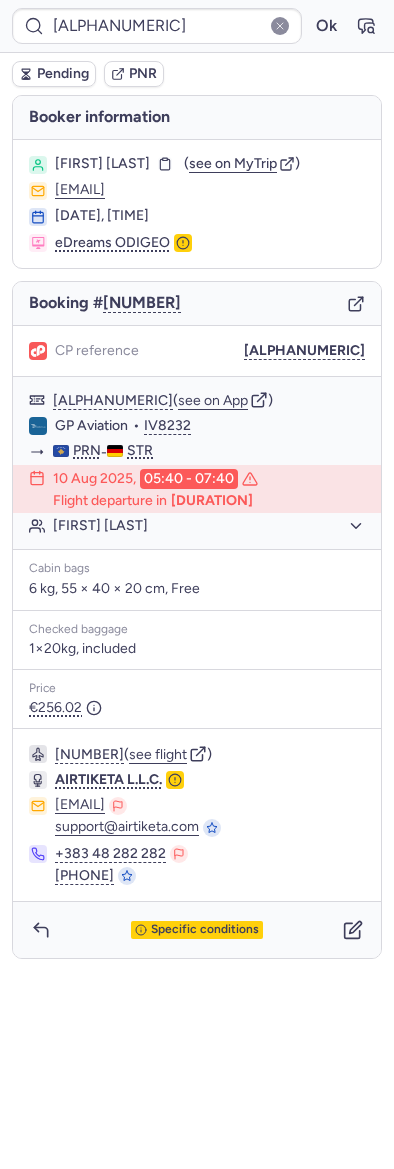 type on "CPMBMH" 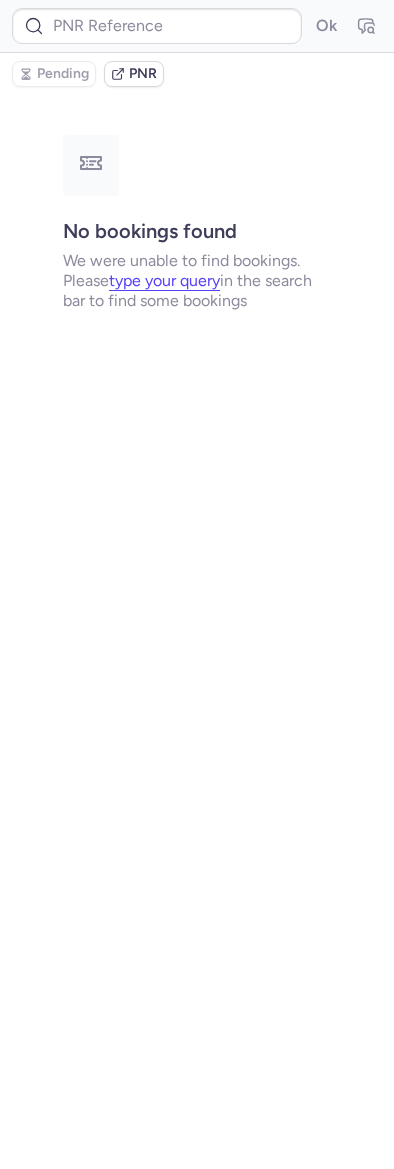 type on "CPMBMH" 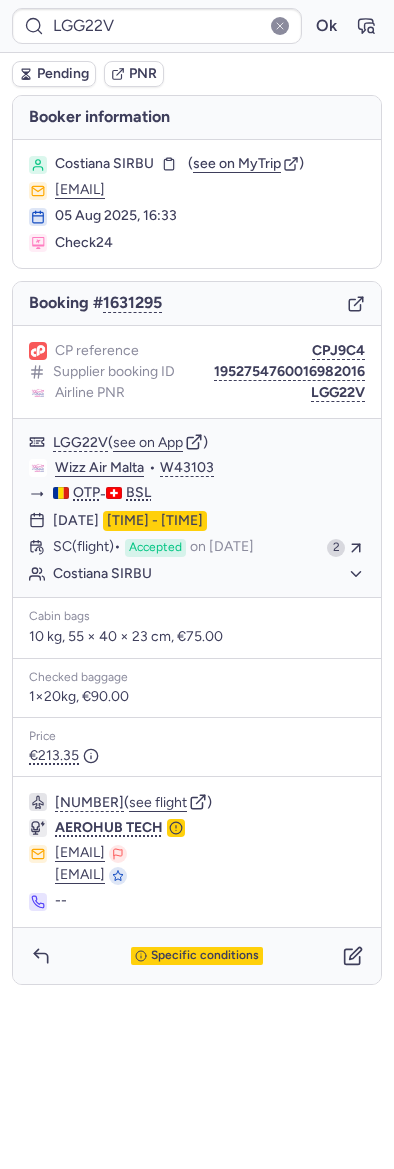type on "CPMBMH" 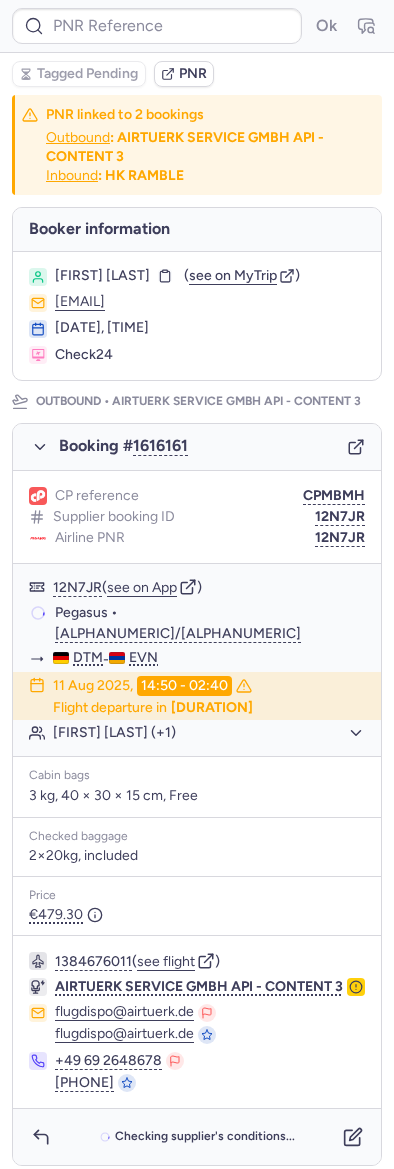 type on "CPMBMH" 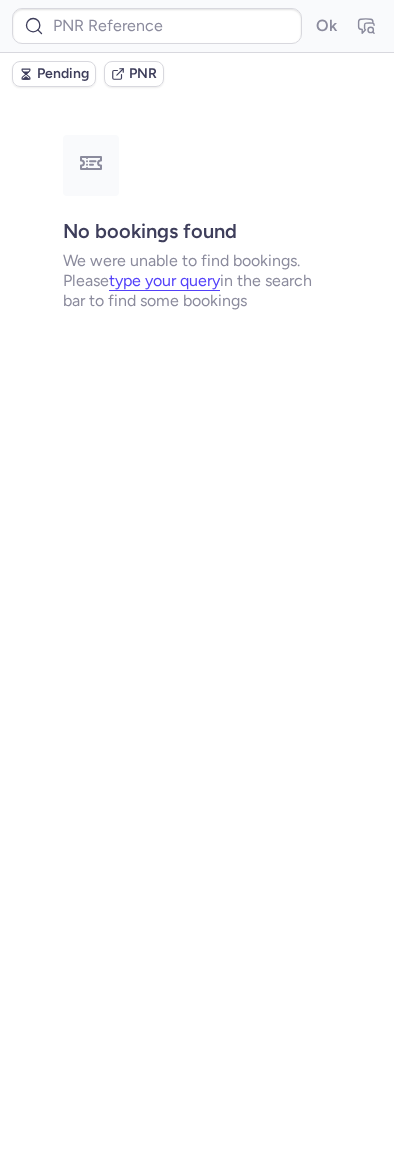 type on "CPKZ2N" 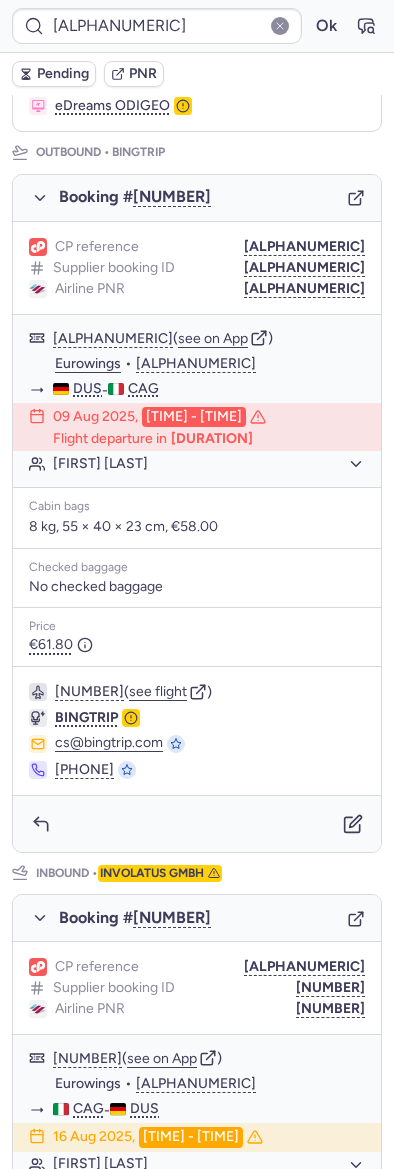 scroll, scrollTop: 533, scrollLeft: 0, axis: vertical 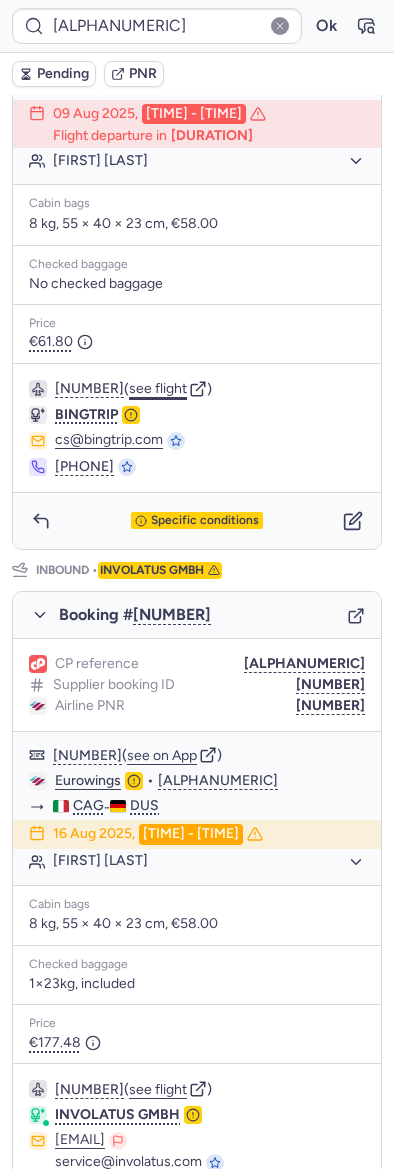 click on "see flight" 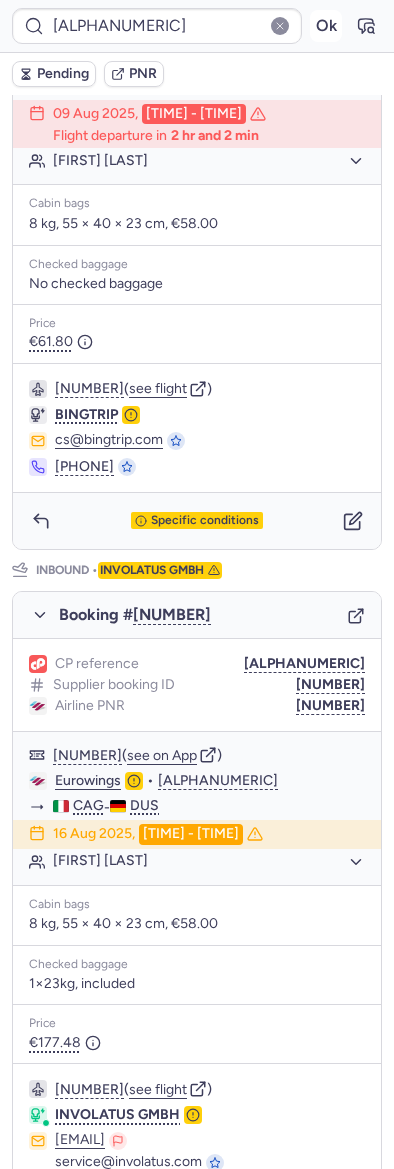 click on "Ok" at bounding box center (326, 26) 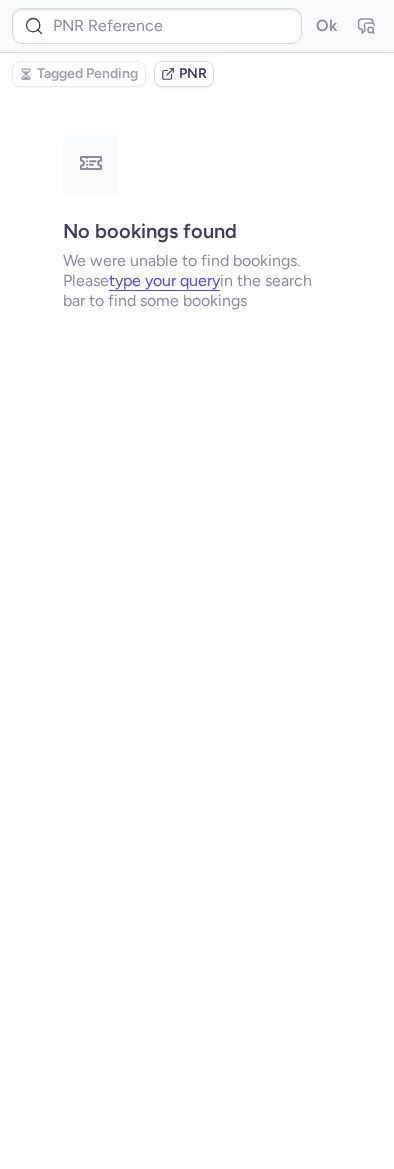 scroll, scrollTop: 0, scrollLeft: 0, axis: both 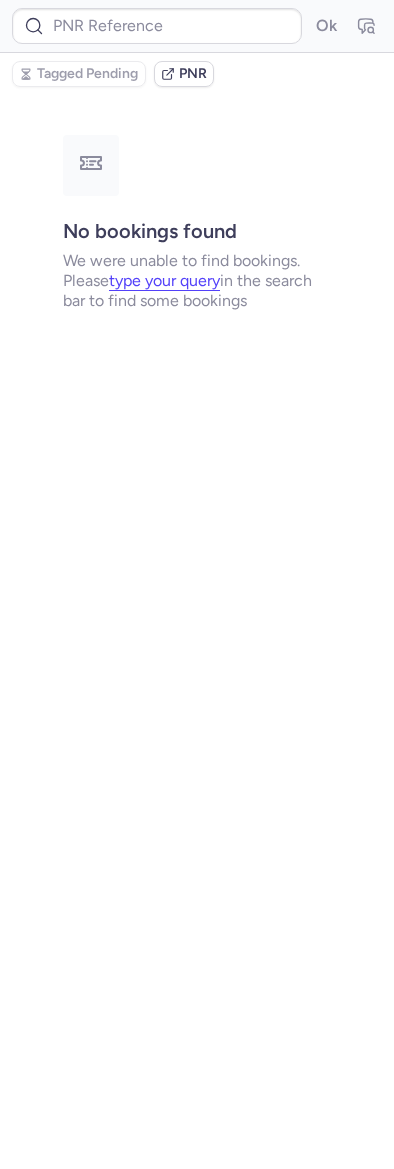 type on "CPMZLG" 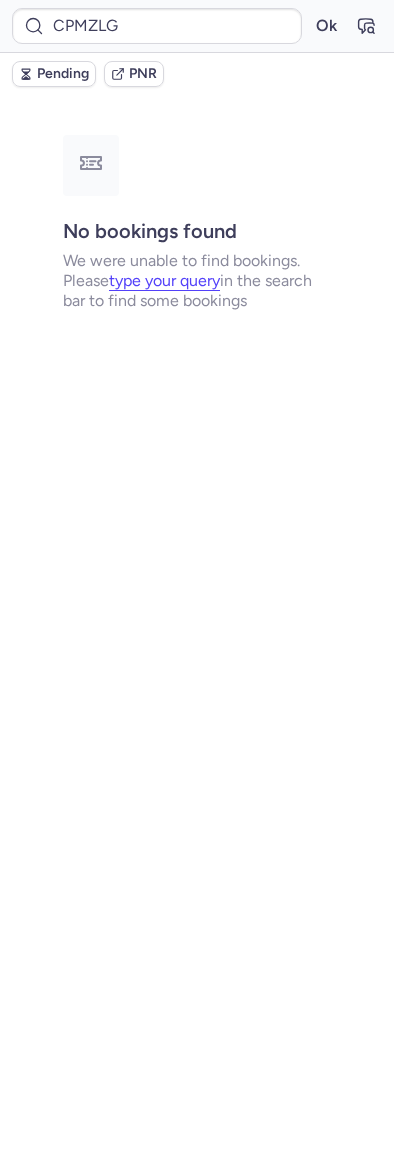 scroll, scrollTop: 0, scrollLeft: 0, axis: both 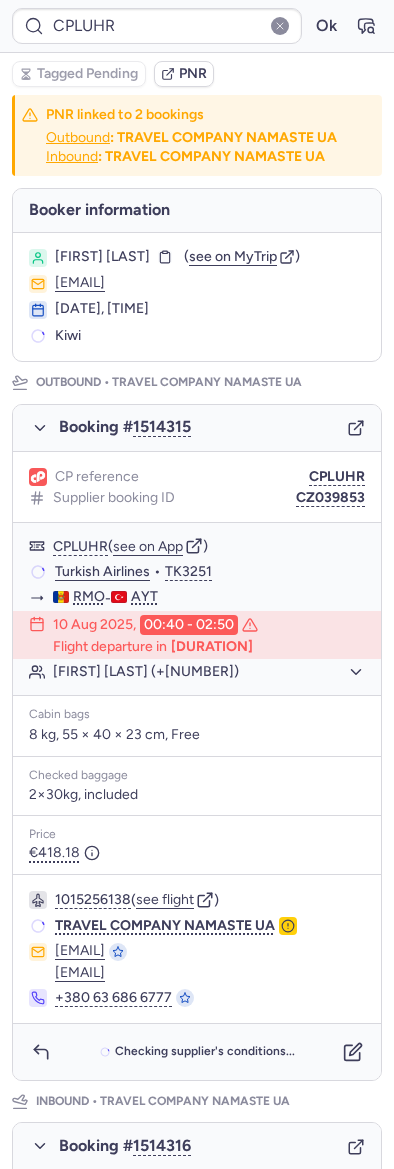 type on "0C4HV8" 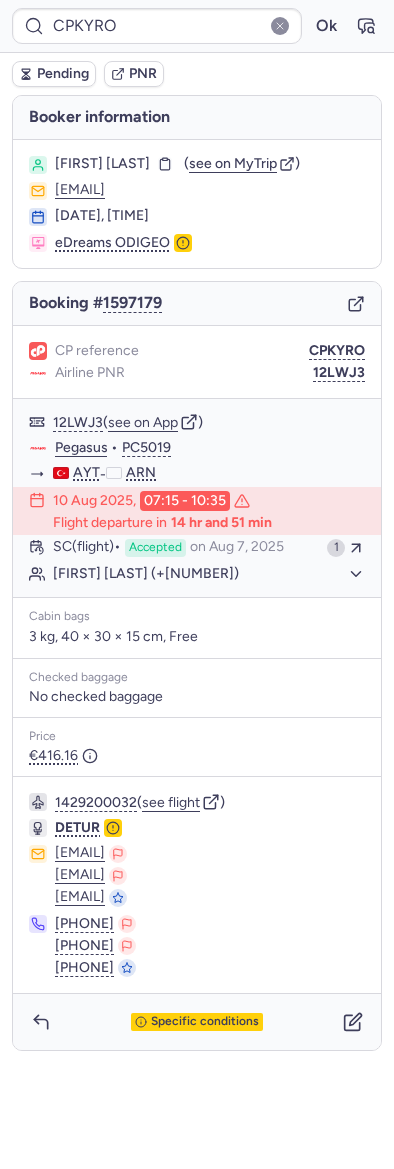 type on "0C4HV8" 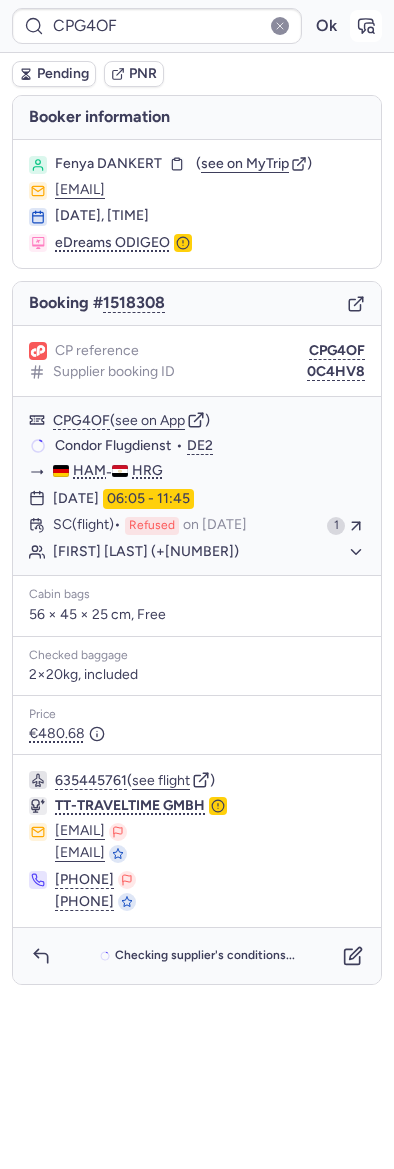 click 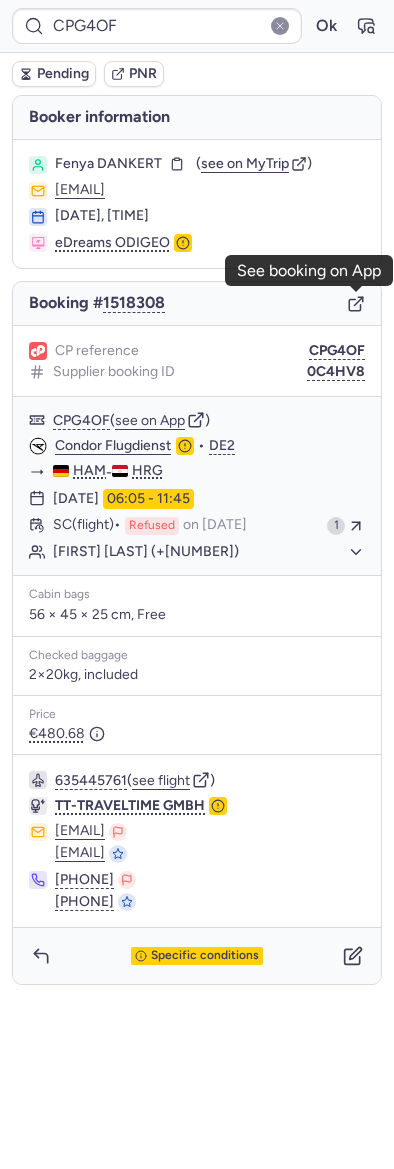 click 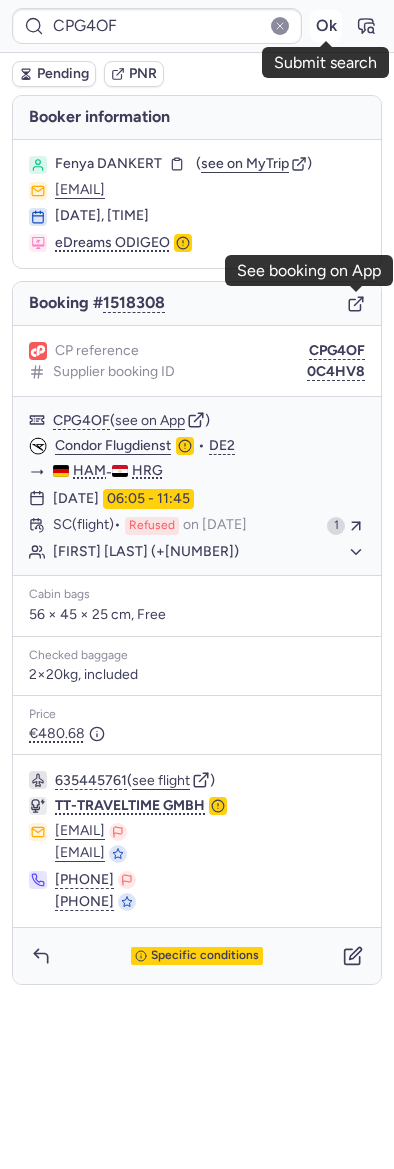 click on "Ok" at bounding box center (326, 26) 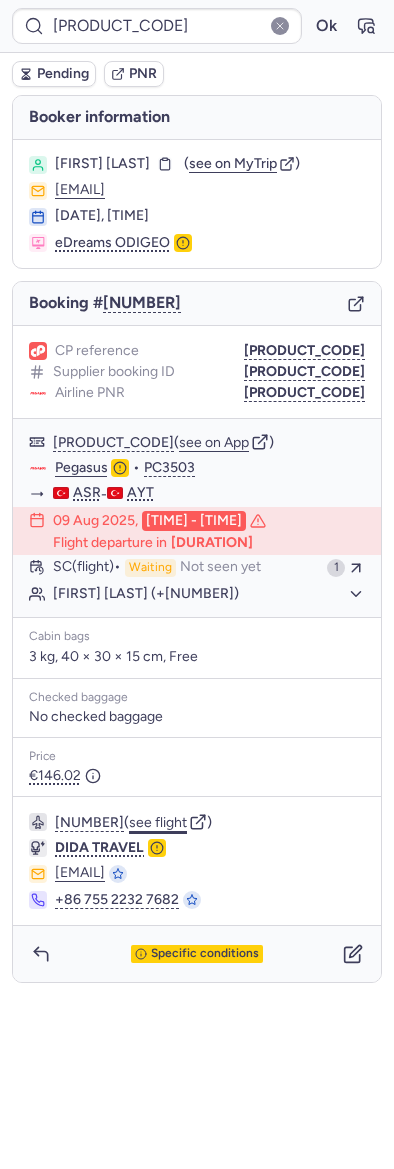 click on "see flight" 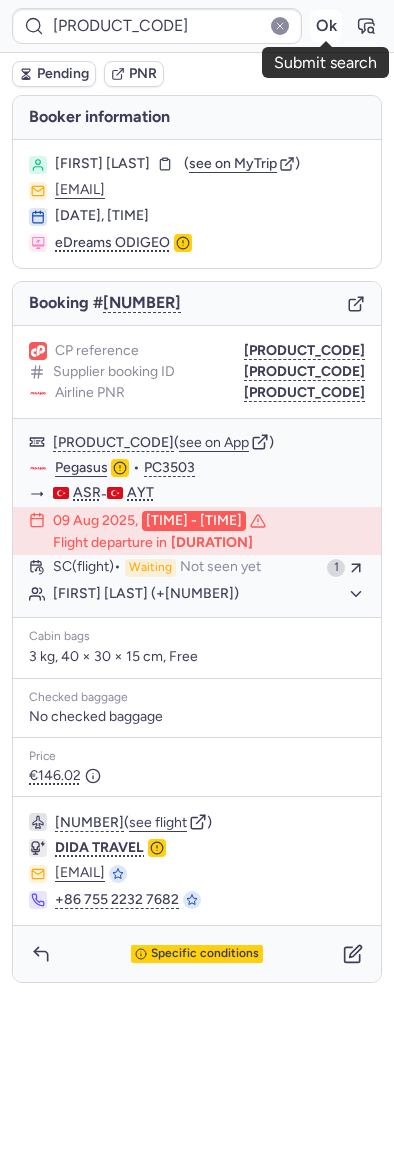 click on "Ok" at bounding box center [326, 26] 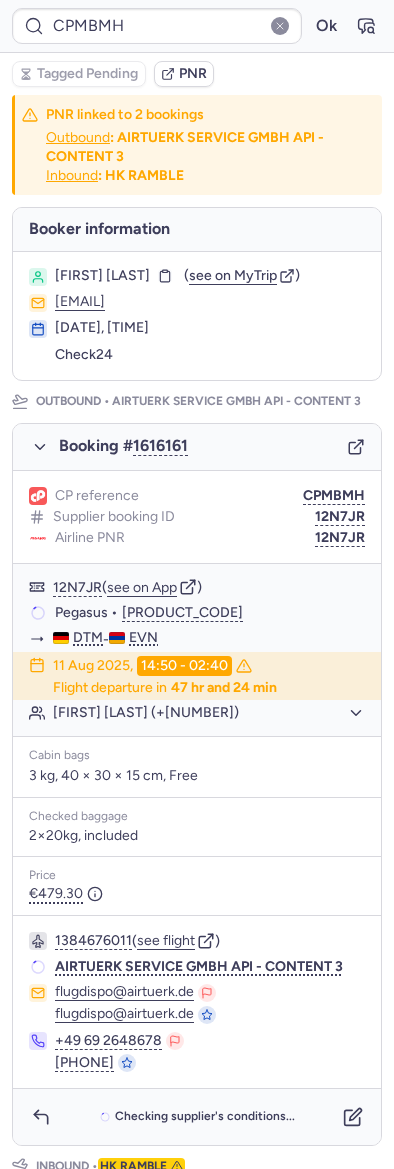 type on "CPSPLN" 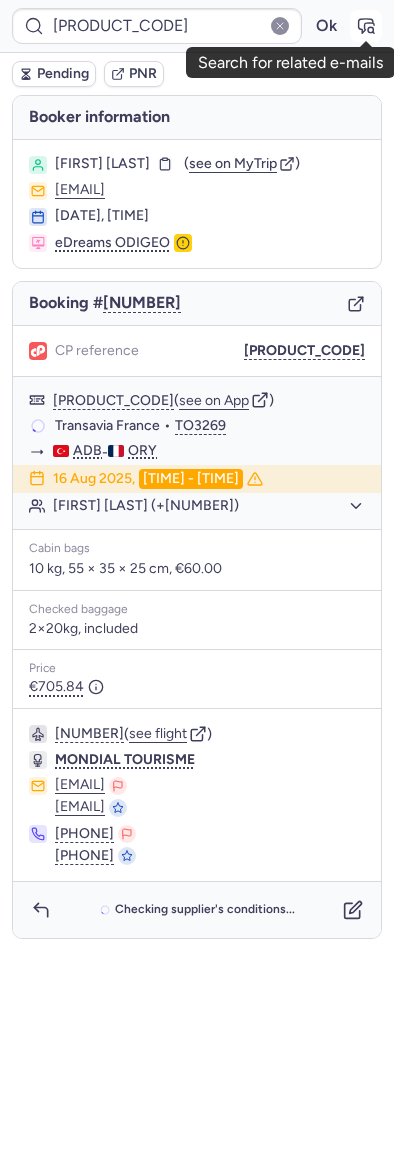 click 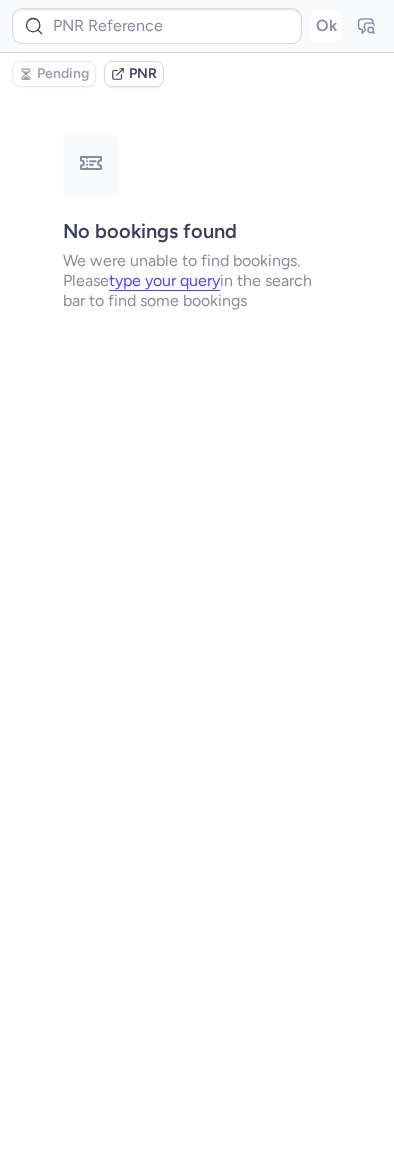 type on "CPSPLN" 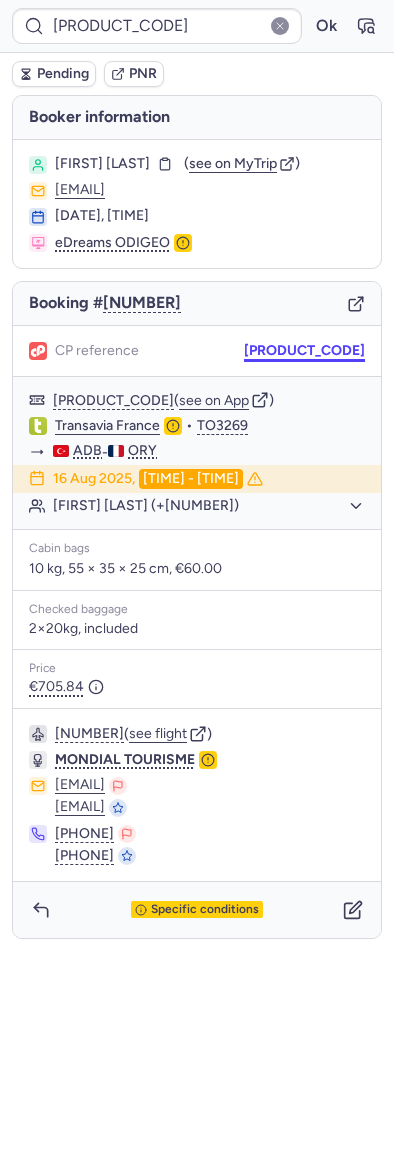click on "CPSPLN" at bounding box center (304, 351) 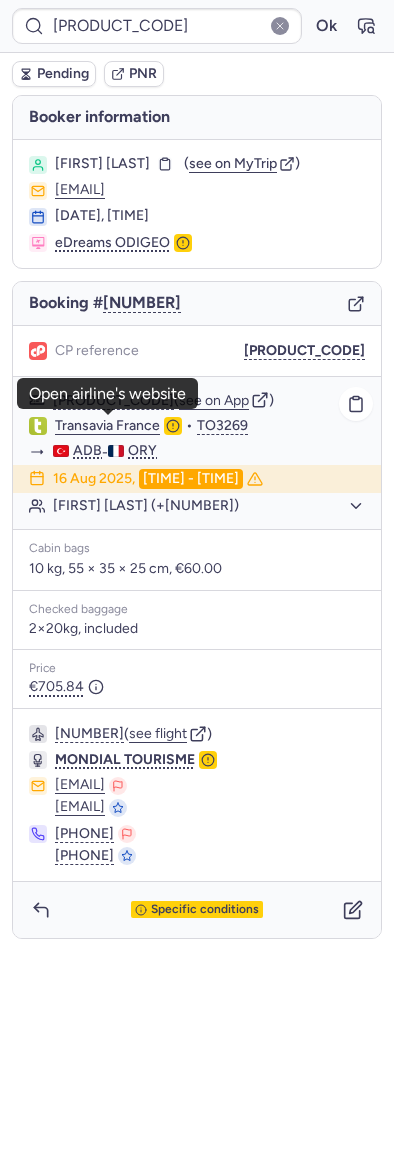 click on "Transavia France" 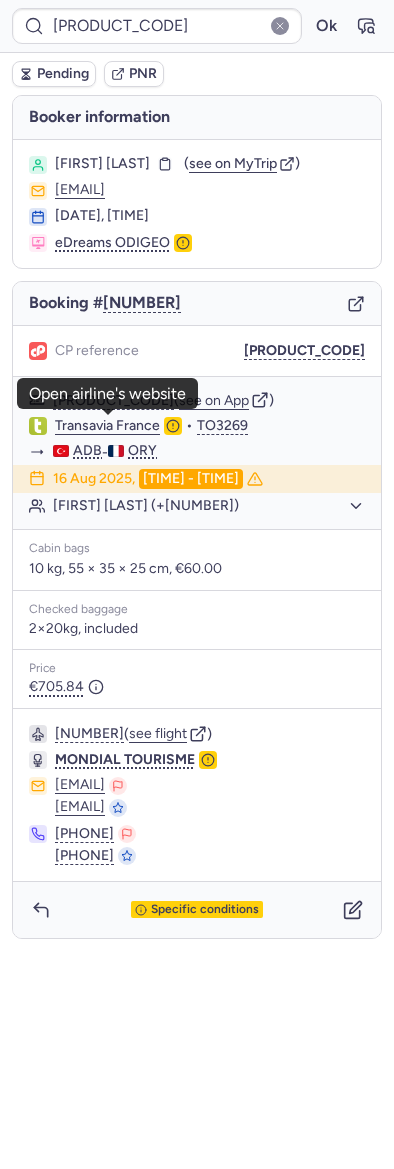 click on "Surgun Ciwan FOFANA  ( see on MyTrip  )  ninafofana6@gmail.com 02 Aug 2025, 19:08 eDreams ODIGEO" at bounding box center [197, 204] 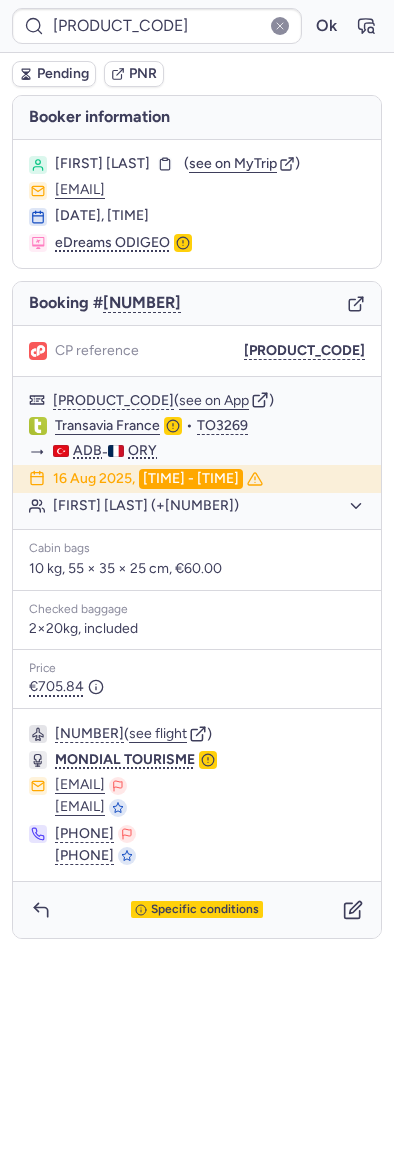 click on "Surgun Ciwan FOFANA" at bounding box center [102, 164] 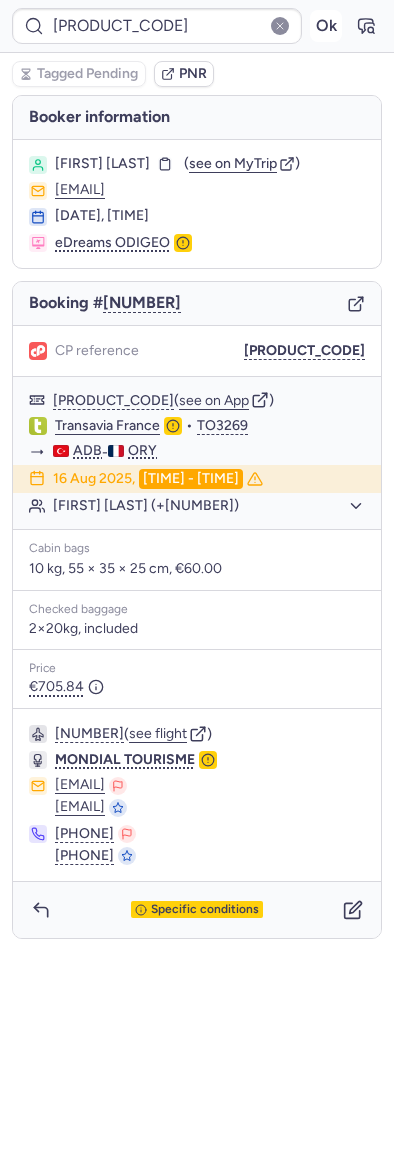 drag, startPoint x: 321, startPoint y: 52, endPoint x: 321, endPoint y: 39, distance: 13 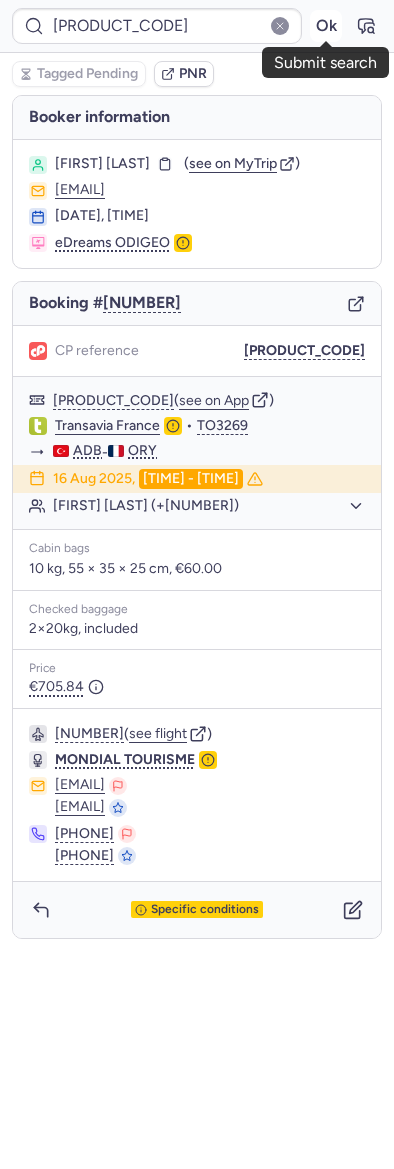 drag, startPoint x: 321, startPoint y: 39, endPoint x: 323, endPoint y: 15, distance: 24.083189 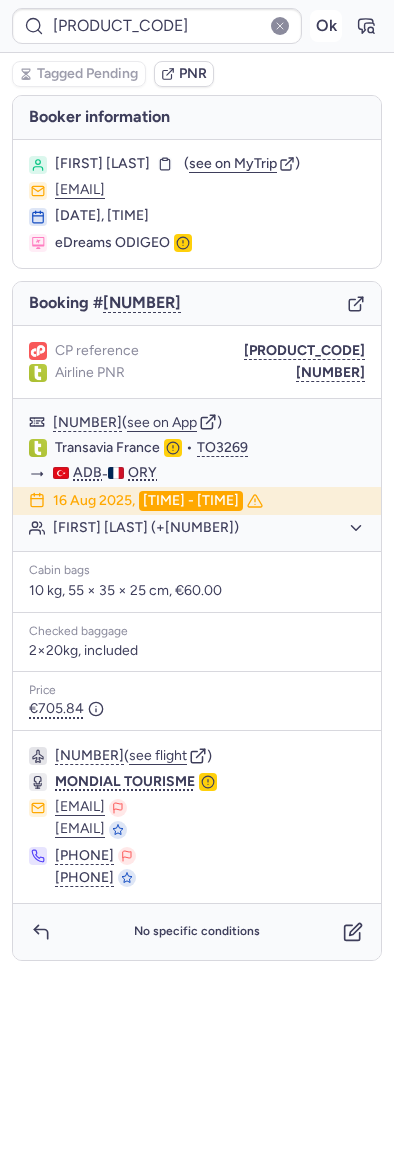 click on "Ok" at bounding box center [326, 26] 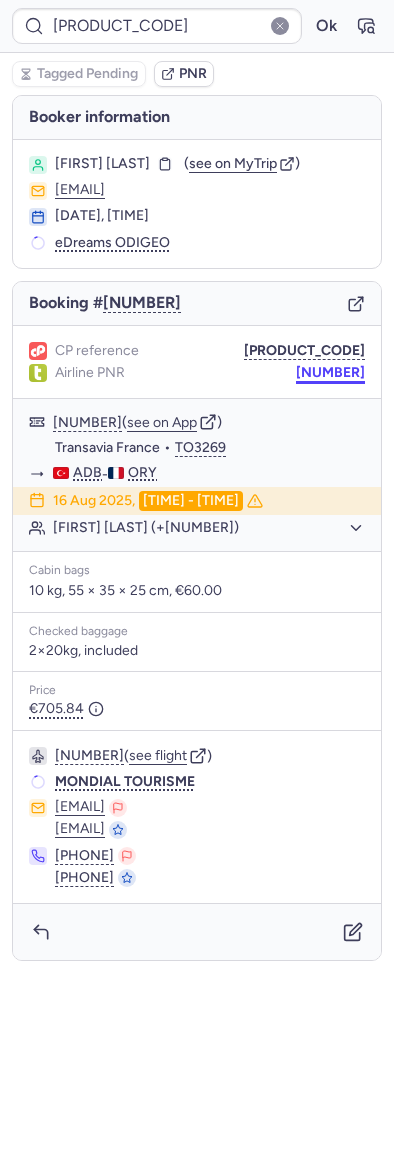 click on "010029683" at bounding box center (330, 373) 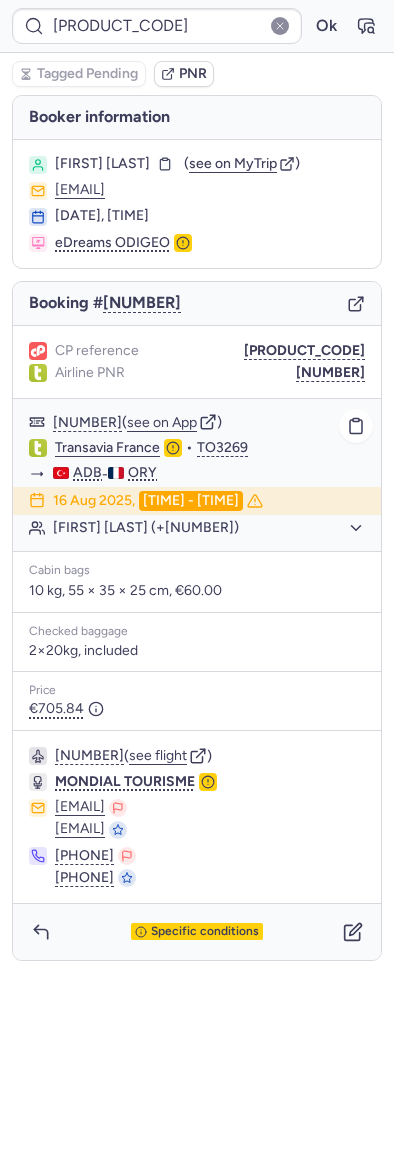 type on "10812521410799" 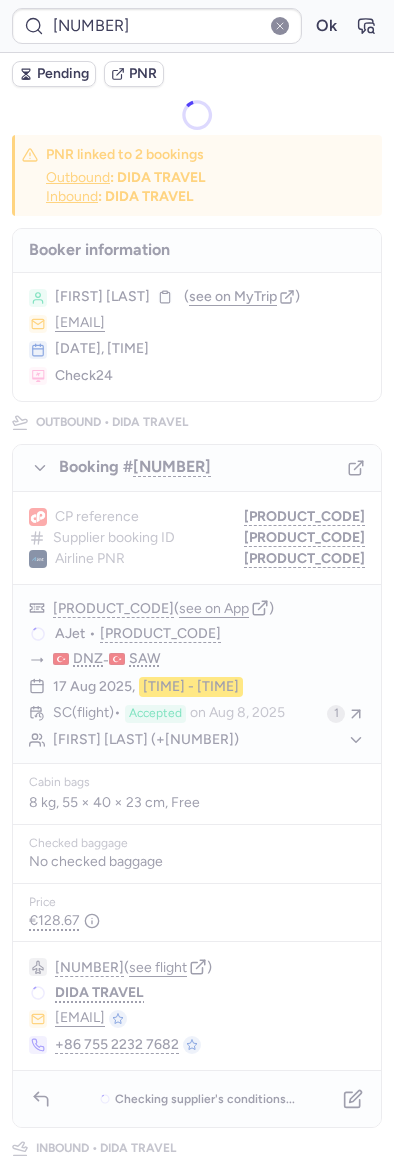 type on "[CODE]" 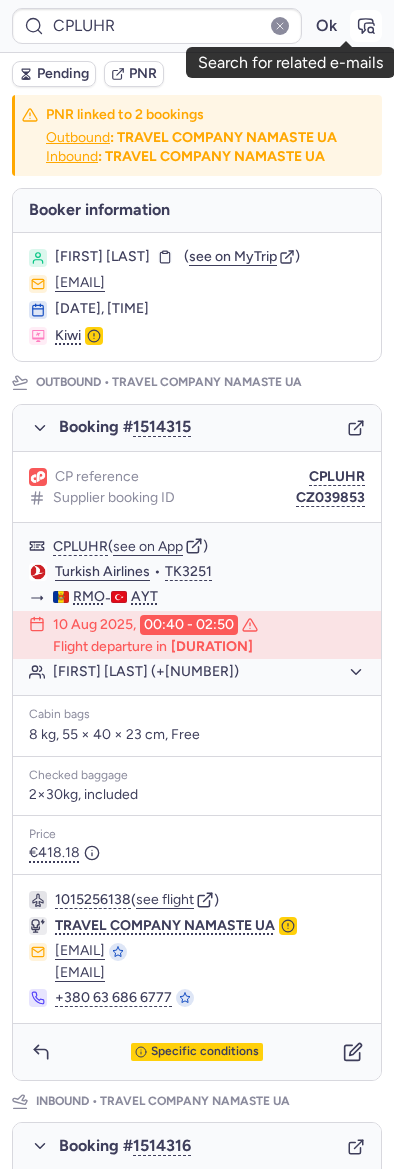 click at bounding box center [366, 26] 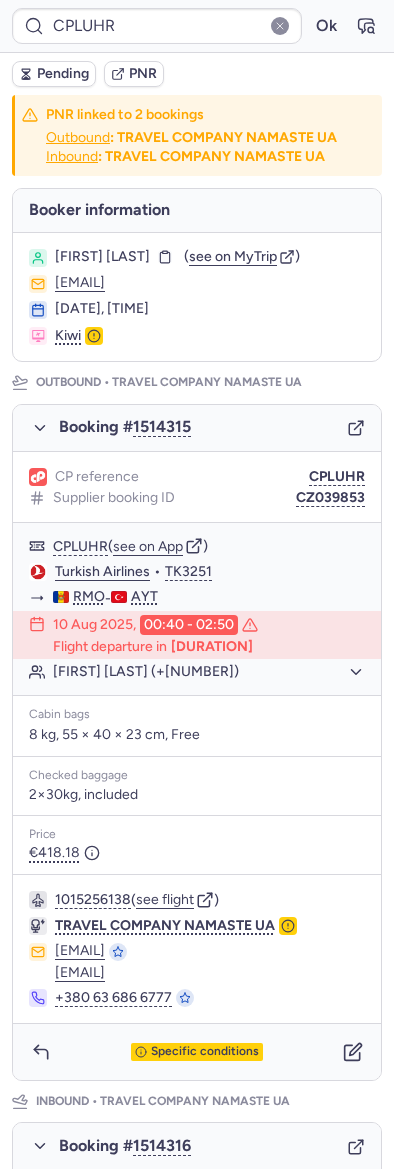 scroll, scrollTop: 653, scrollLeft: 0, axis: vertical 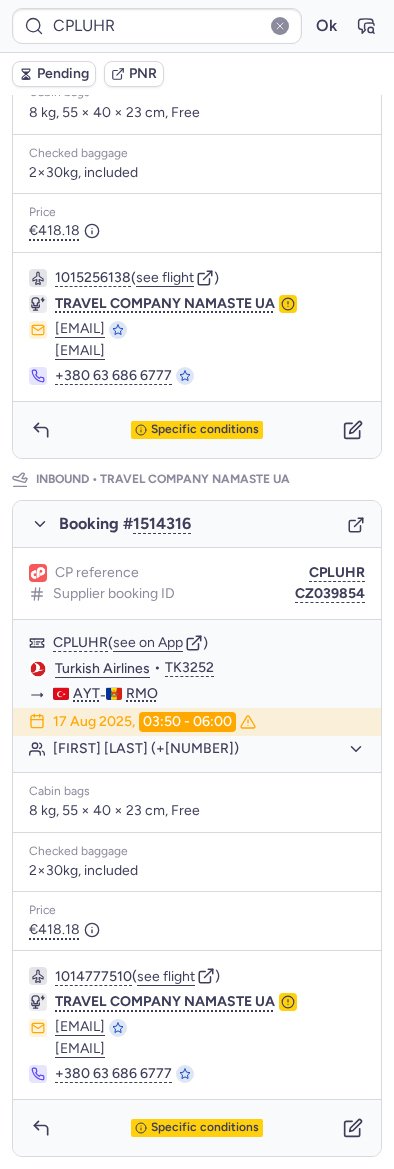 type on "CPNGL4" 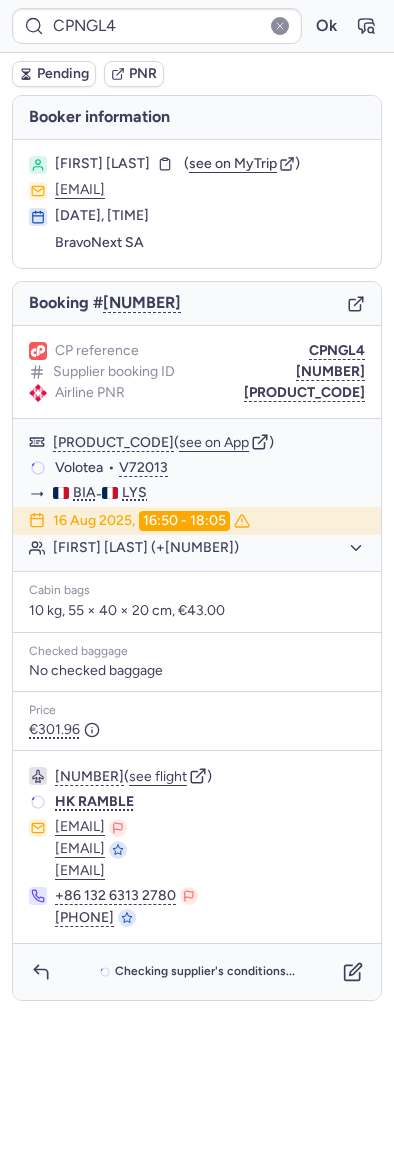 scroll, scrollTop: 0, scrollLeft: 0, axis: both 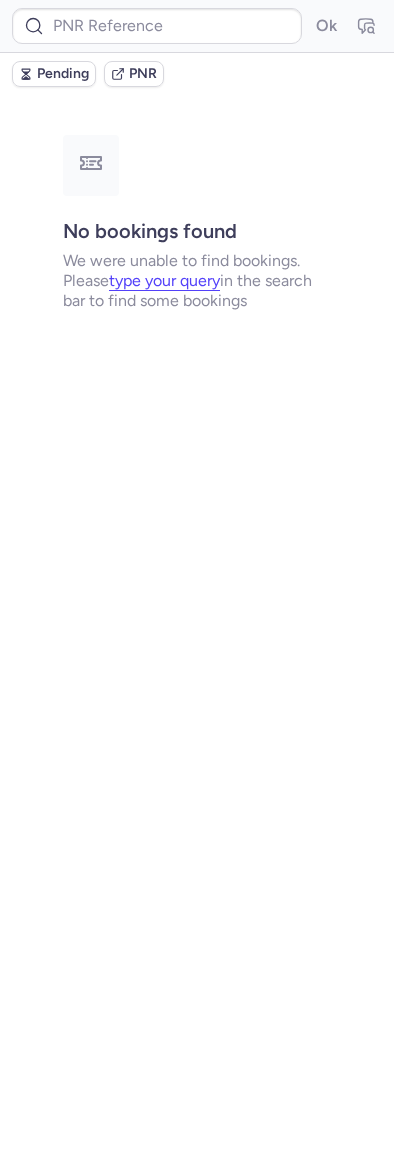 type on "[CODE]" 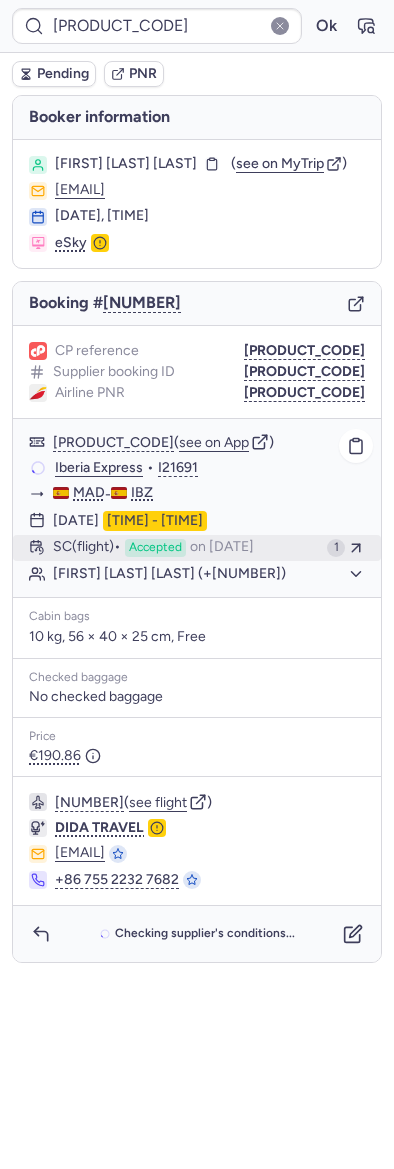 click on "on [DATE]" at bounding box center [222, 548] 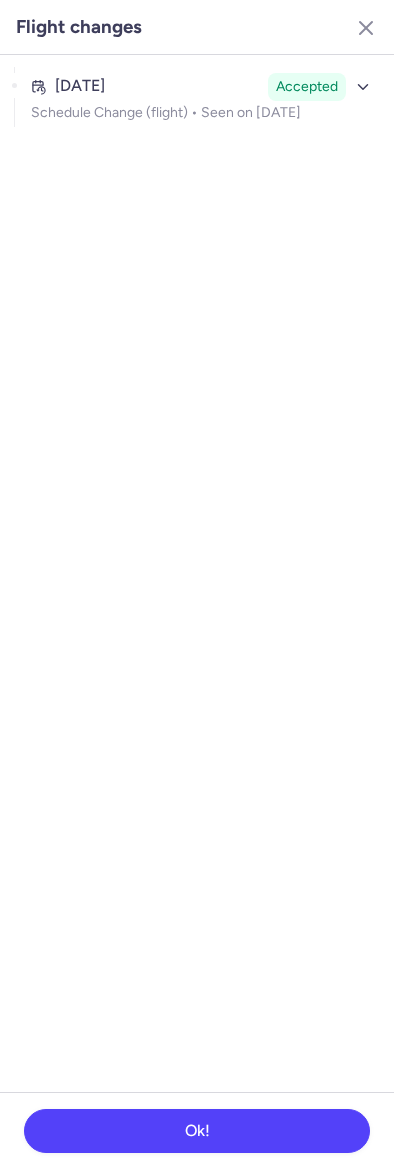 drag, startPoint x: 108, startPoint y: 159, endPoint x: 103, endPoint y: 112, distance: 47.26521 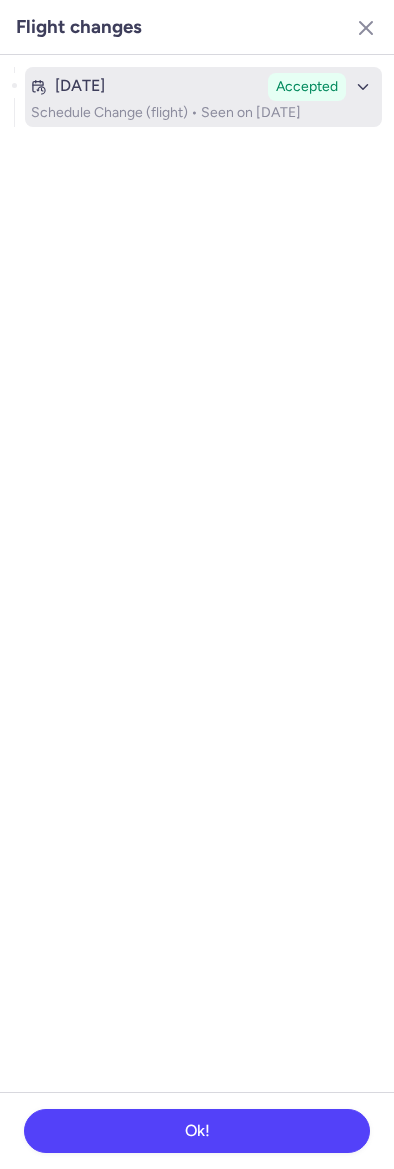 click on "Schedule Change (flight) •  Seen on Aug 9, 2025" at bounding box center [203, 113] 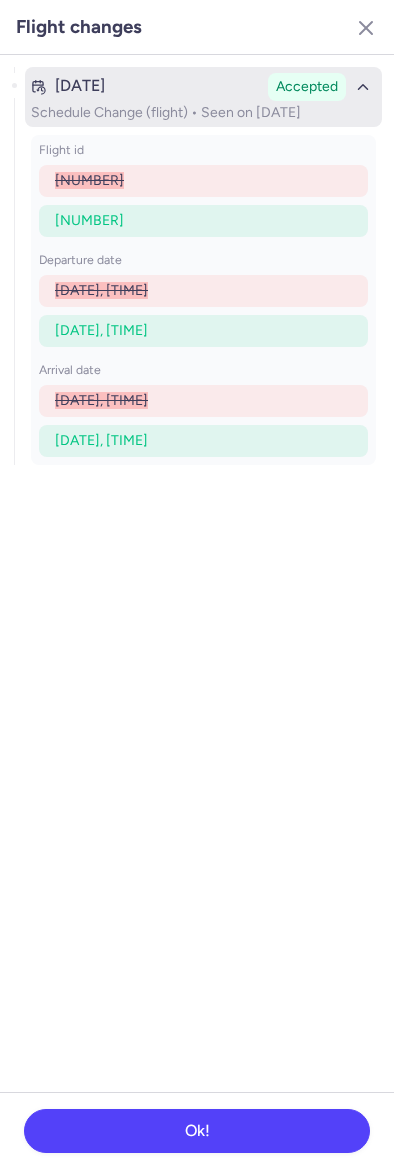 click on "Aug 9, 2025" at bounding box center [145, 86] 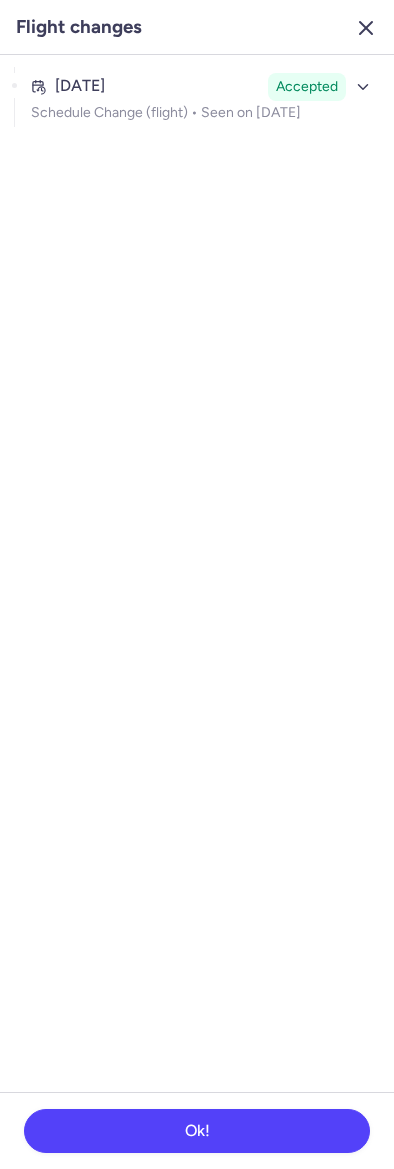 click 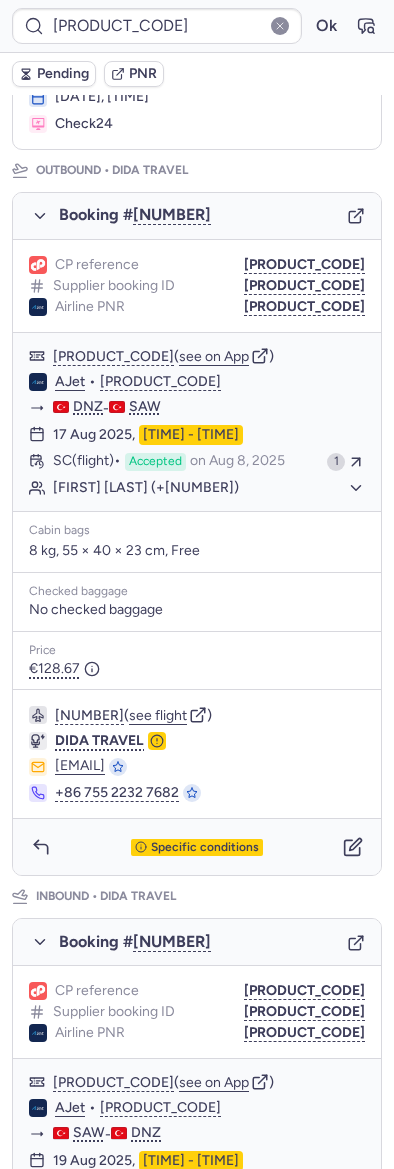 scroll, scrollTop: 625, scrollLeft: 0, axis: vertical 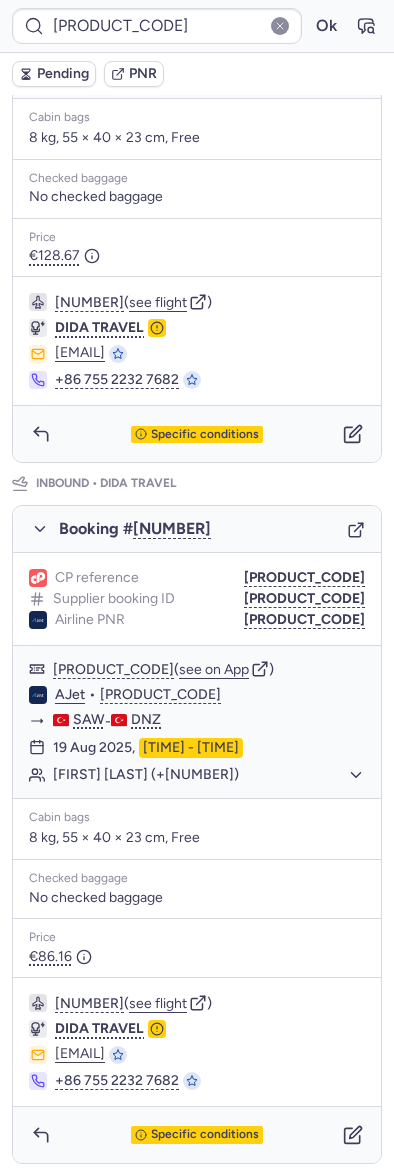 click on "Pending" at bounding box center [63, 74] 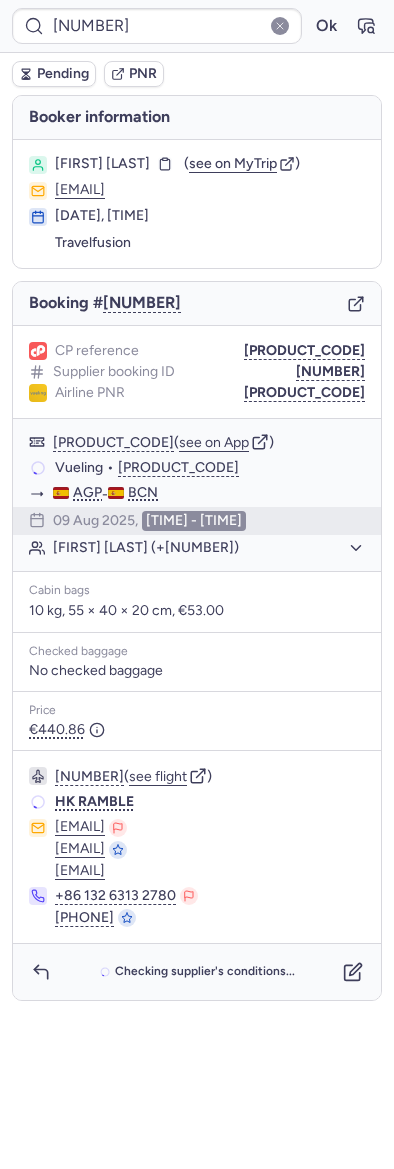 scroll, scrollTop: 0, scrollLeft: 0, axis: both 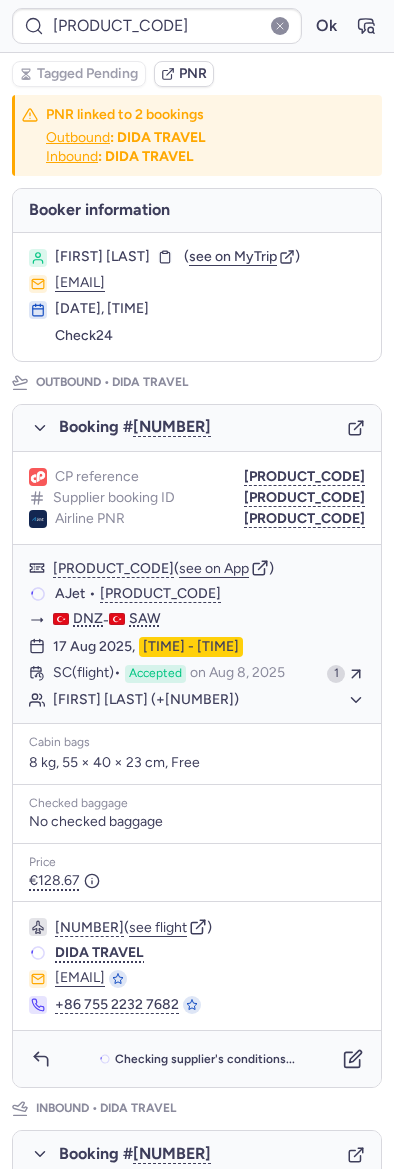 type on "CPKC3Q" 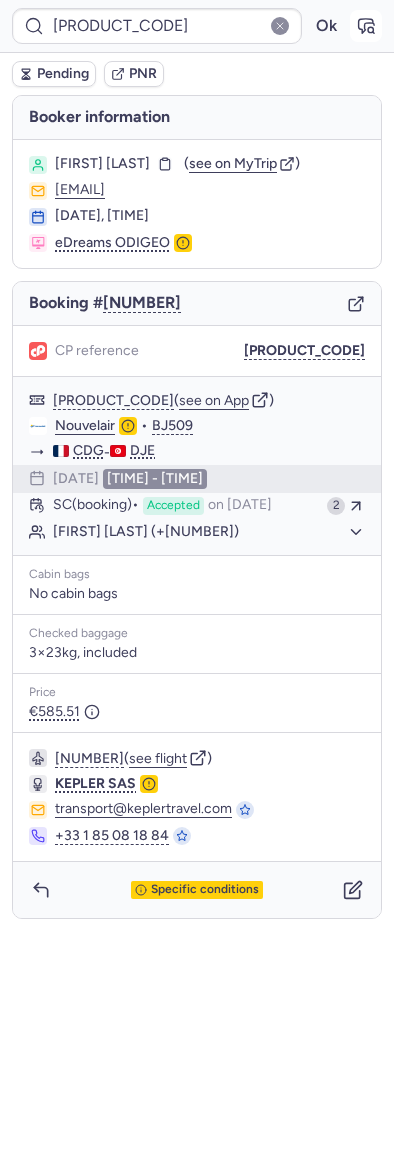 click at bounding box center [366, 26] 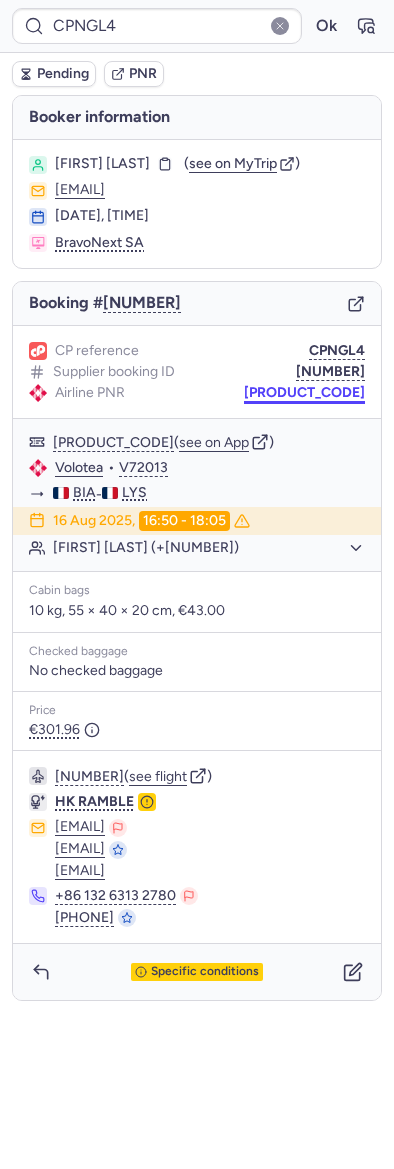 click on "ZYR5RJ" at bounding box center (304, 393) 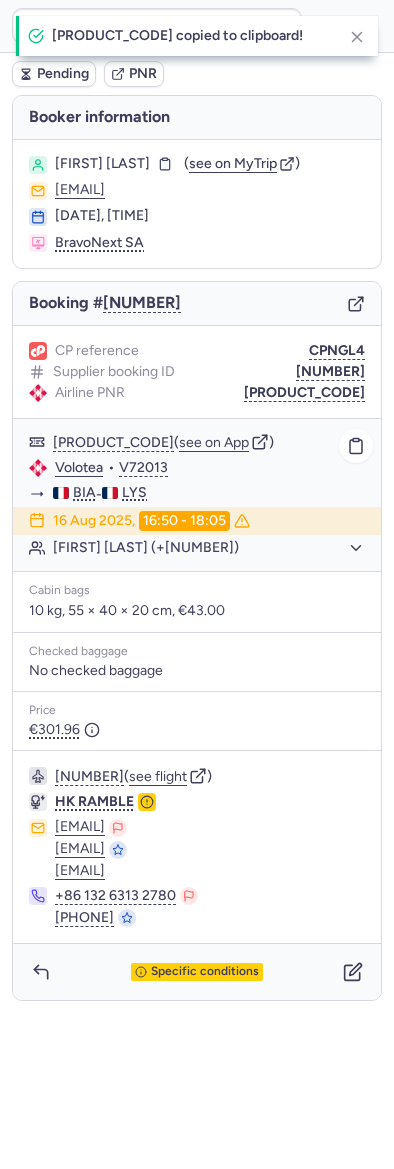 click on "Volotea" 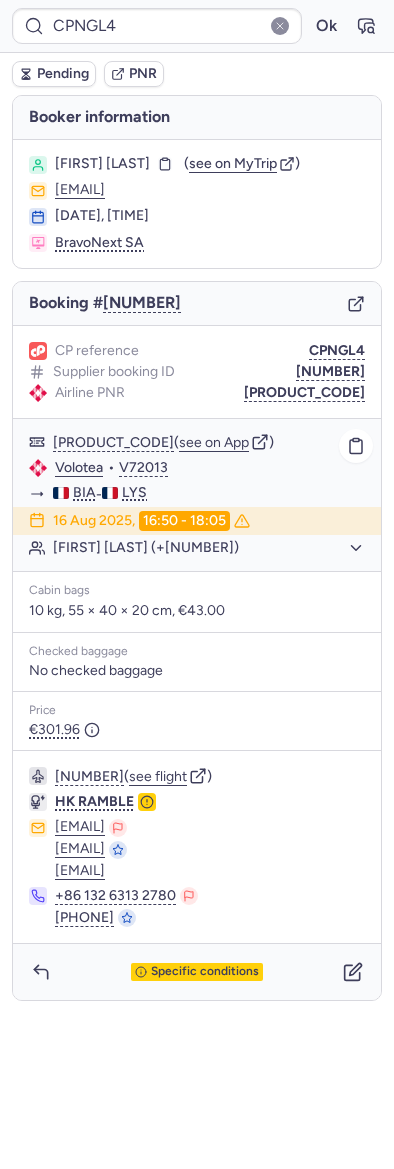 type on "CPMBMH" 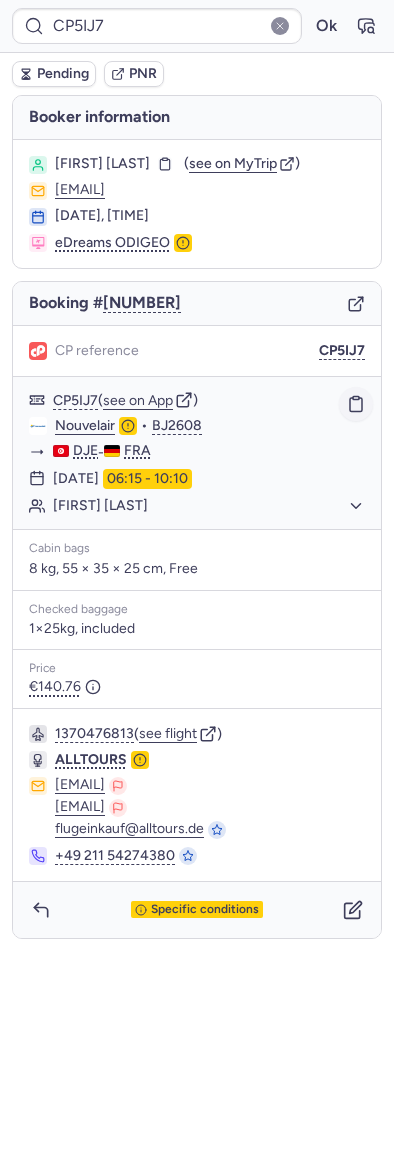 click 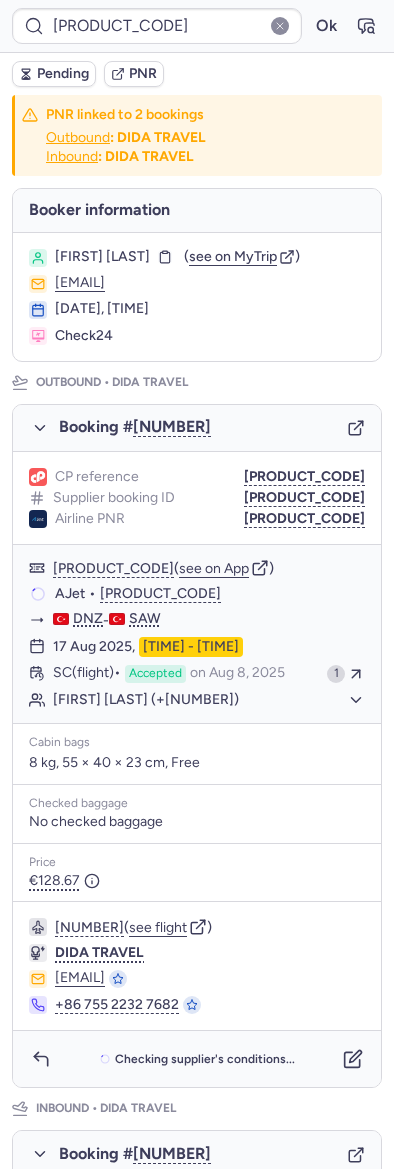 type on "CPMZLG" 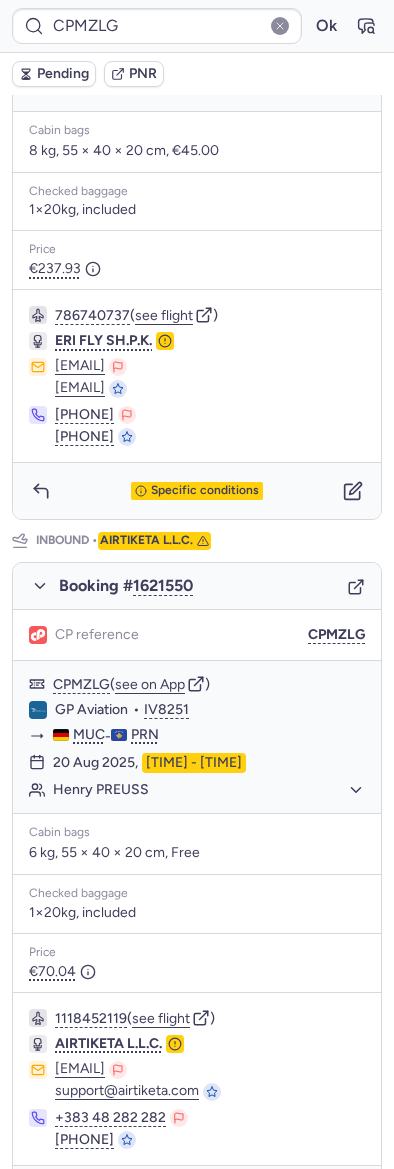 scroll, scrollTop: 203, scrollLeft: 0, axis: vertical 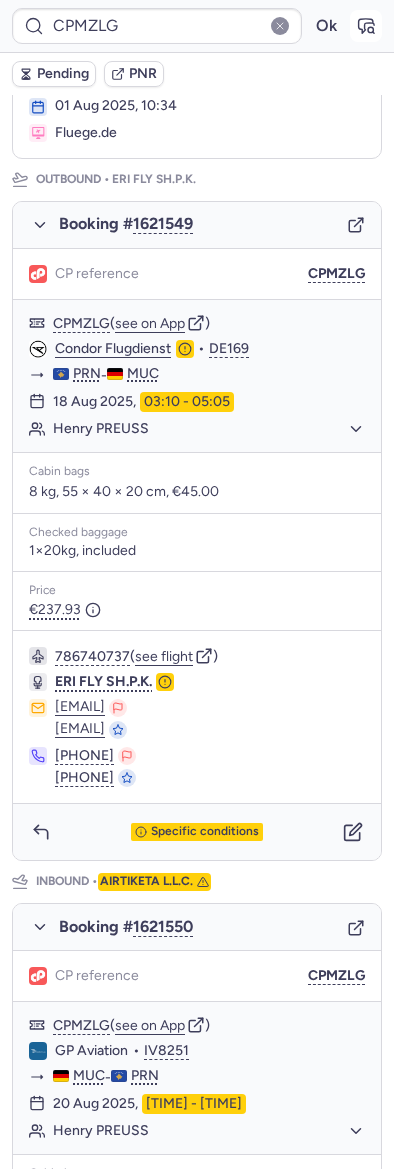 click 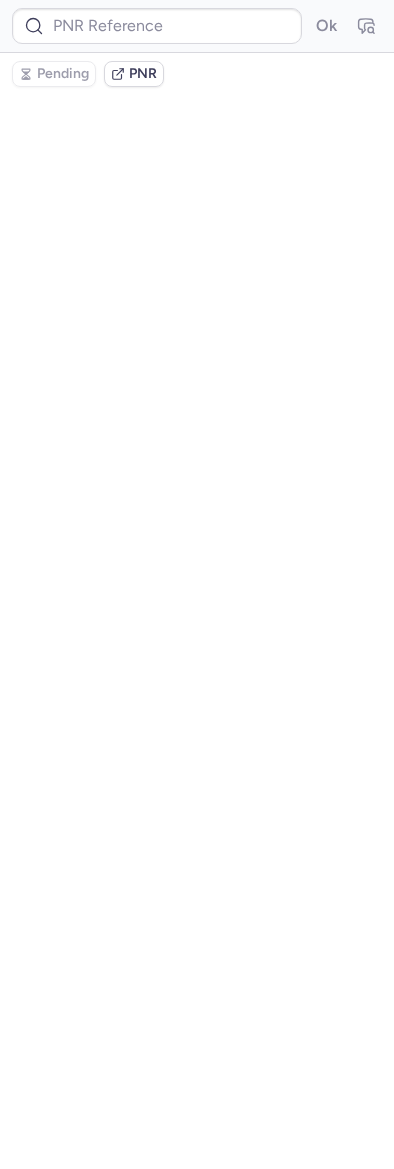 scroll, scrollTop: 0, scrollLeft: 0, axis: both 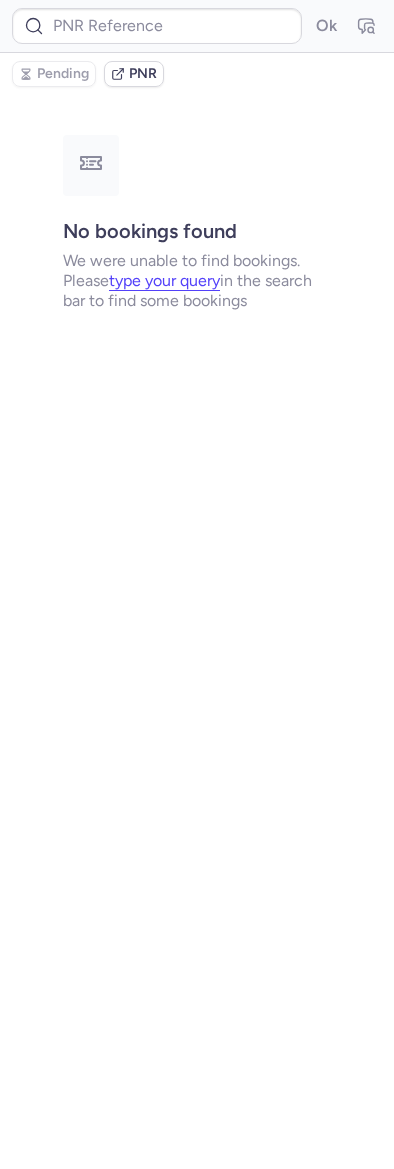 type on "CPMZLG" 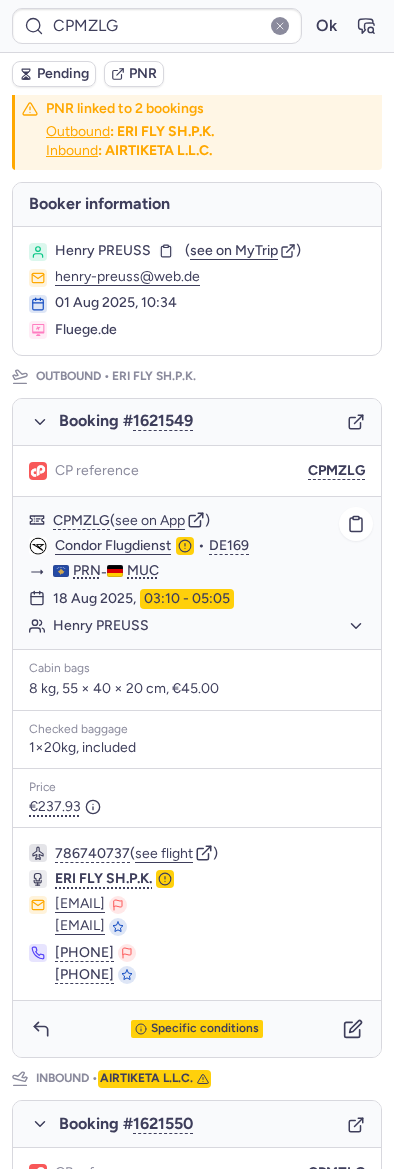 scroll, scrollTop: 0, scrollLeft: 0, axis: both 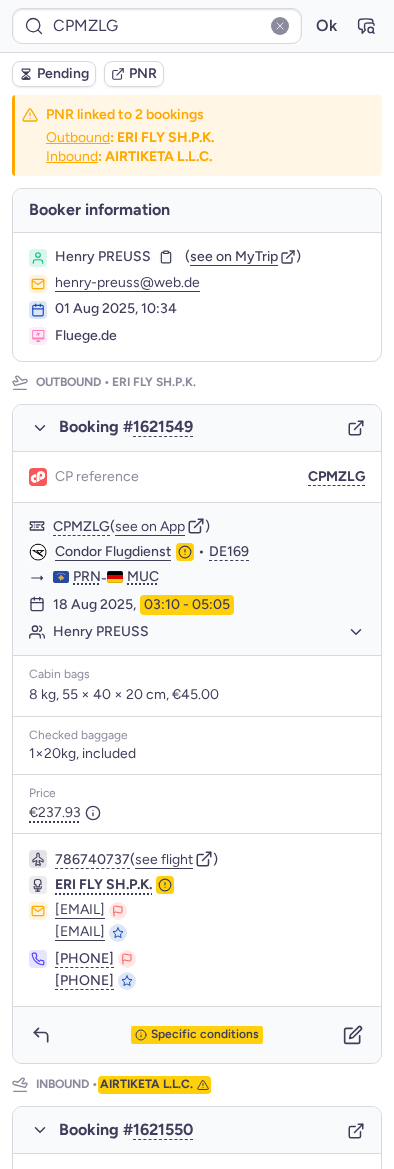 click 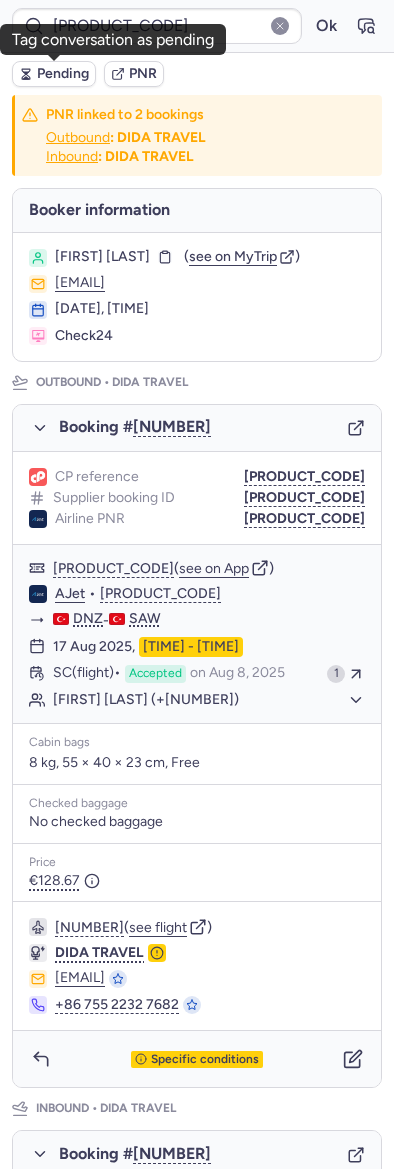 click on "Pending" at bounding box center [63, 74] 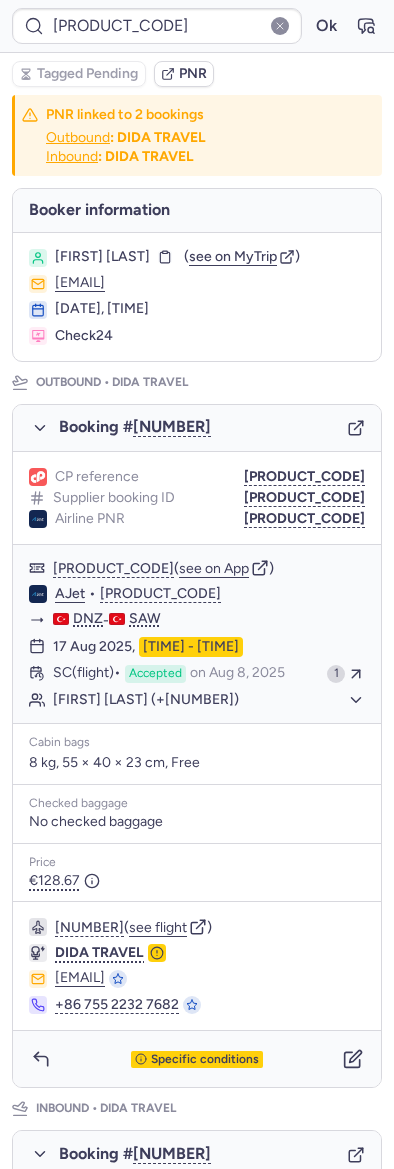 type on "CPLUHR" 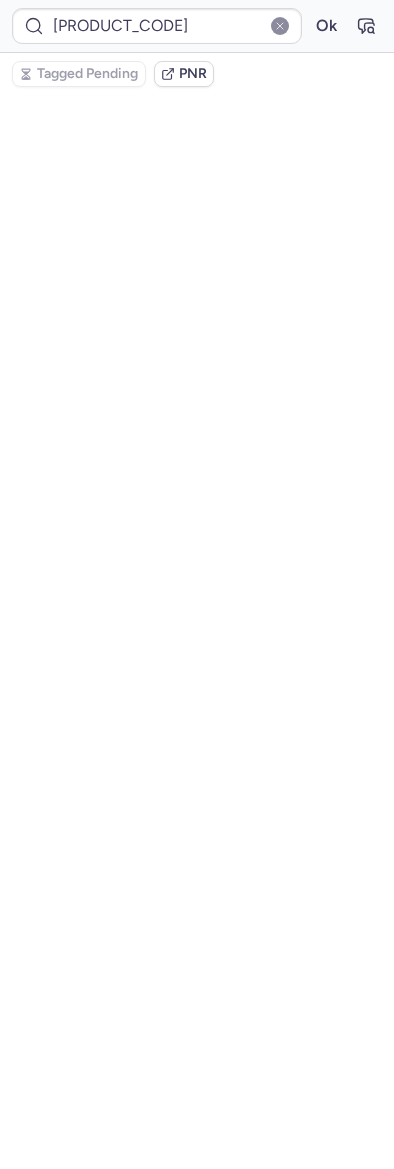 type on "[CODE]" 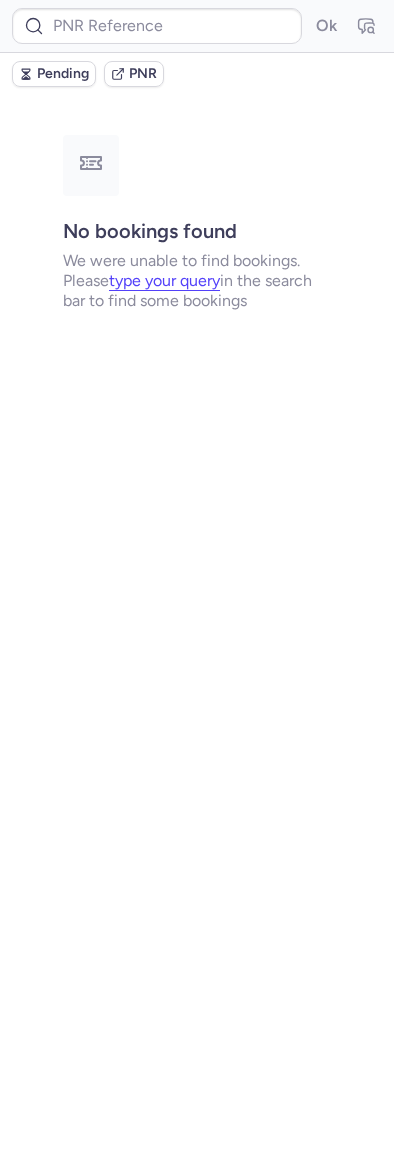 type on "[CODE]" 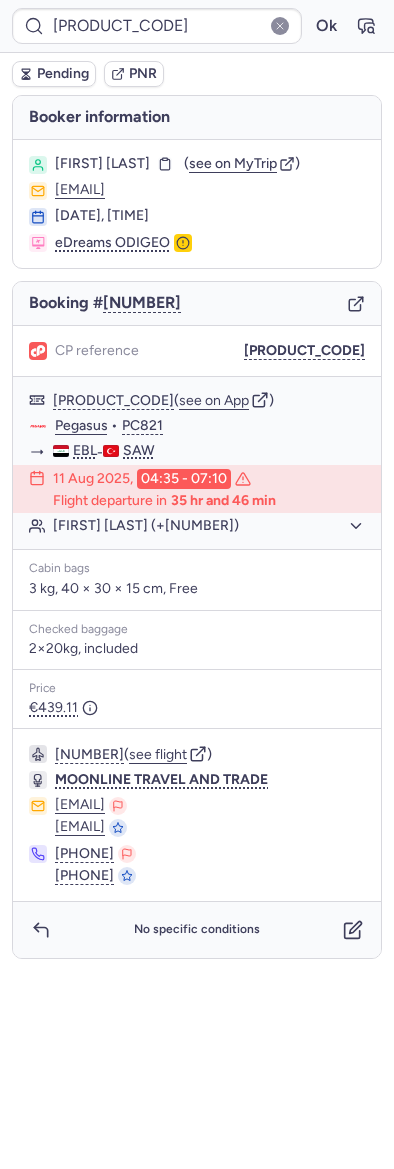 click on "[EMAIL]" 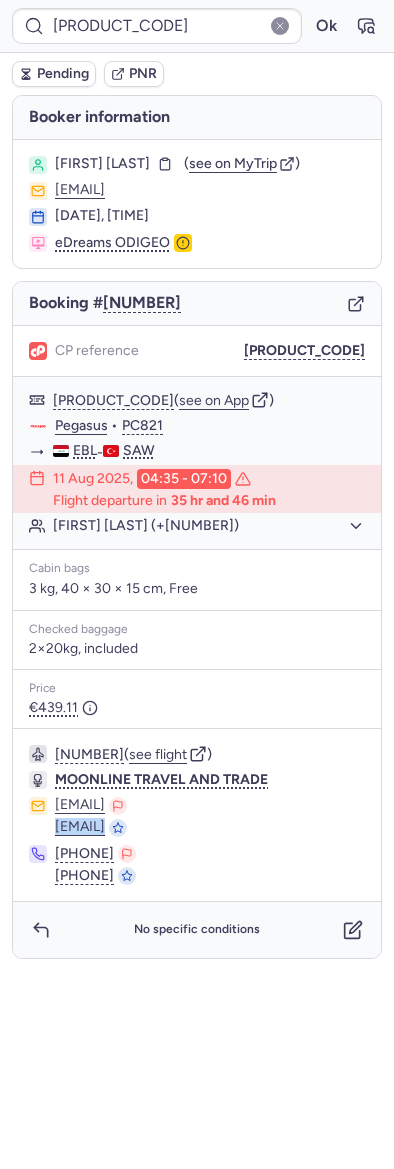 drag, startPoint x: 273, startPoint y: 821, endPoint x: 44, endPoint y: 820, distance: 229.00218 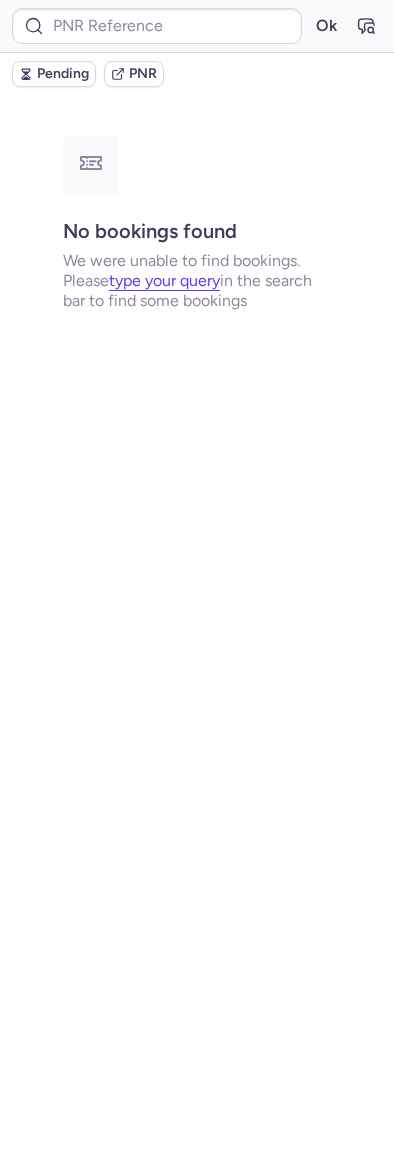type on "CPFOBA" 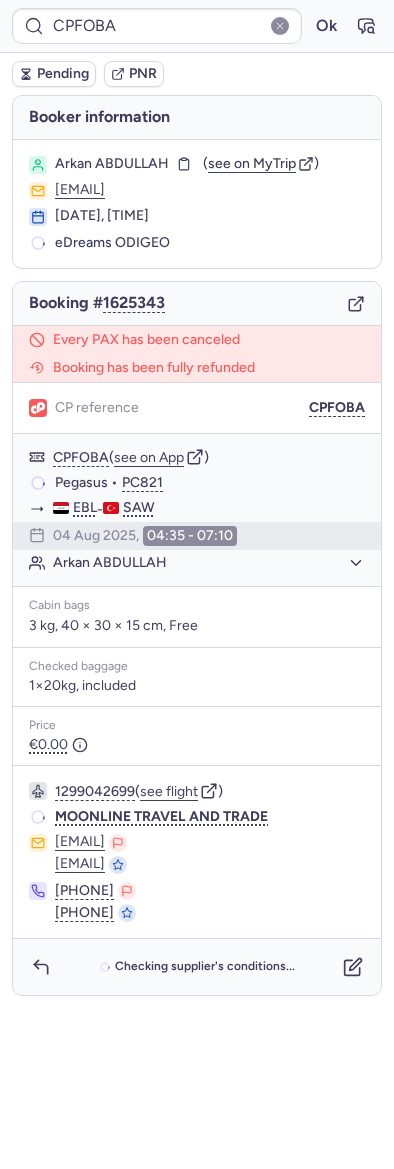 type 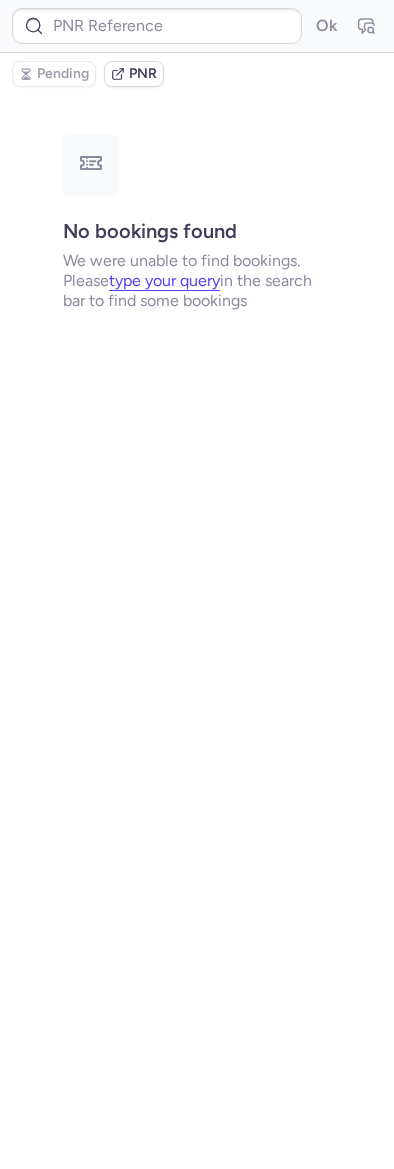 scroll, scrollTop: 0, scrollLeft: 0, axis: both 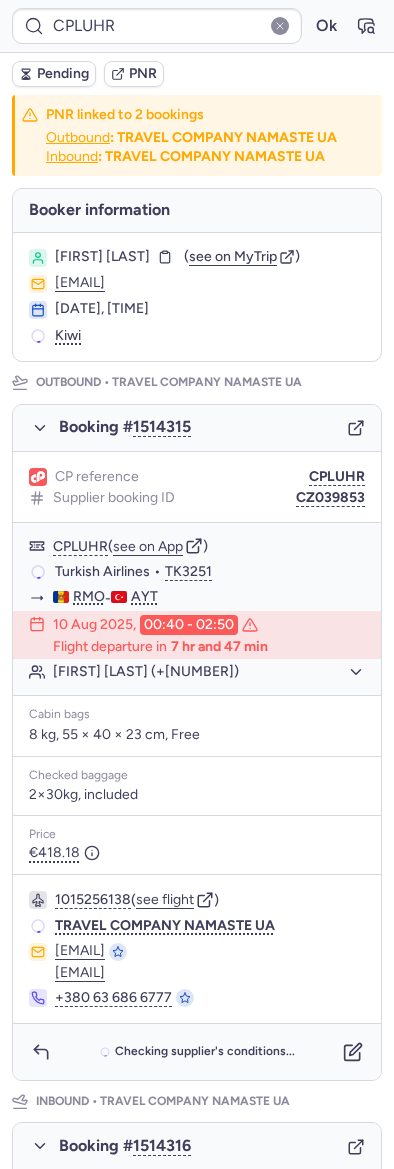 type on "[CODE]" 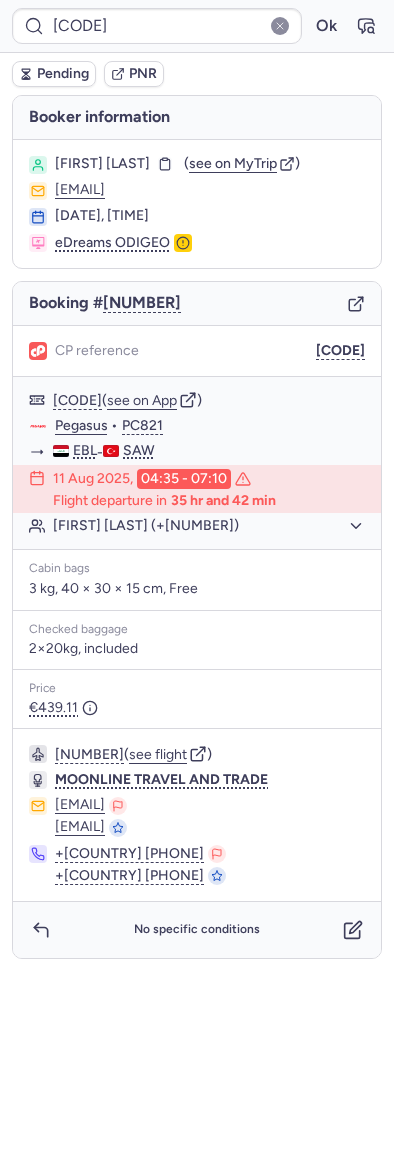 click on "[EMAIL]" 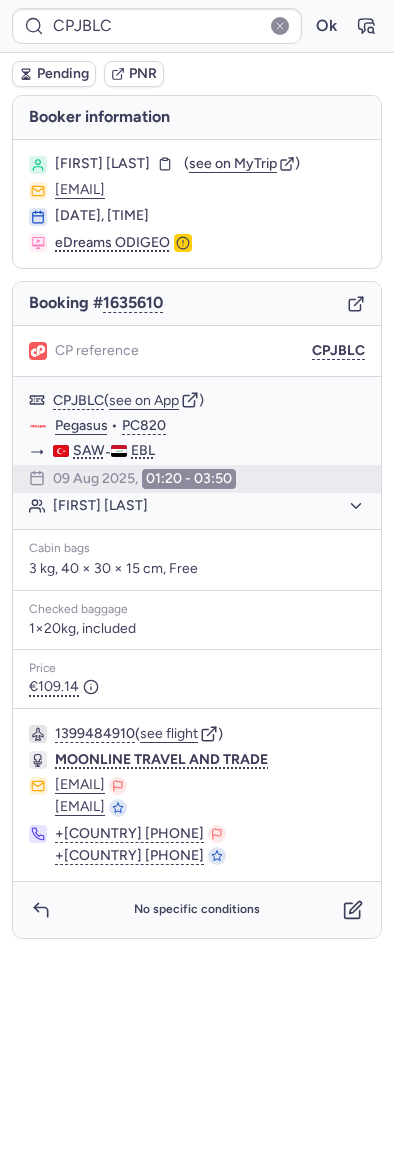 type on "[CODE]" 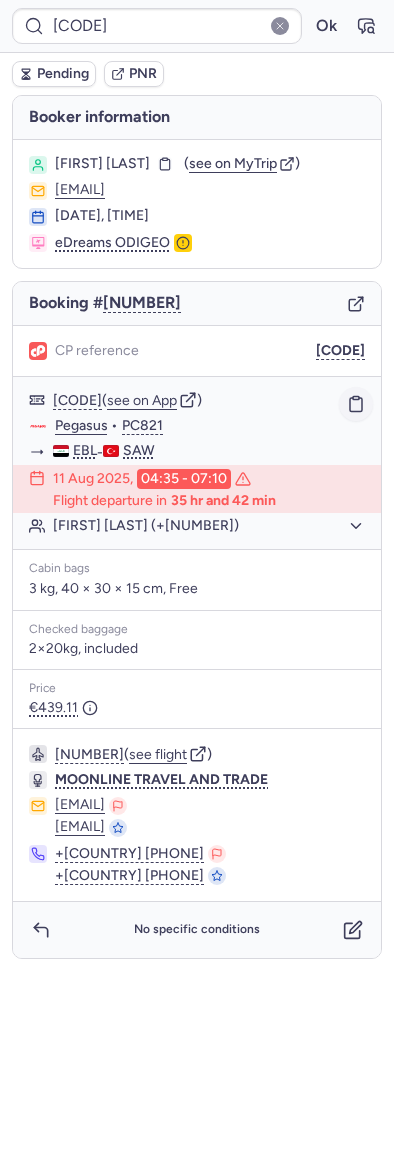 click 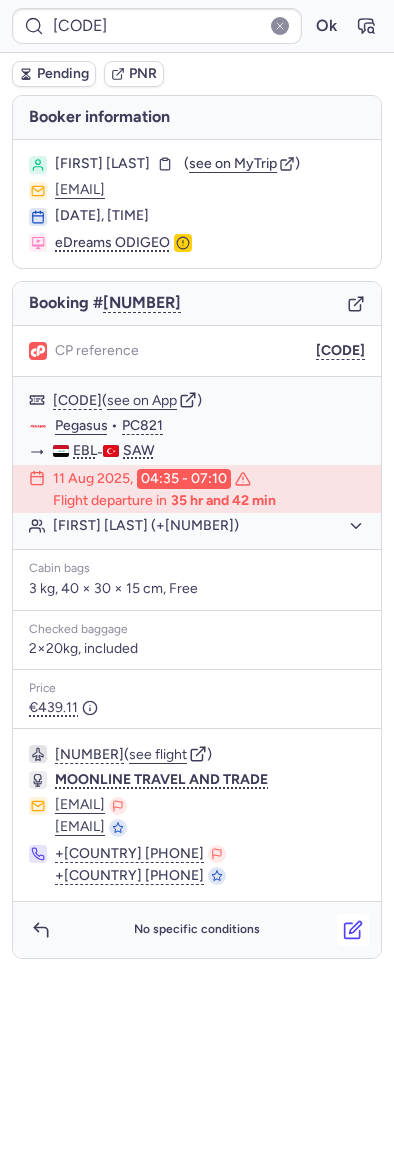 click at bounding box center [353, 930] 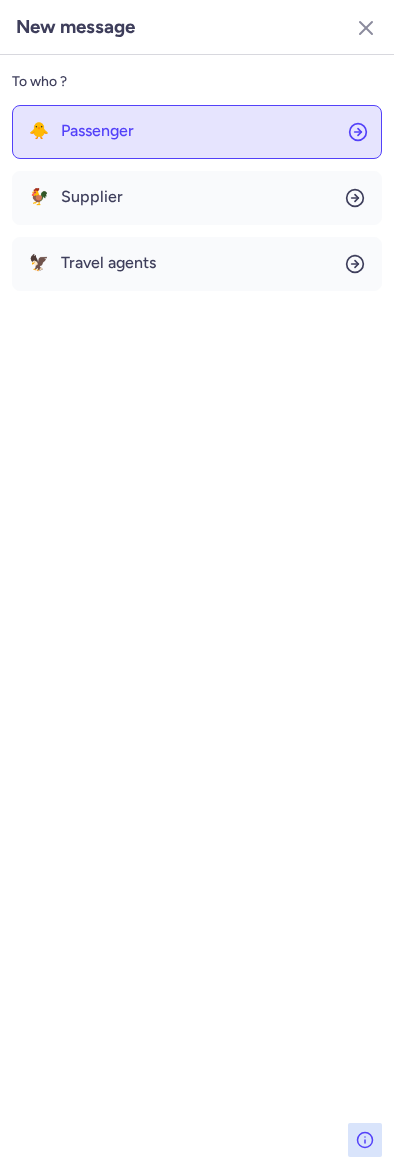 click on "🐥 Passenger" 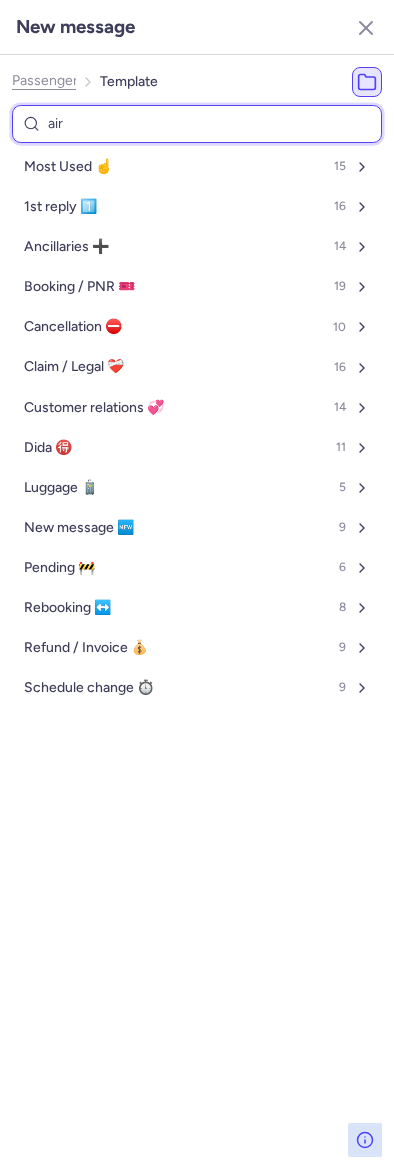 type on "airl" 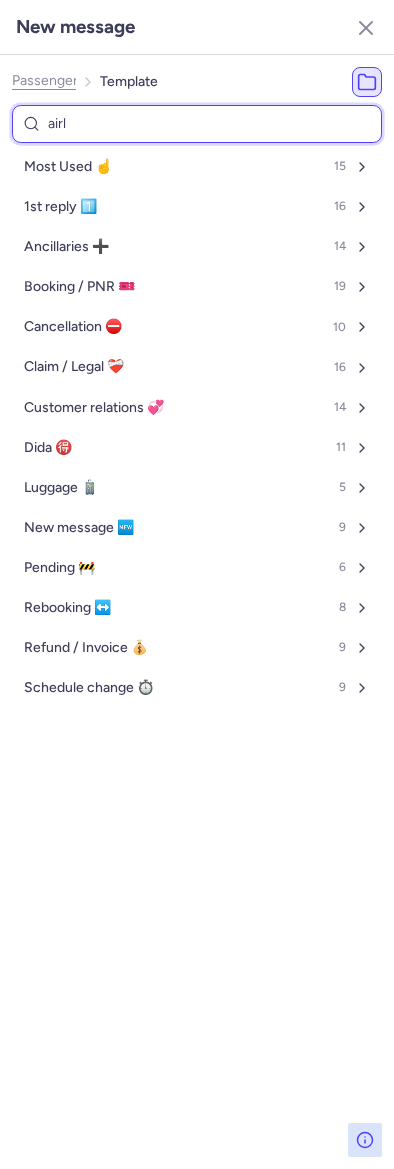 select on "en" 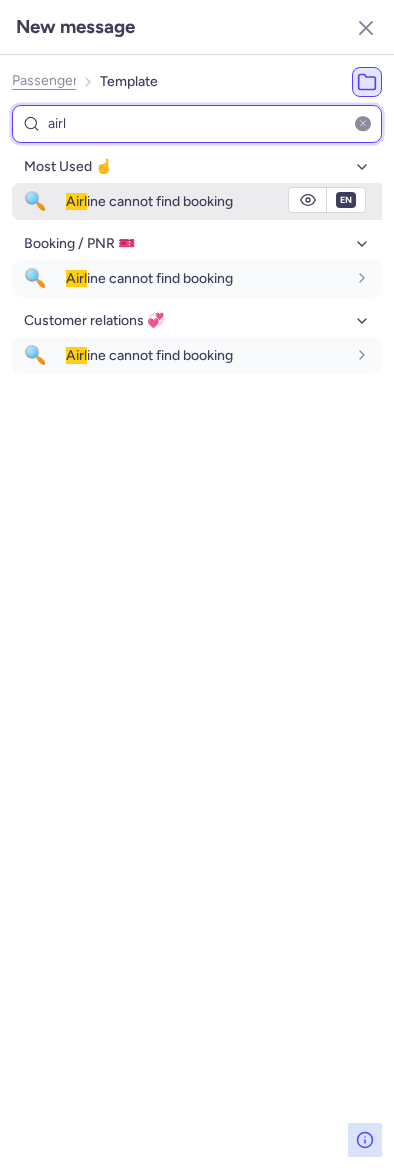 type on "airl" 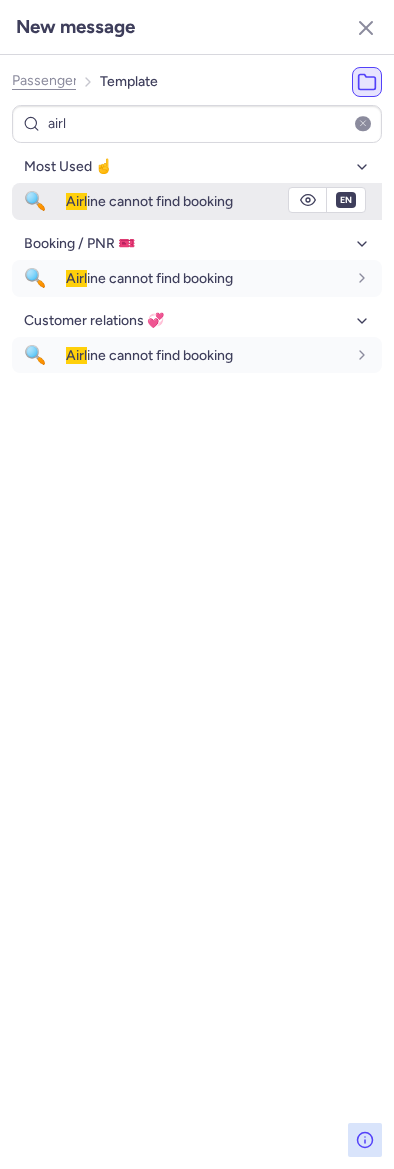 click on "Airl ine cannot find booking" at bounding box center [224, 201] 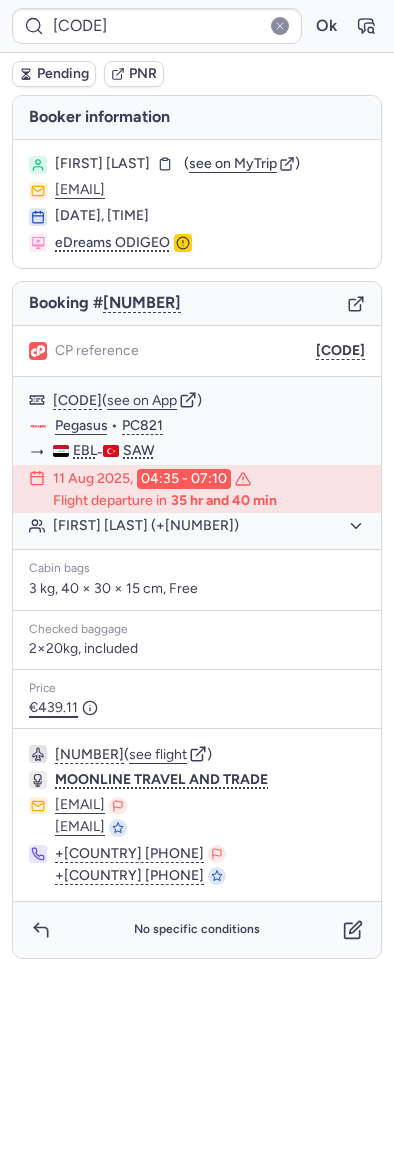 type on "[CODE]" 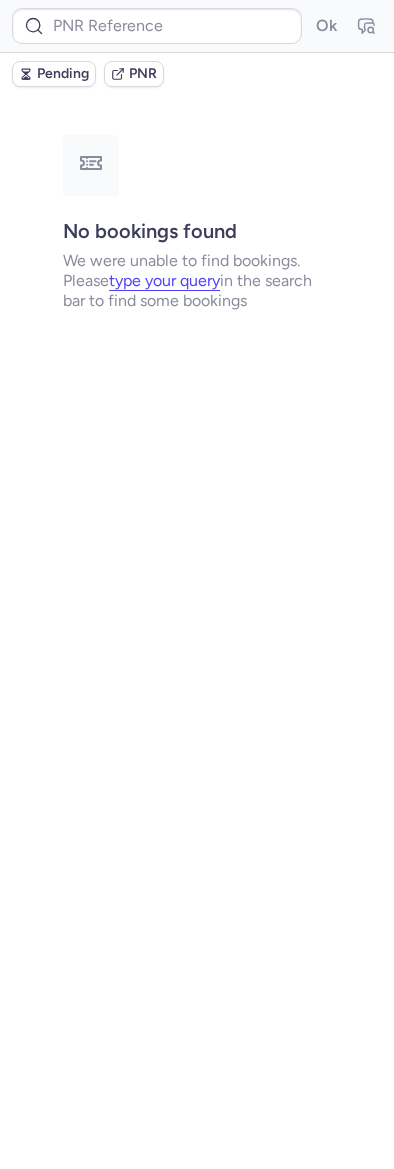 type on "[CODE]" 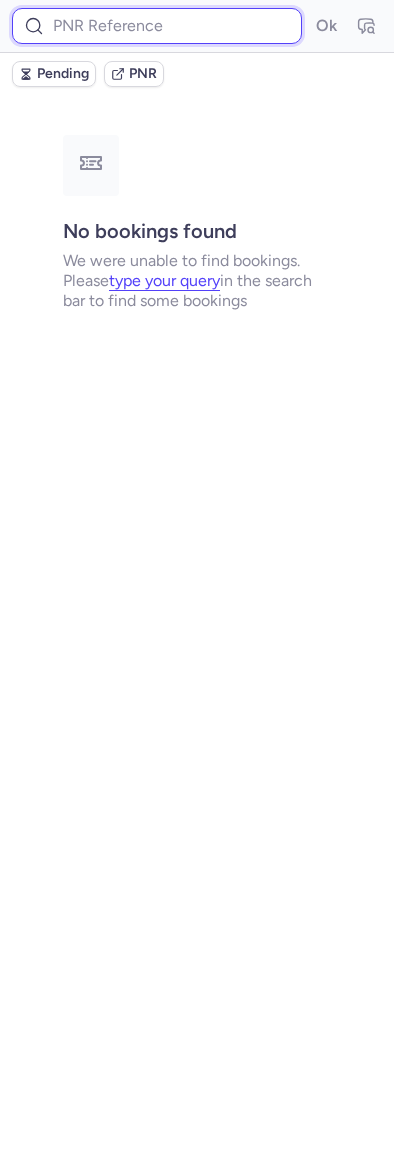 click at bounding box center [157, 26] 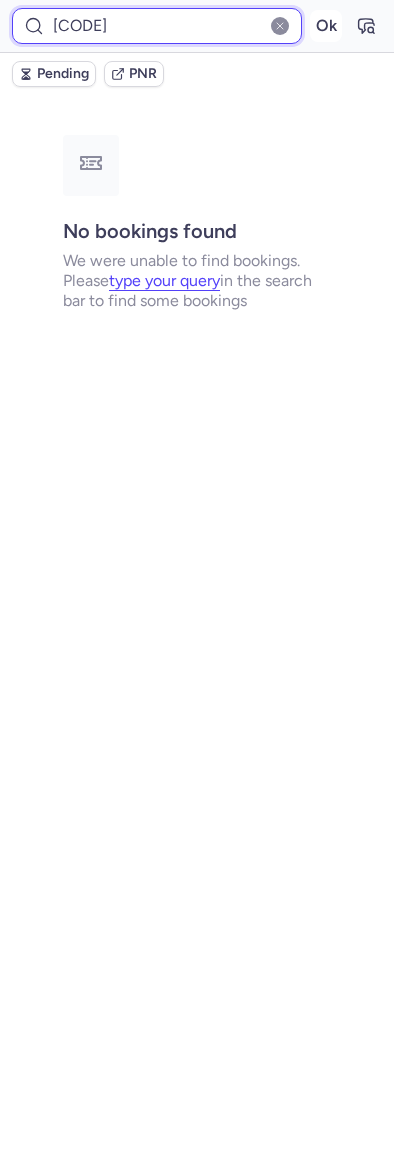 type on "[CODE]" 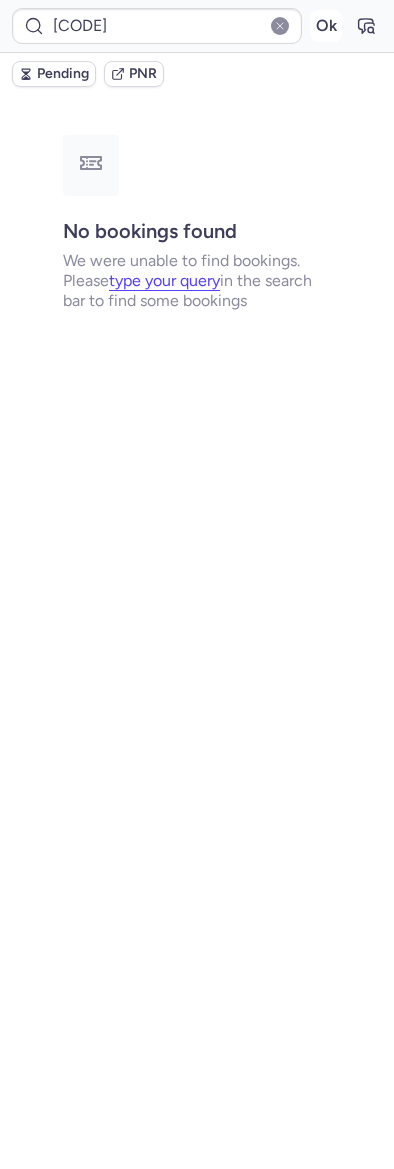 click on "Ok" at bounding box center (326, 26) 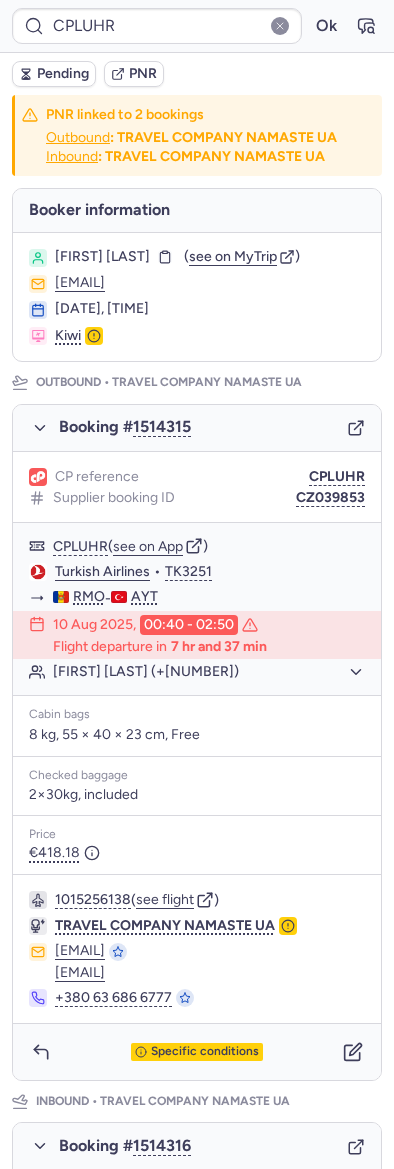 type on "CPYMFO" 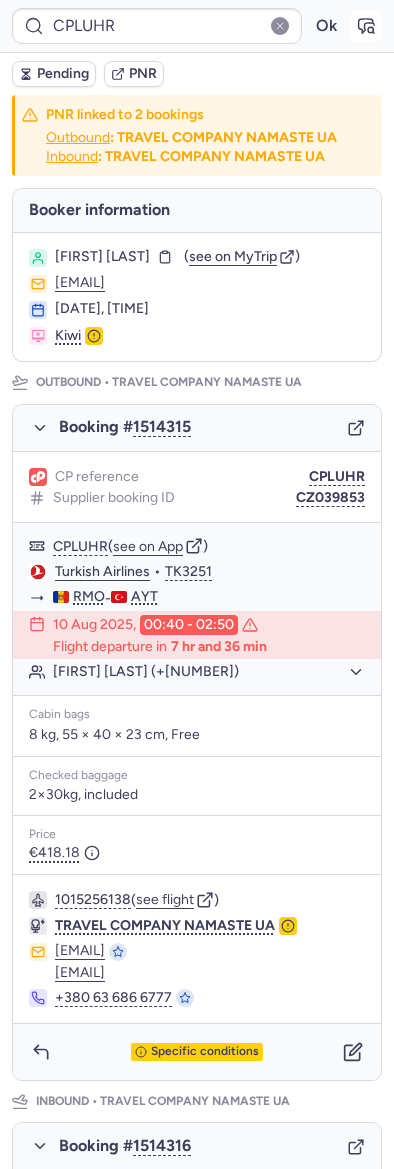 click 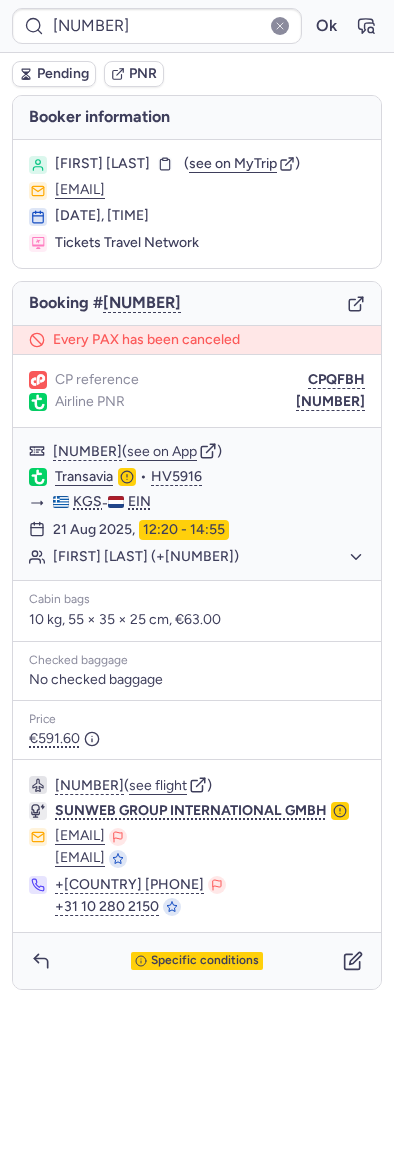 type on "CPQFBH" 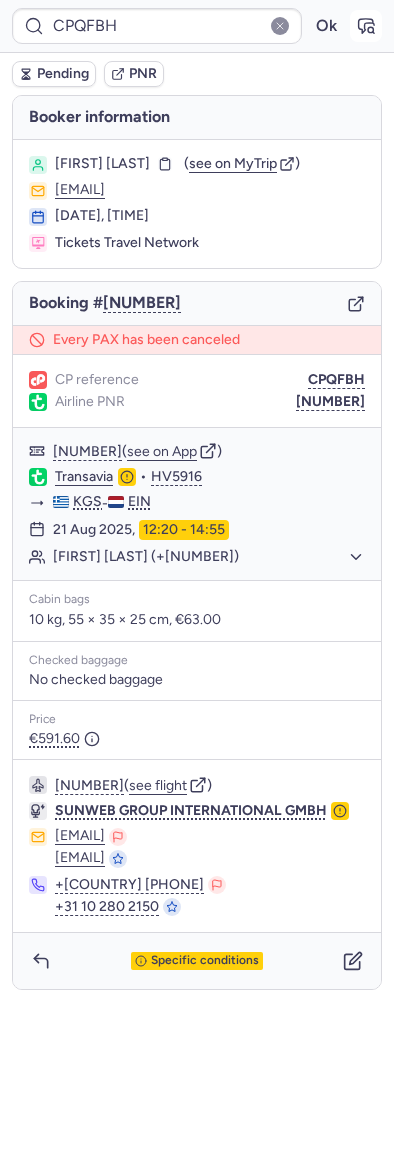click at bounding box center (366, 26) 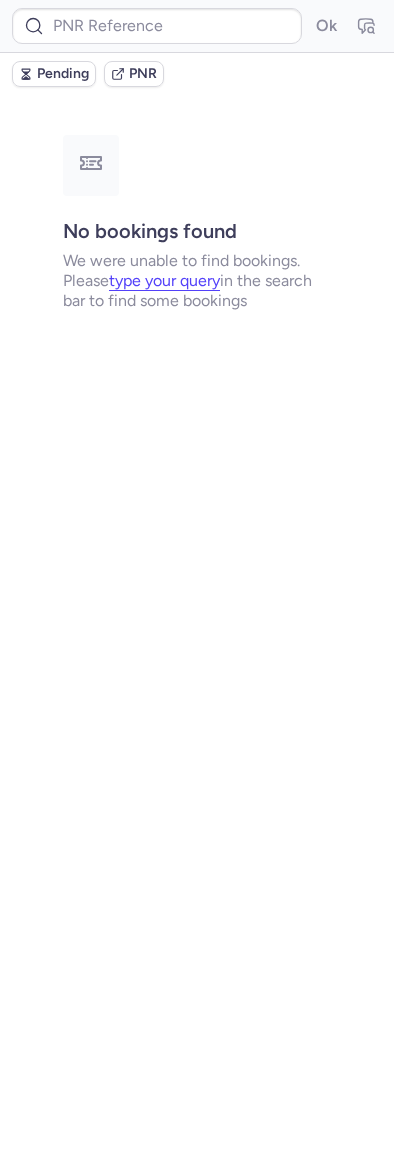 type on "CPQFBH" 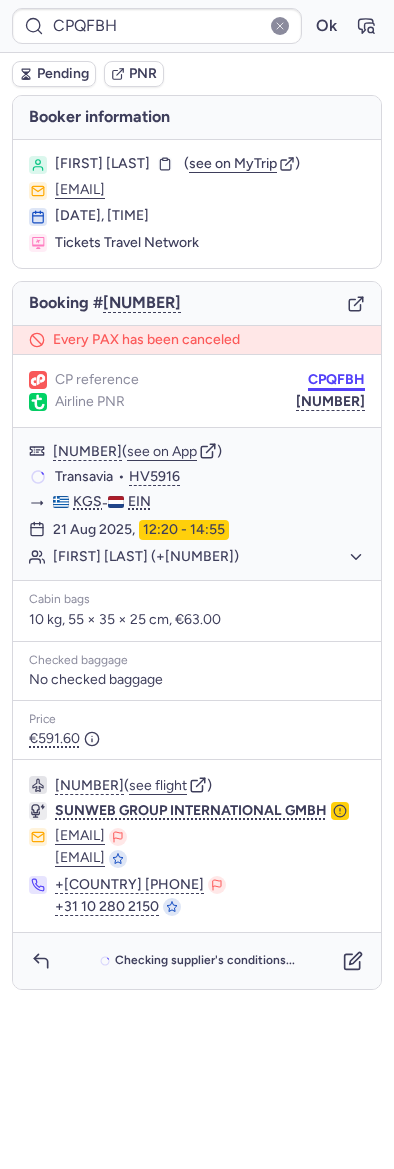 click on "CPQFBH" at bounding box center (336, 380) 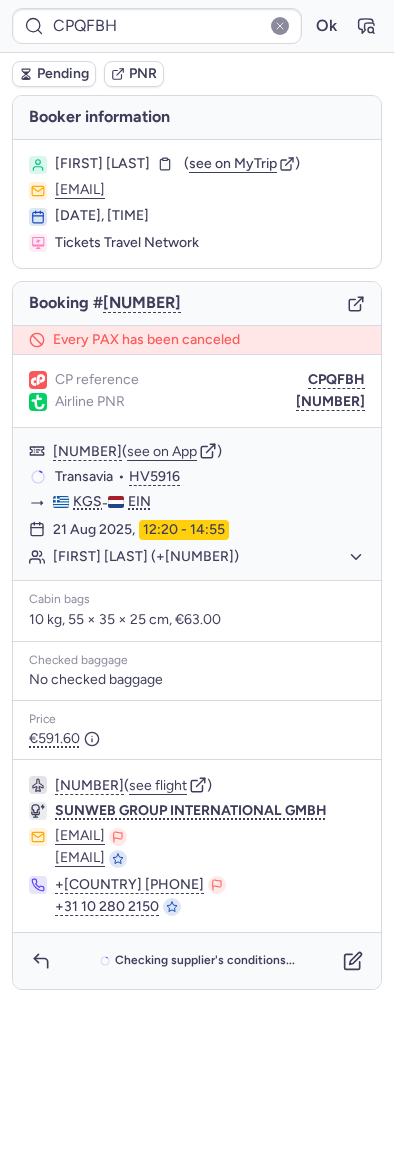 click on "Booking # [NUMBER]" at bounding box center [197, 304] 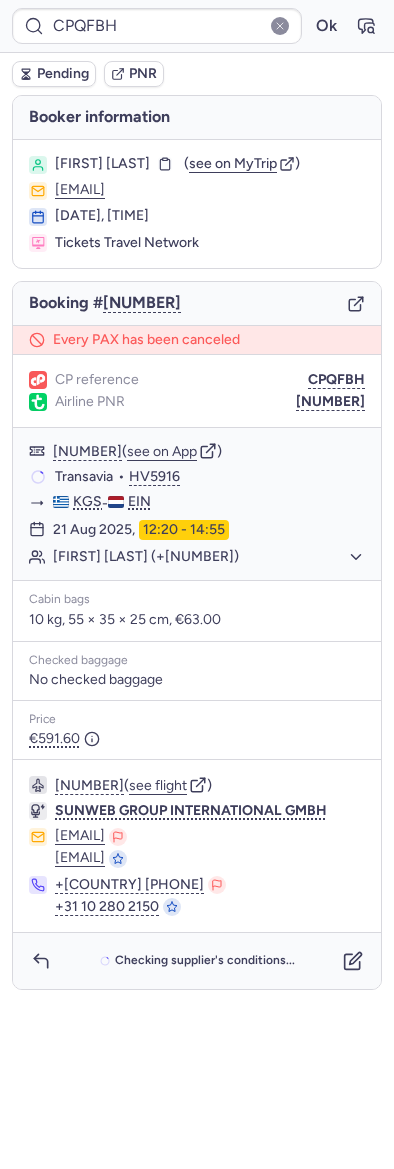 click 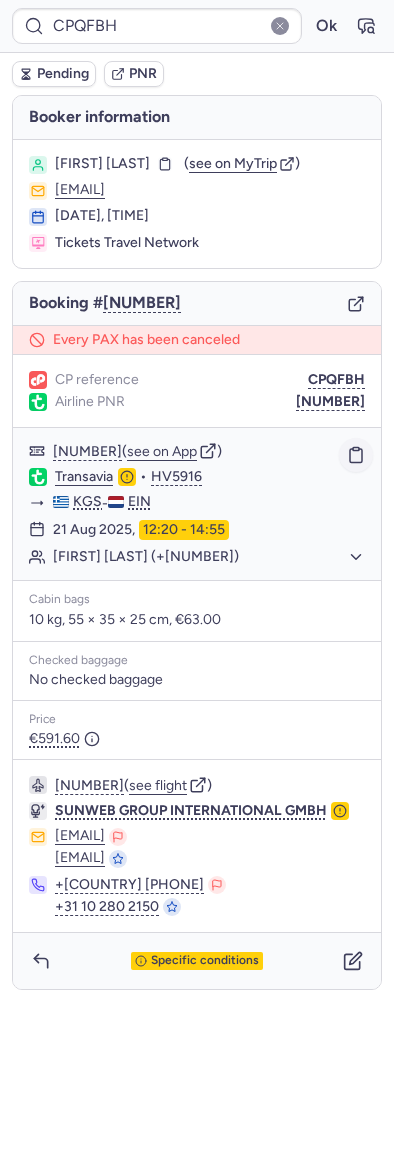 click 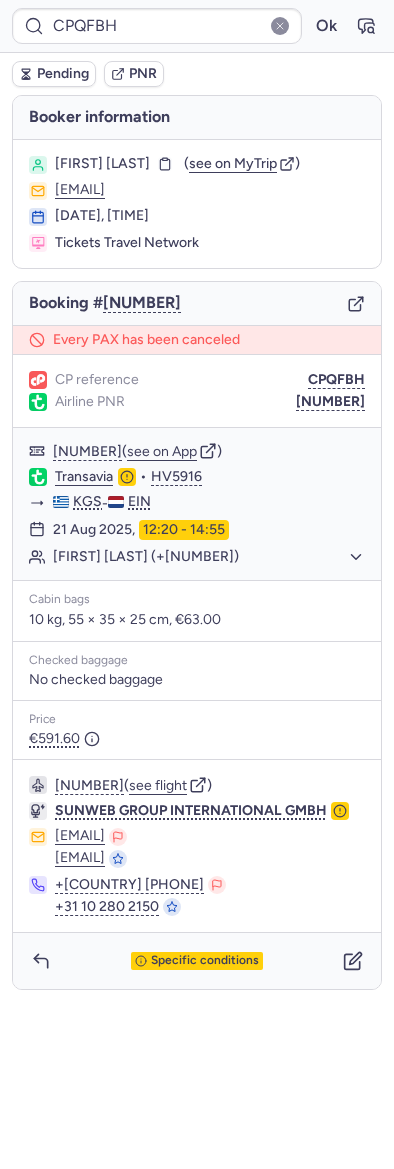 type on "[CODE]" 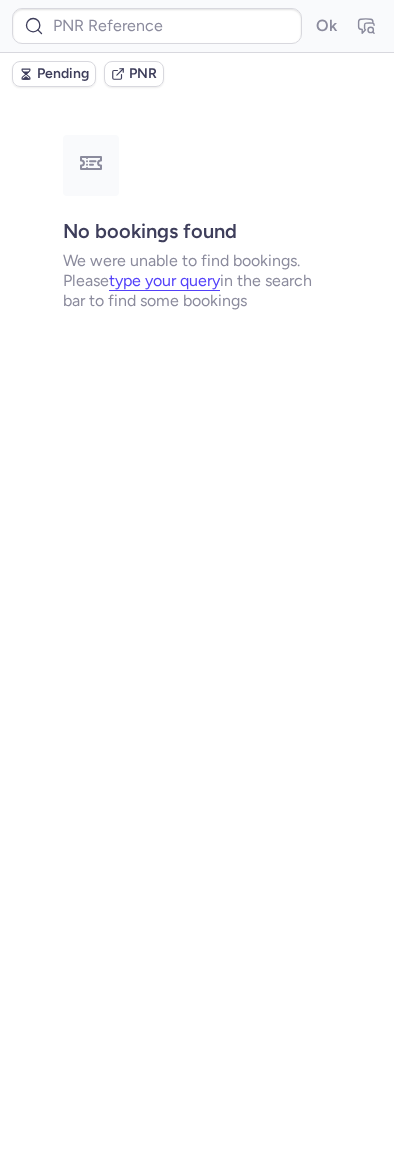 type on "CP5IJ7" 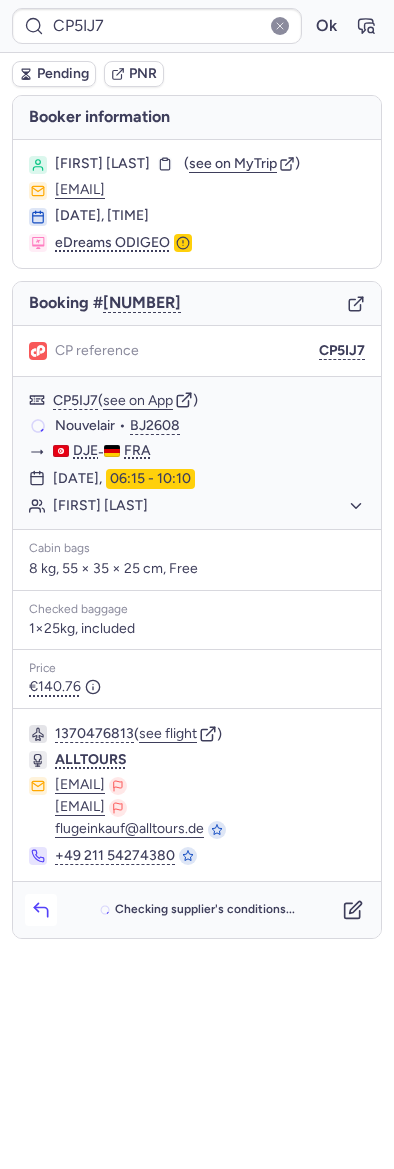 click at bounding box center (41, 910) 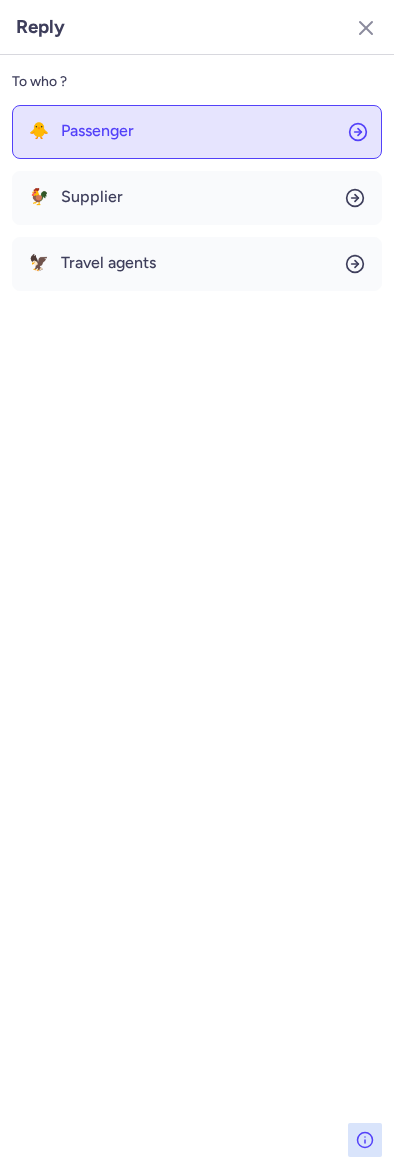 click on "🐥 Passenger" 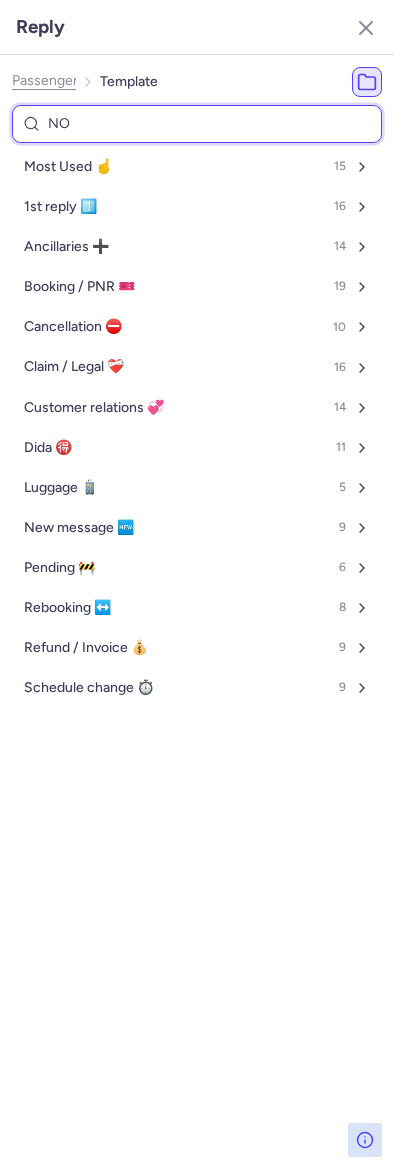 type on "NON" 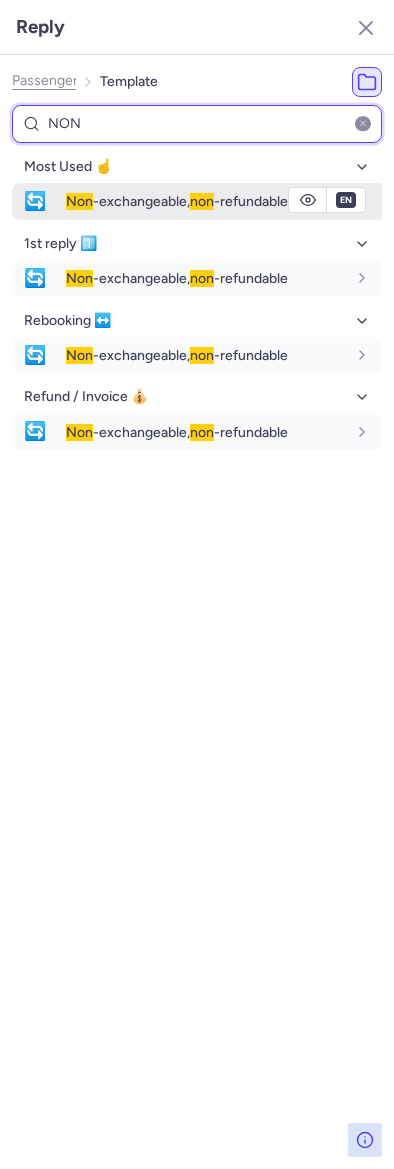 type on "NON" 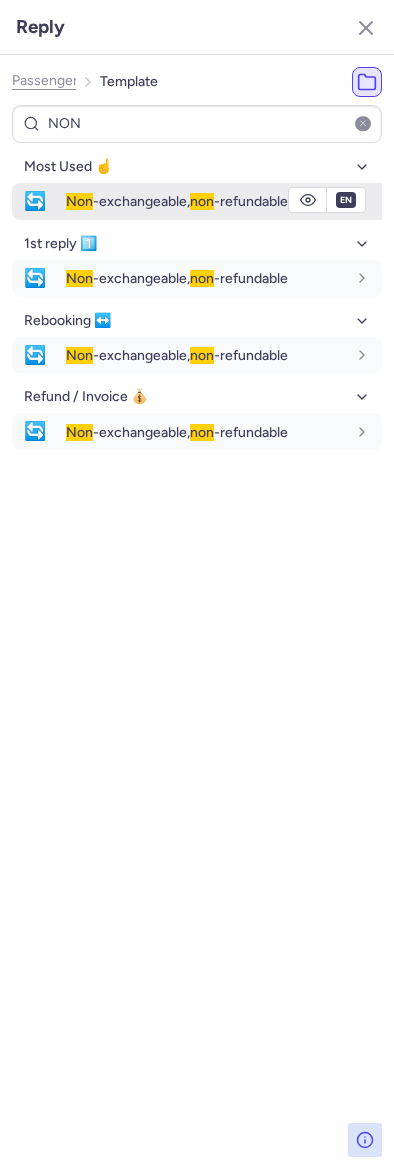 click on "Non -exchangeable,  non -refundable" at bounding box center [177, 201] 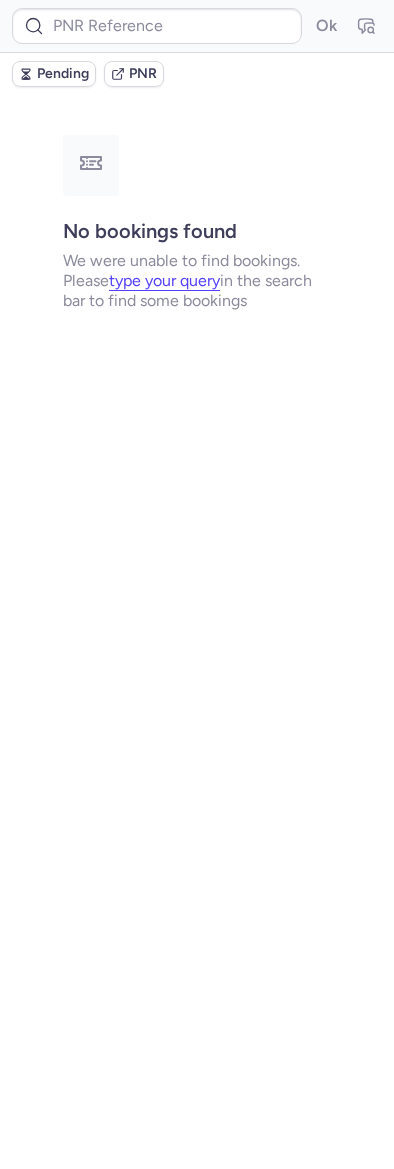 type on "CP5IJ7" 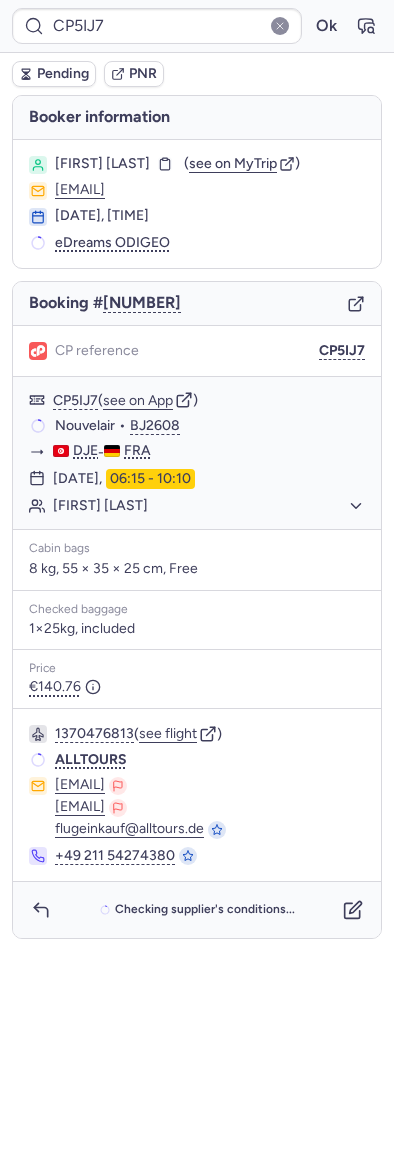 click on "Checking supplier's conditions..." at bounding box center (197, 910) 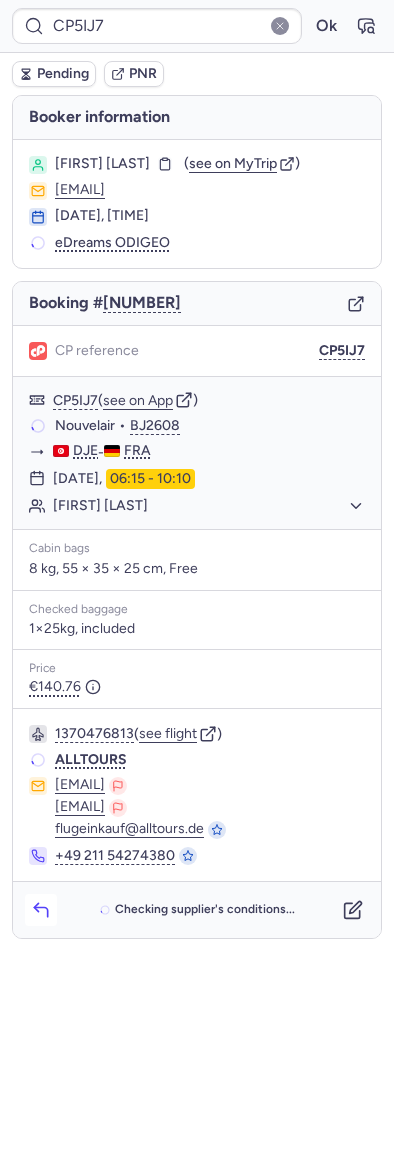 click 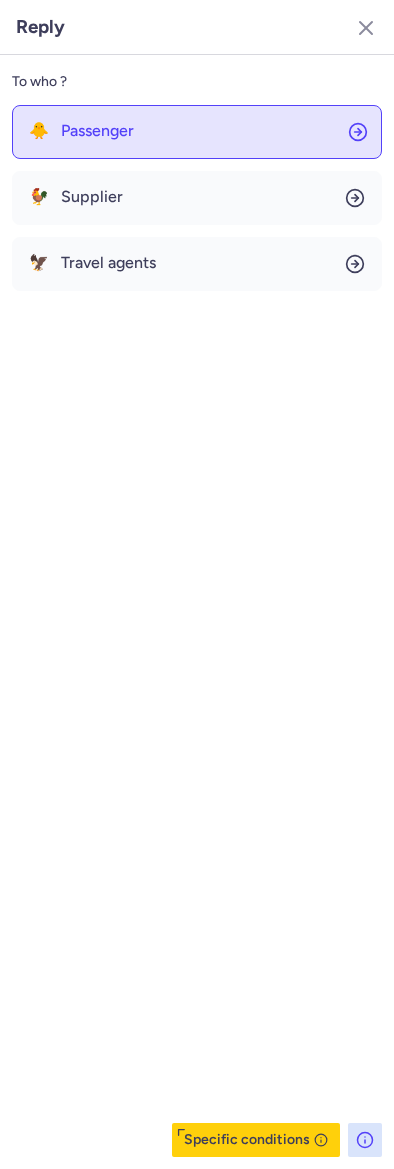 click on "🐥 Passenger" 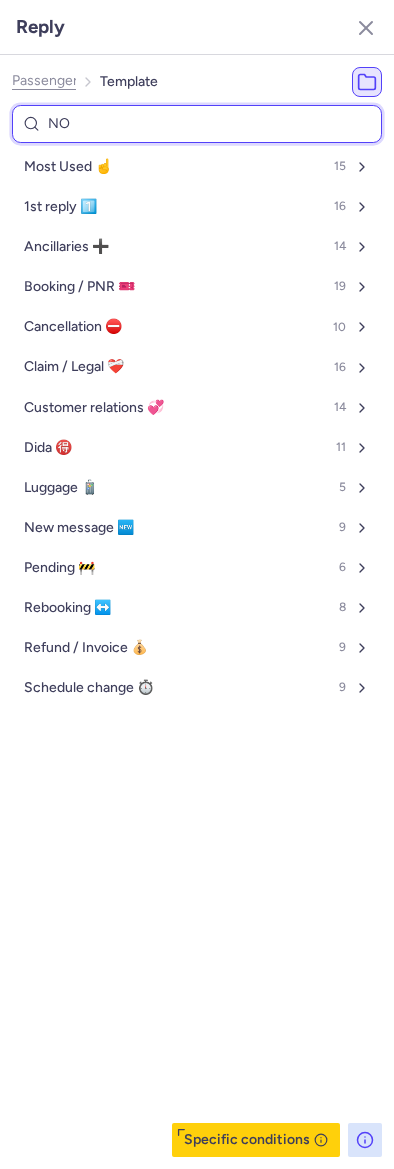 type on "NON" 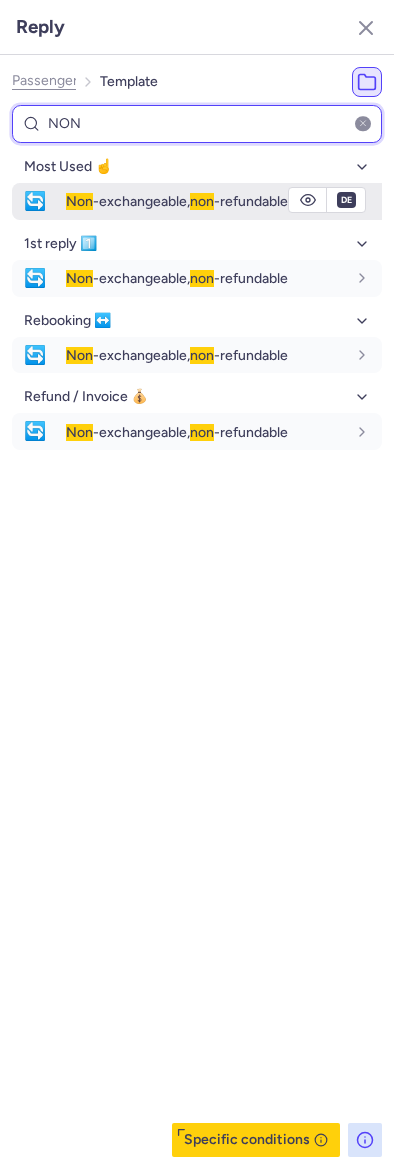 type on "NON" 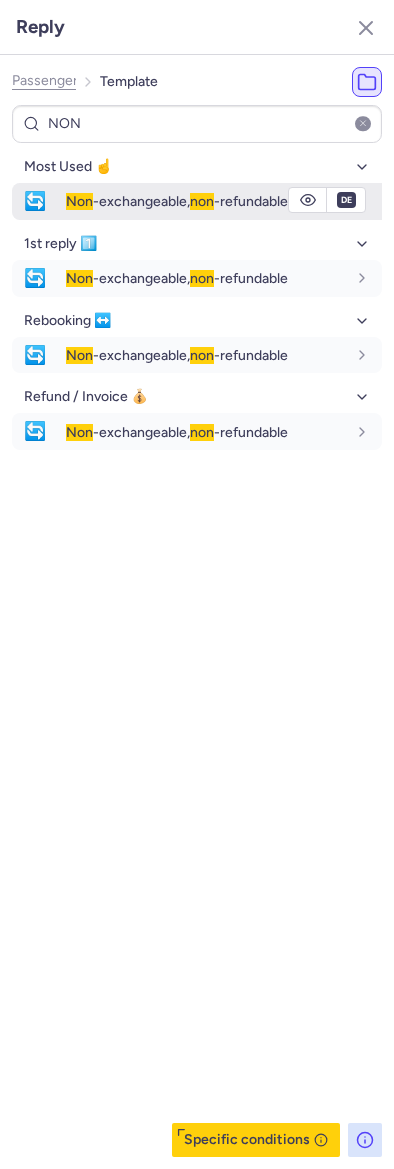 click on "Non -exchangeable,  non -refundable" at bounding box center [224, 201] 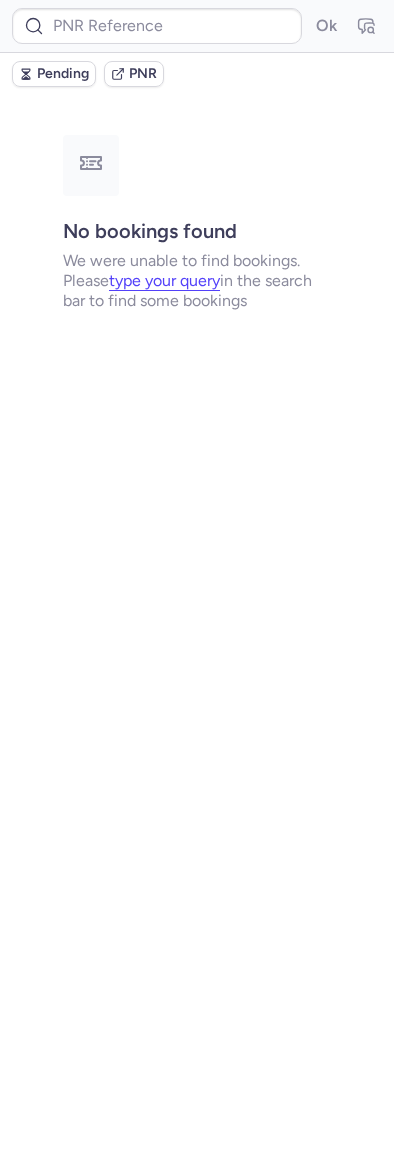 type on "CPYMFO" 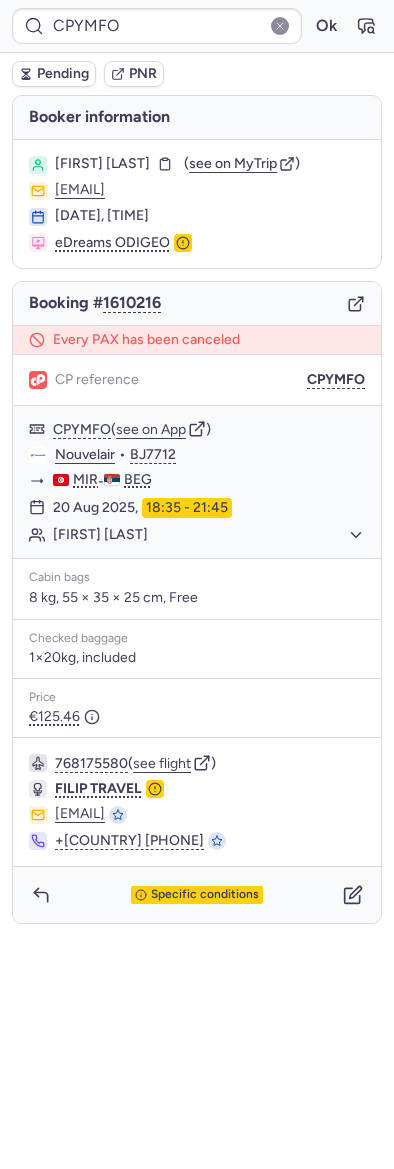 click on "[CODE]  Ok" at bounding box center (197, 26) 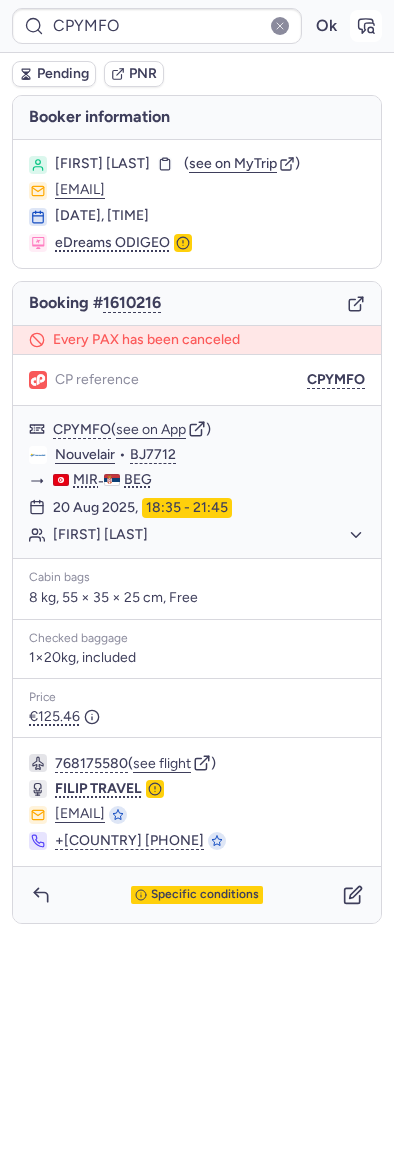 click 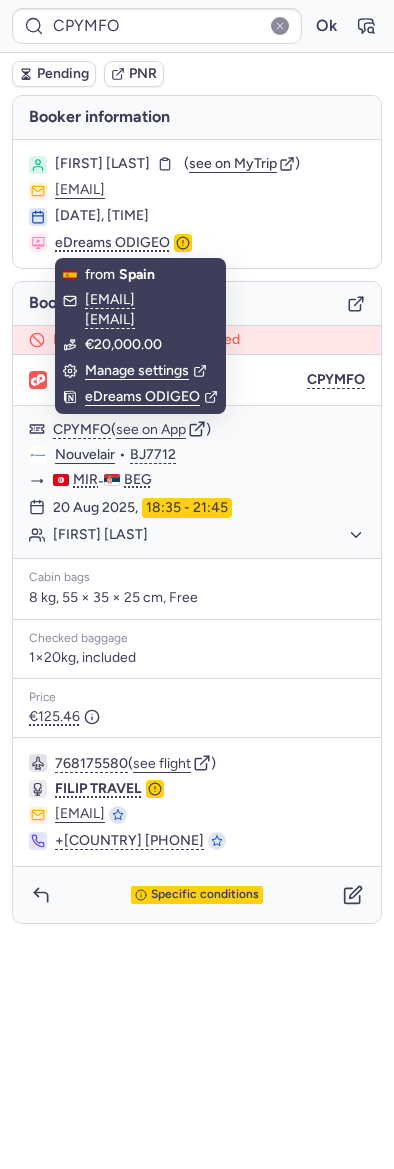 click on "Pending" at bounding box center [54, 74] 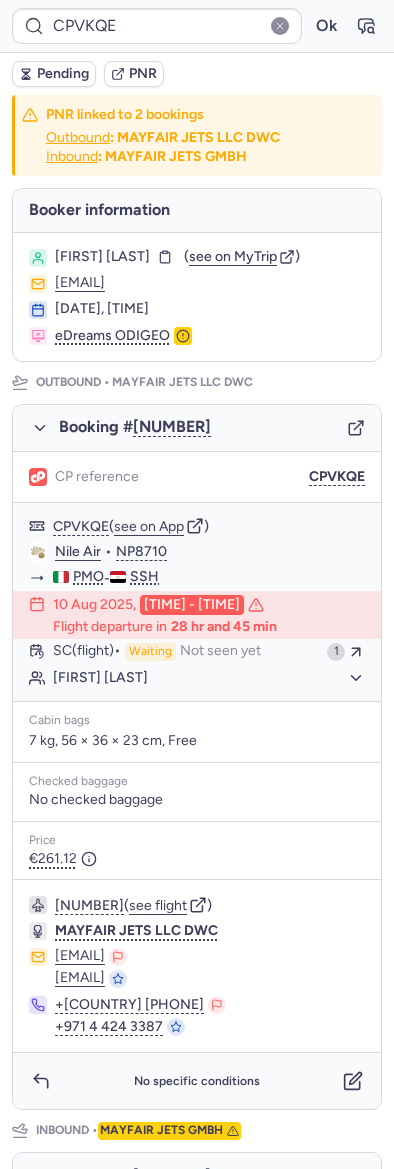 type on "[CODE]" 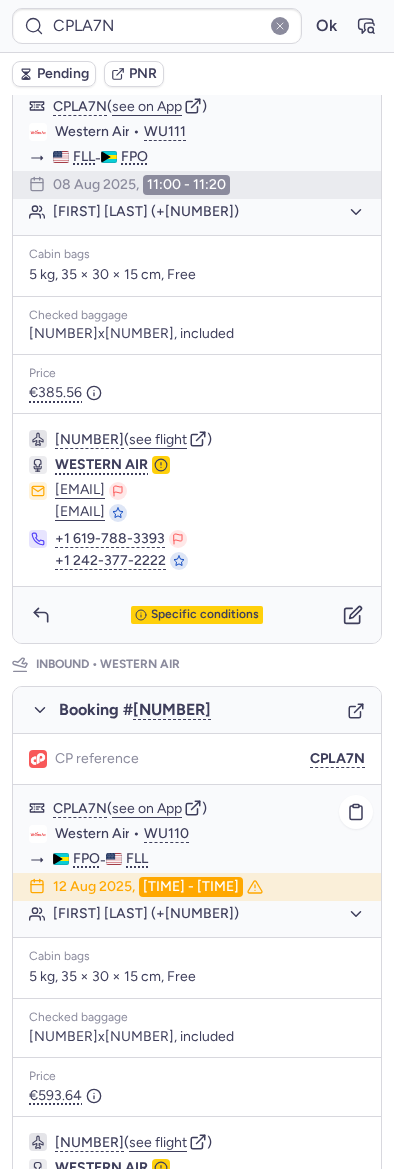 scroll, scrollTop: 617, scrollLeft: 0, axis: vertical 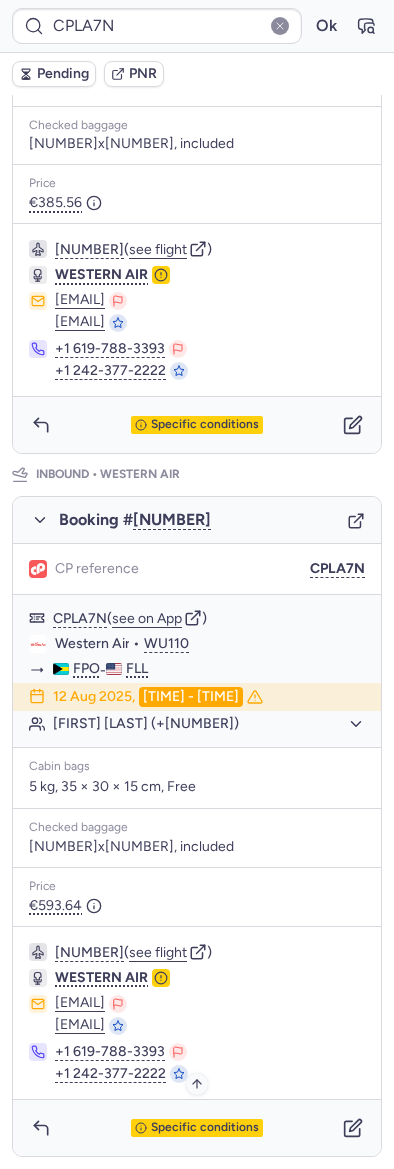 click on "Specific conditions" at bounding box center [205, 1128] 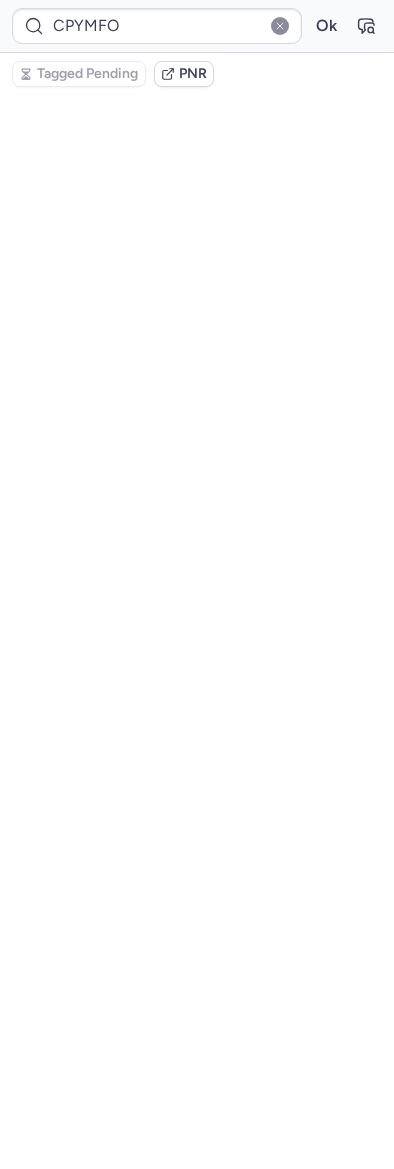 scroll, scrollTop: 0, scrollLeft: 0, axis: both 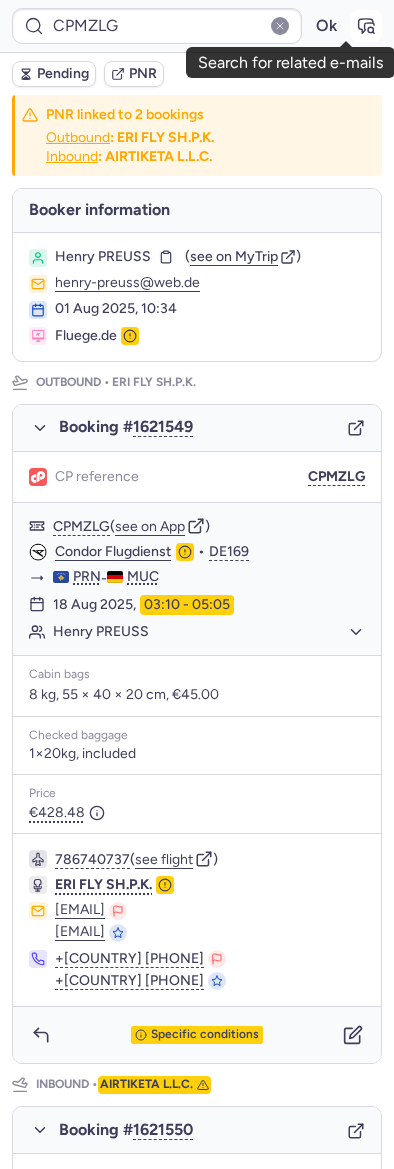 click 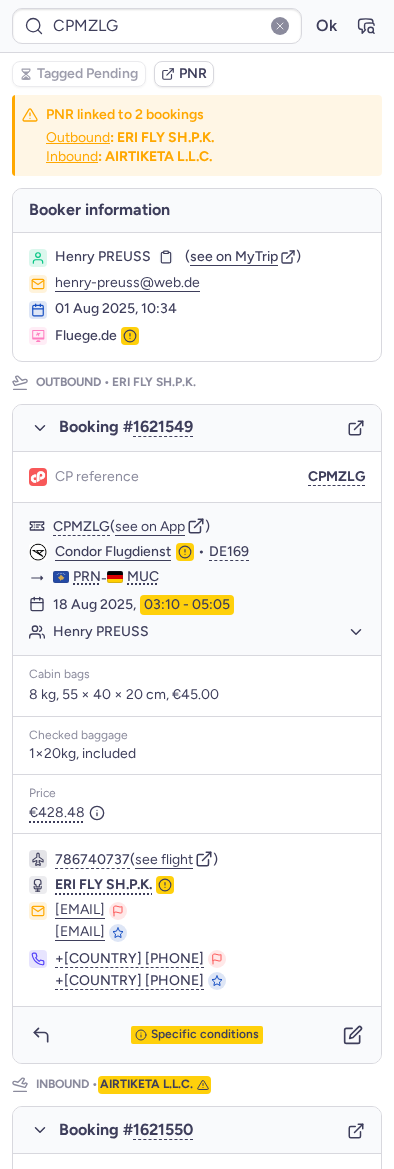 type on "CPVKQE" 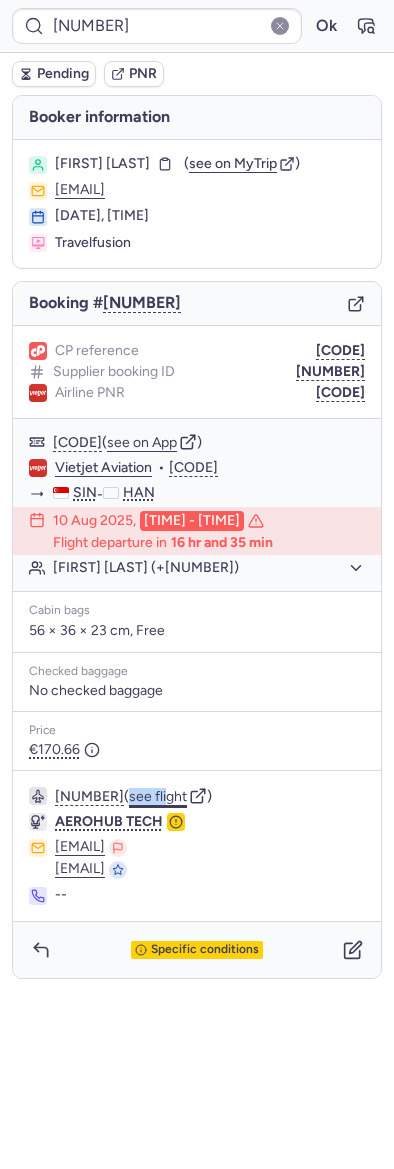 drag, startPoint x: 176, startPoint y: 781, endPoint x: 167, endPoint y: 800, distance: 21.023796 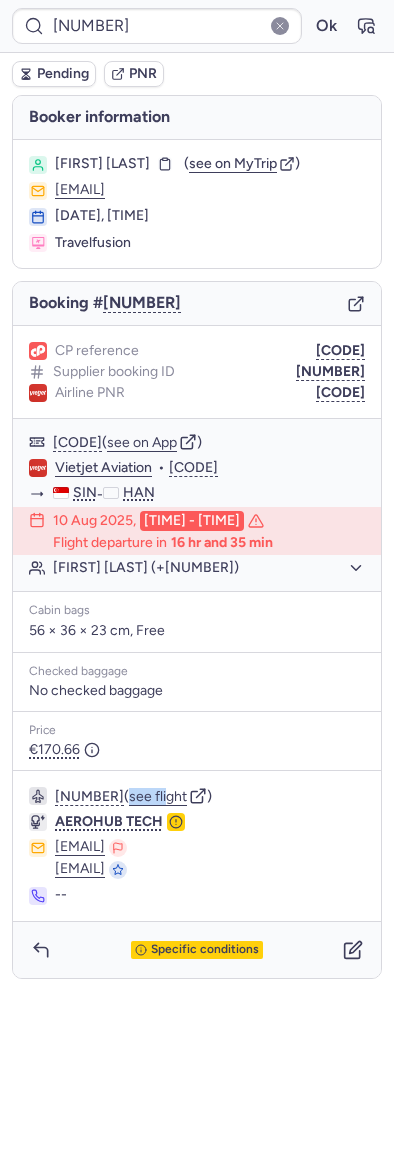click on "[NUMBER]  ( see flight )  [COMPANY] [EMAIL] [EMAIL] --" at bounding box center (197, 846) 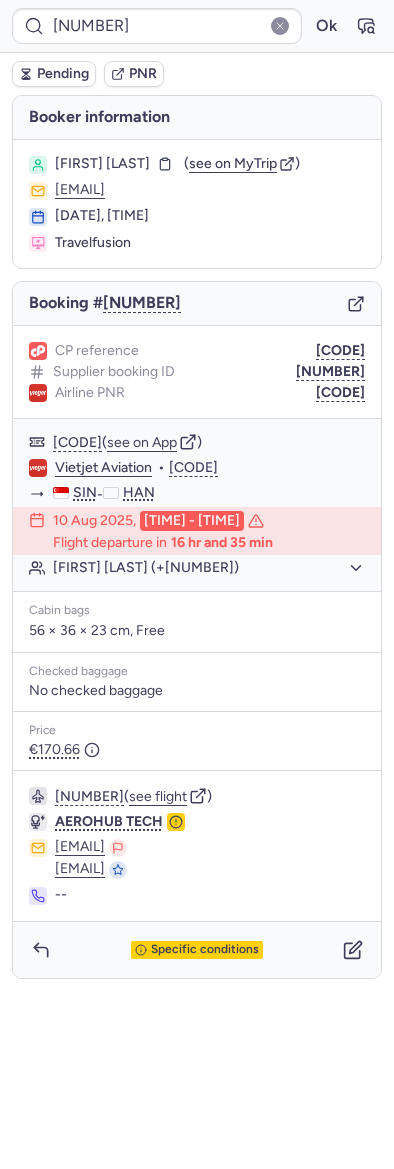 click on "[NUMBER]  ( see flight )  [COMPANY] [EMAIL] [EMAIL] --" at bounding box center (197, 846) 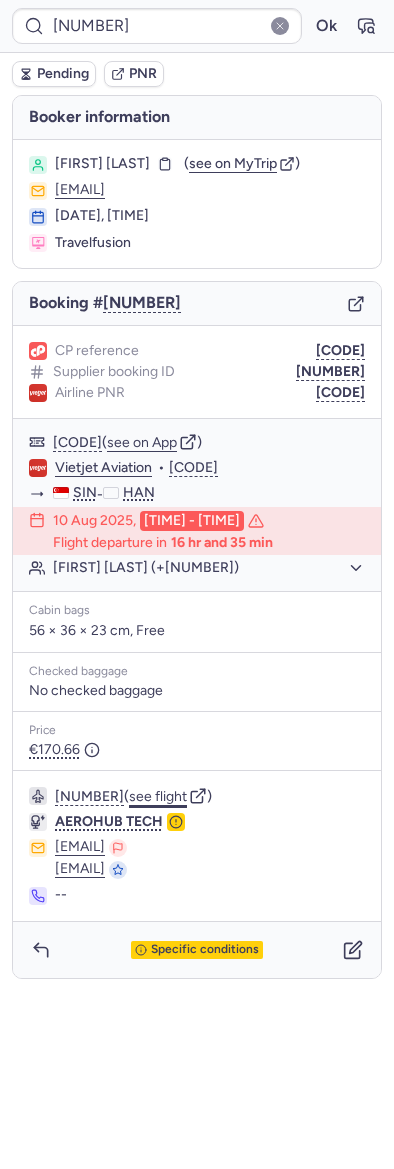 click on "see flight" 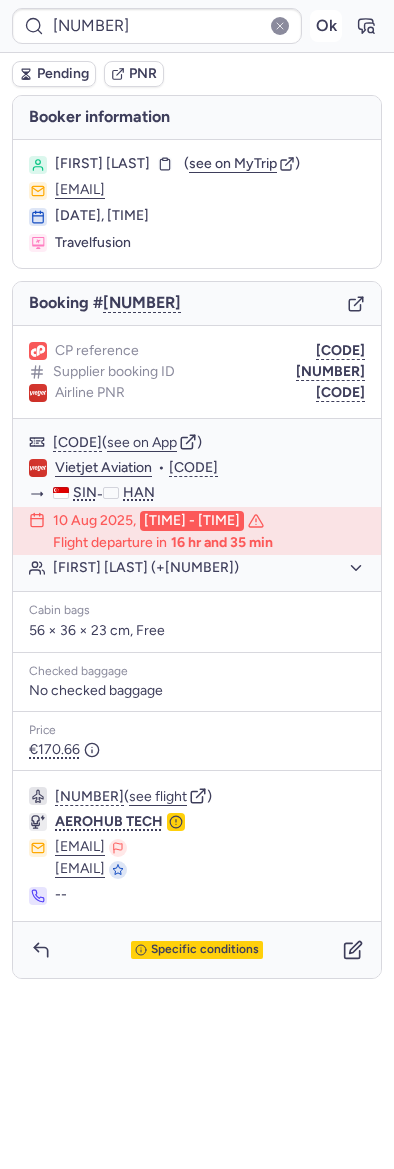 click on "Ok" at bounding box center (326, 26) 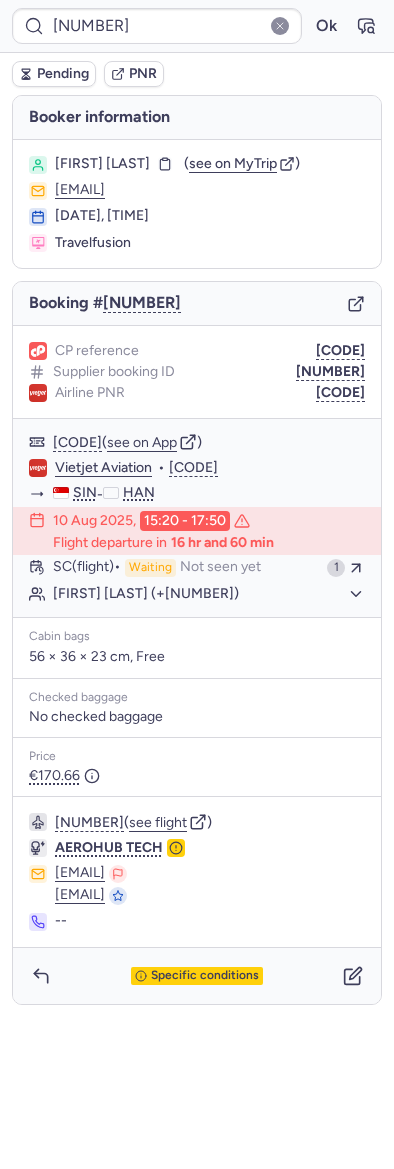 type on "CPYMFO" 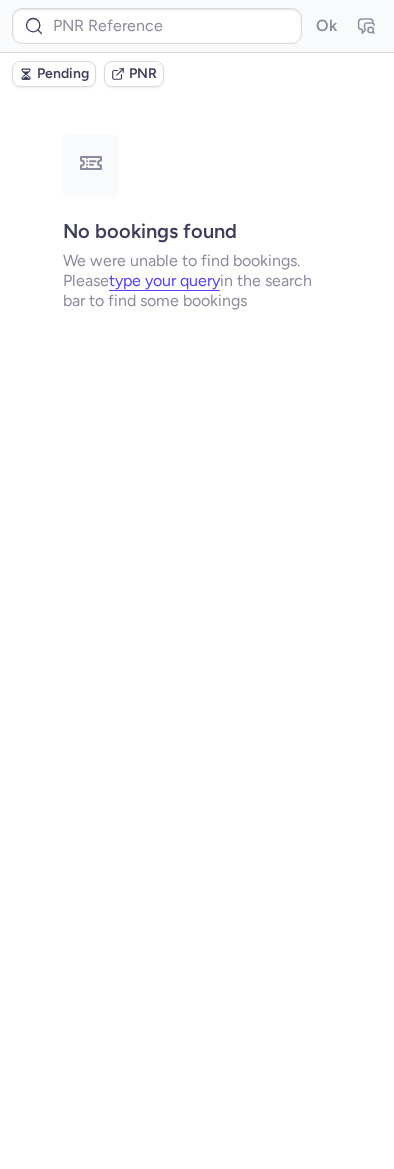 type on "[CODE]" 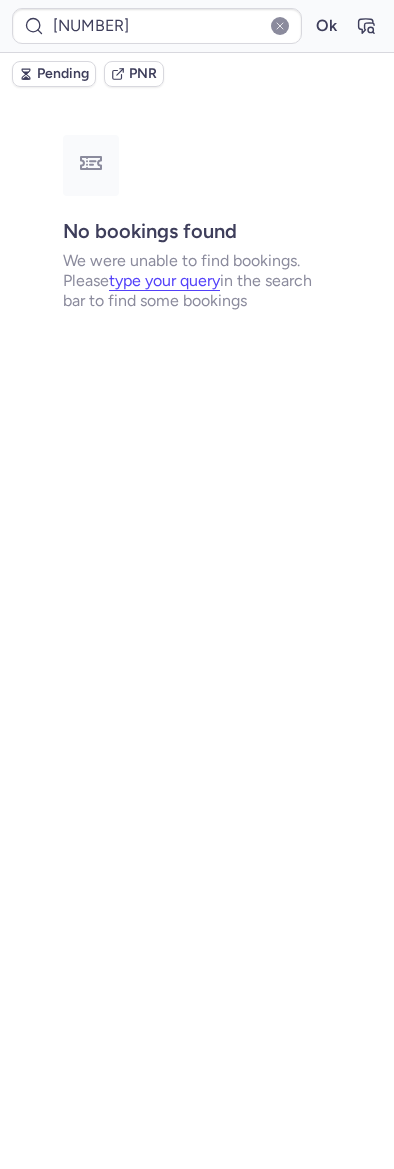 type on "[CODE]" 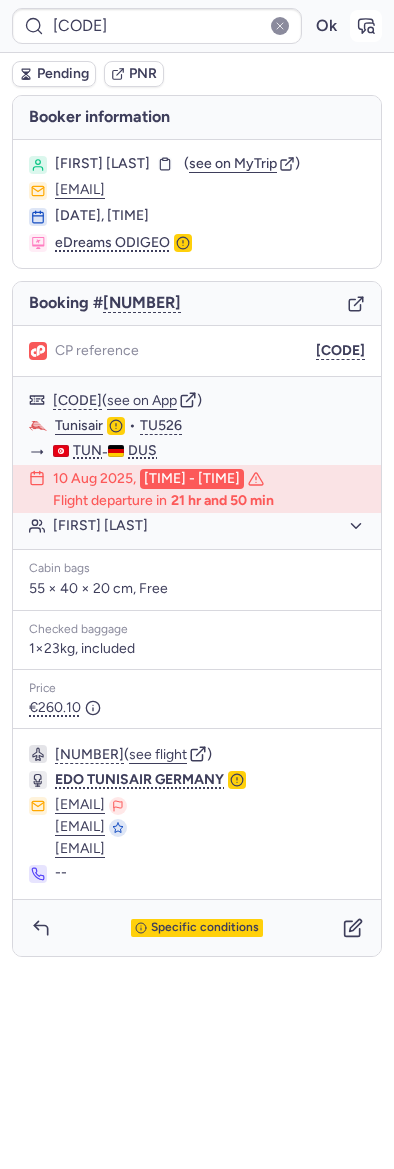 click at bounding box center [366, 26] 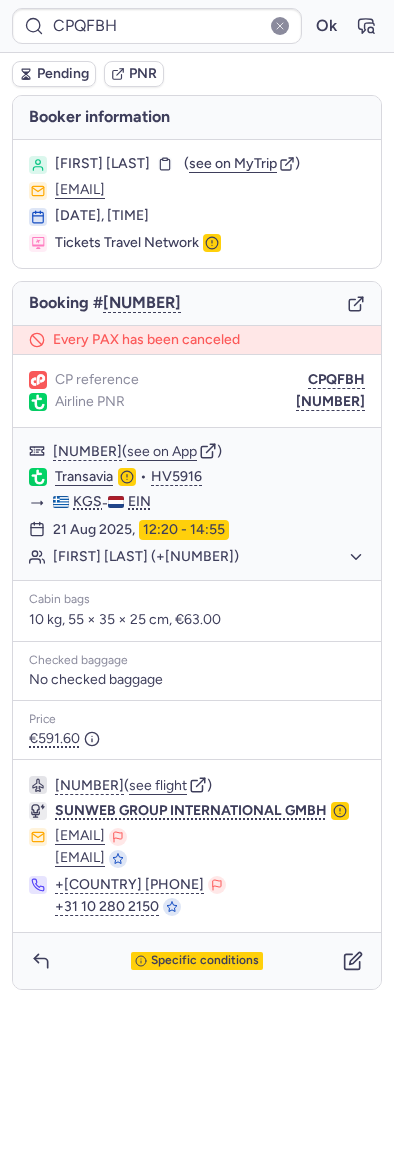 type on "CPYMFO" 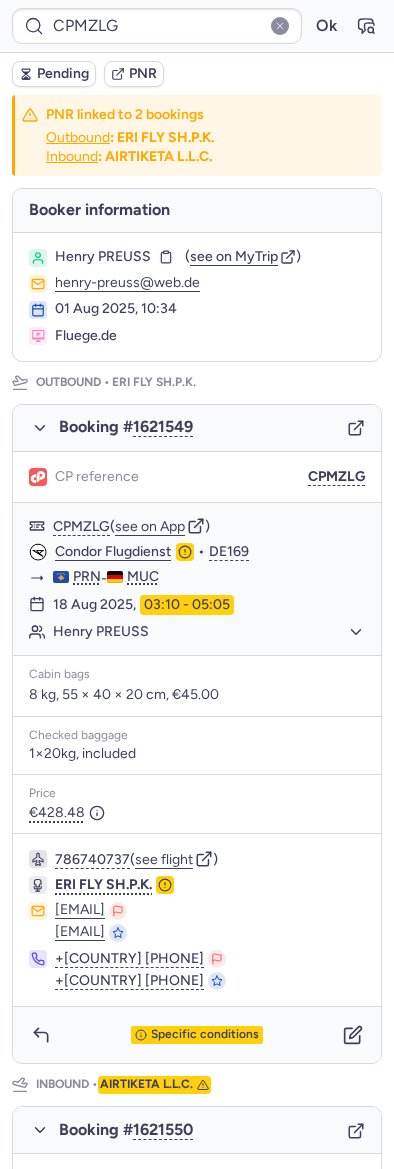 type on "CPYMFO" 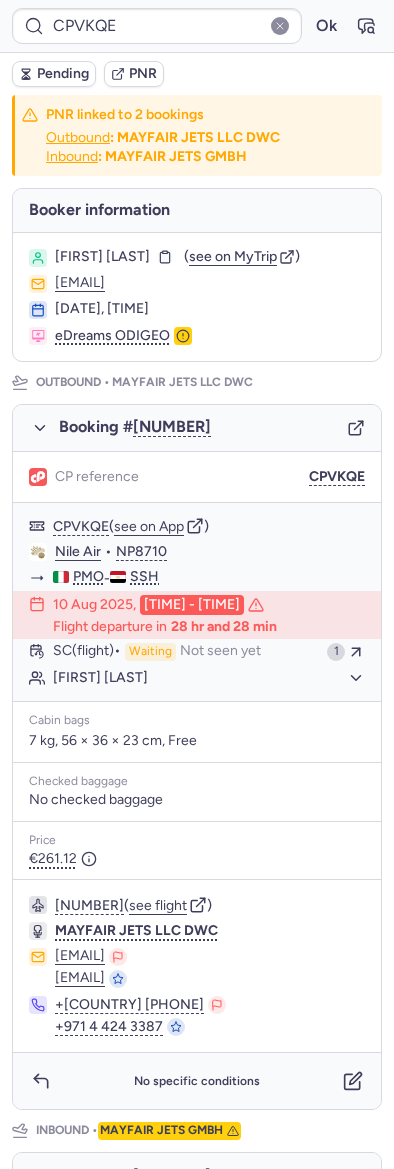 type on "CPYMFO" 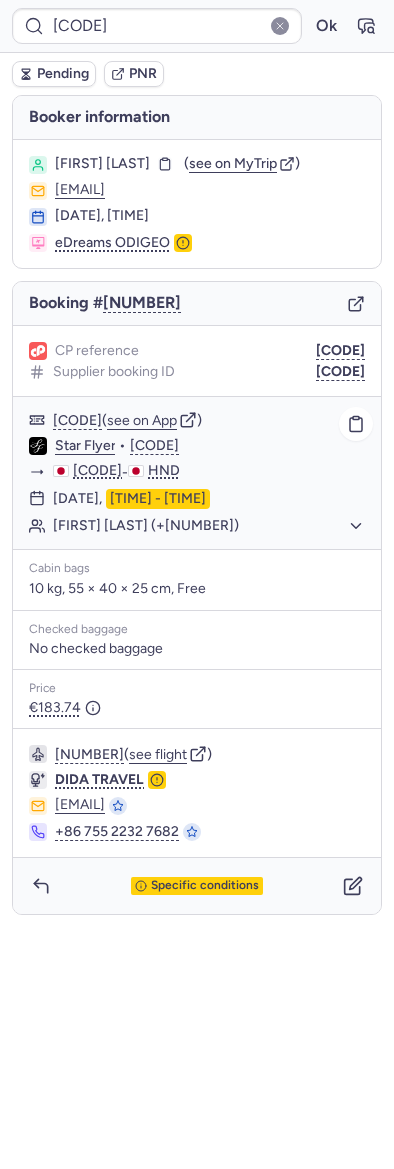 click on "[FIRST] [LAST] (+[NUMBER])" 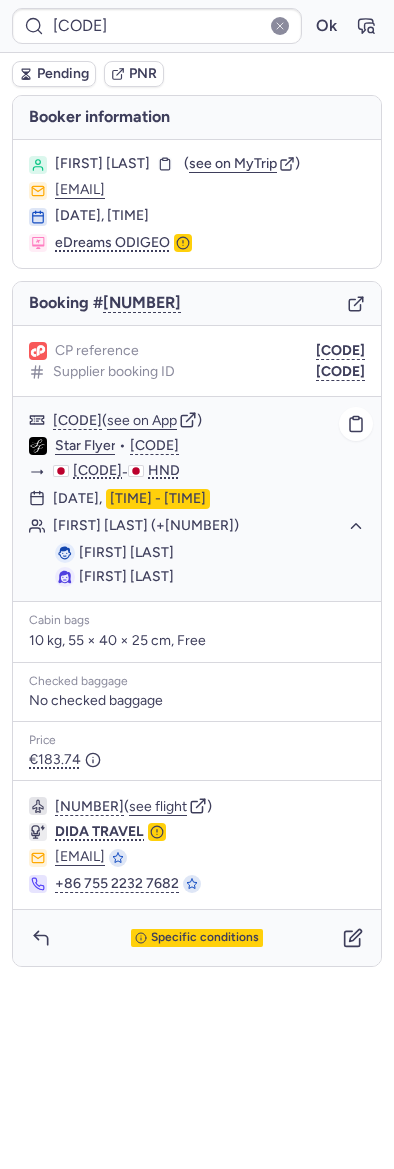 click on "[FIRST] [LAST]" at bounding box center (126, 576) 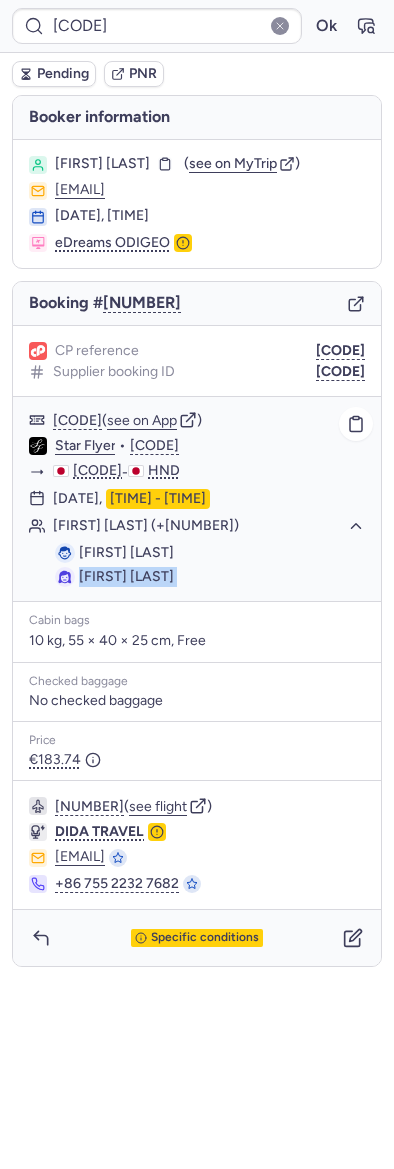 click on "[FIRST] [LAST]" at bounding box center (126, 576) 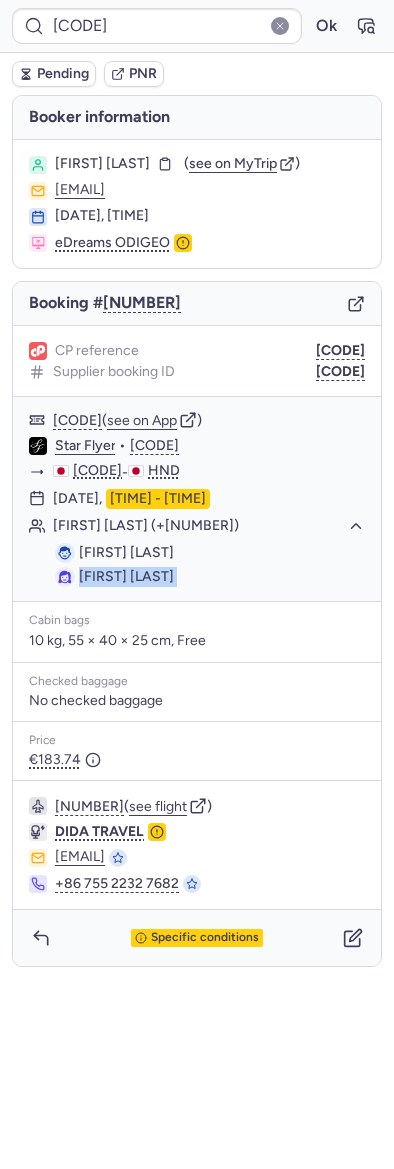 copy on "[FIRST] [LAST]" 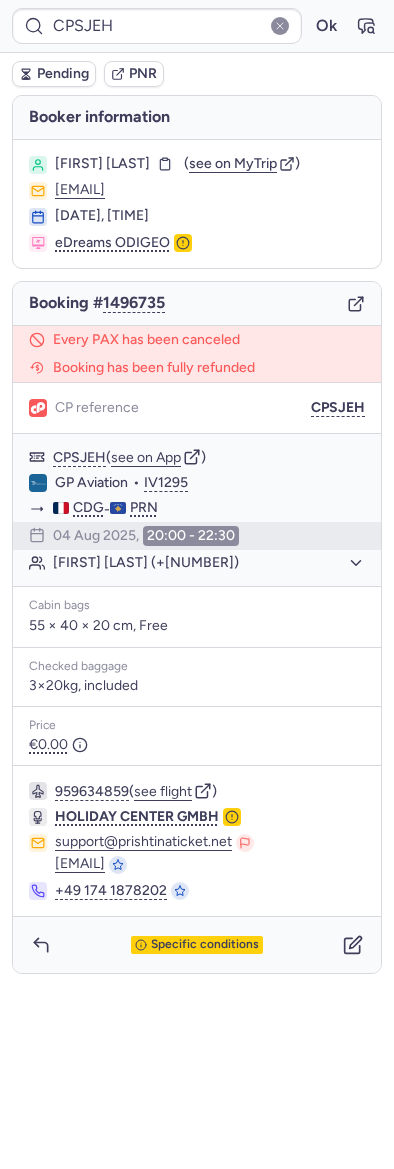 click 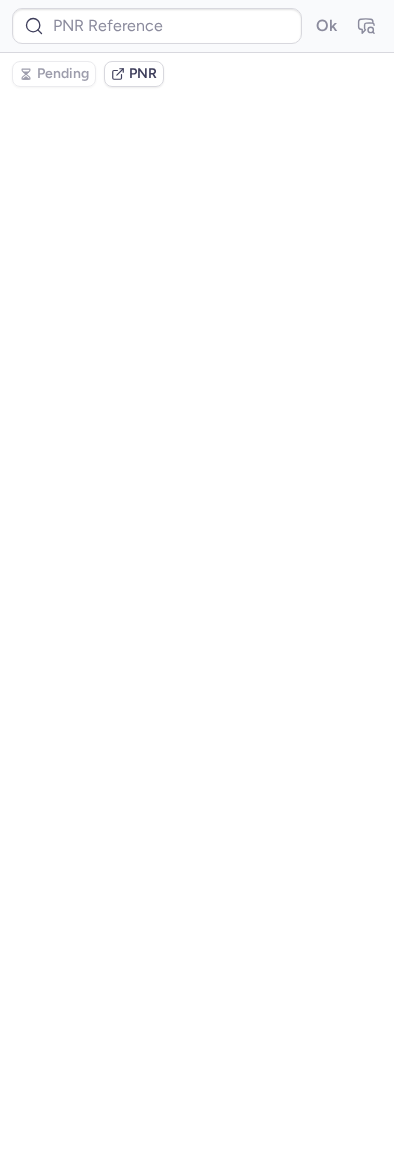 type on "CPG4OF" 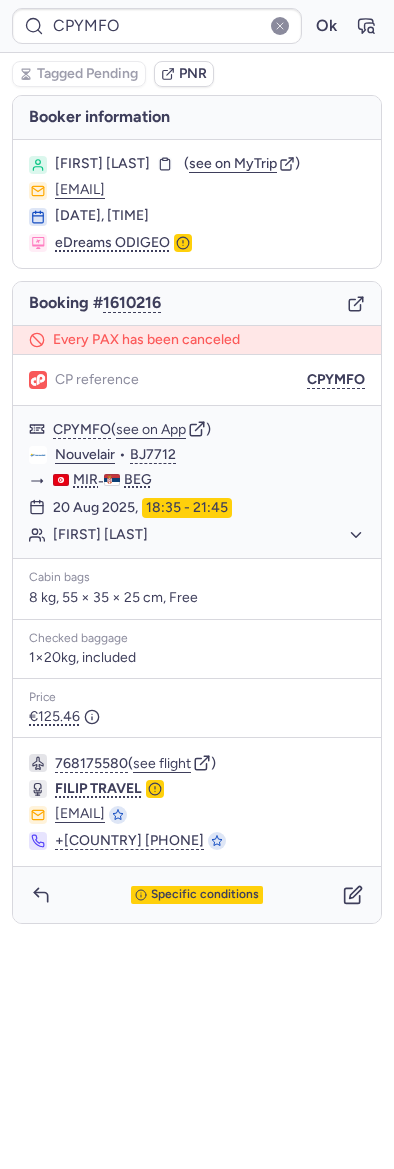 type on "CPZDDW" 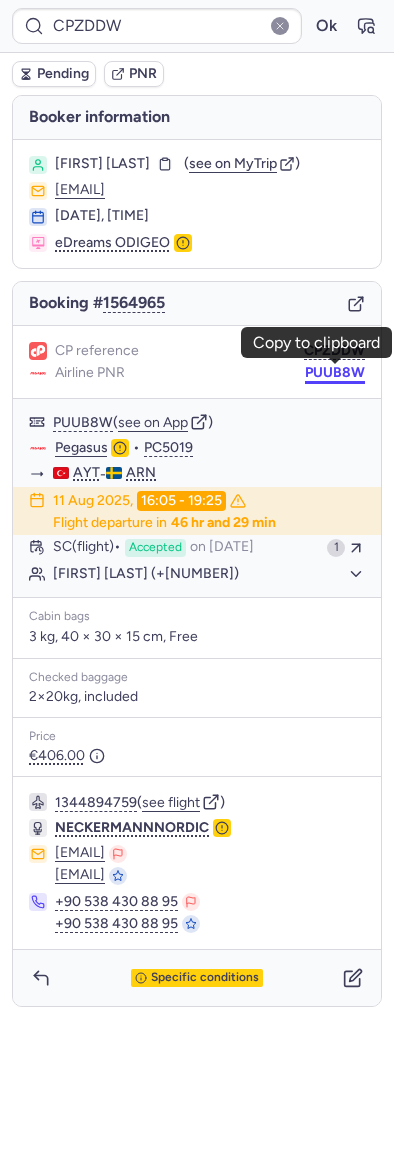 click on "PUUB8W" at bounding box center (335, 373) 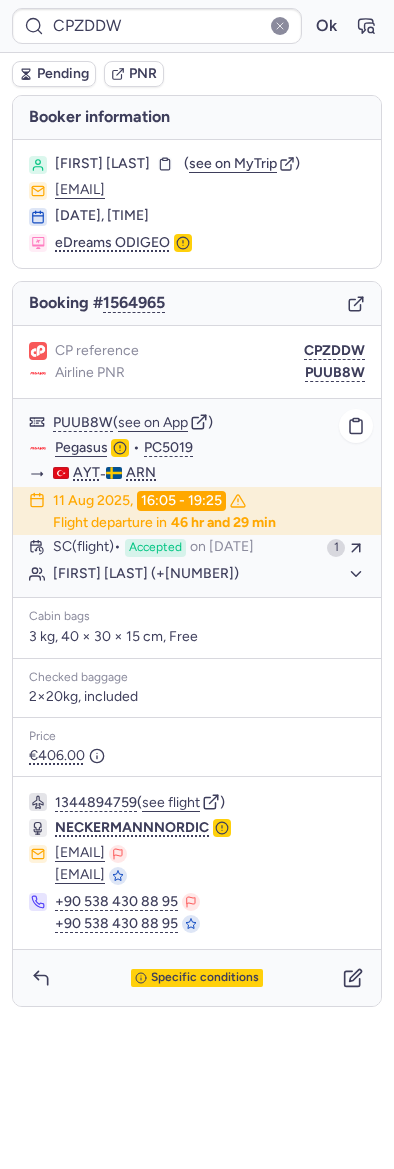 click on "[FIRST] [LAST] (+[NUMBER])" 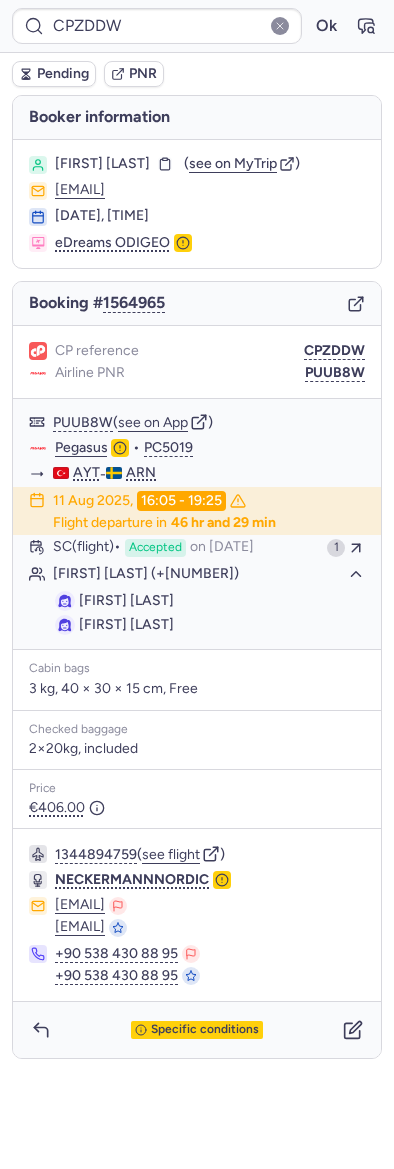 type 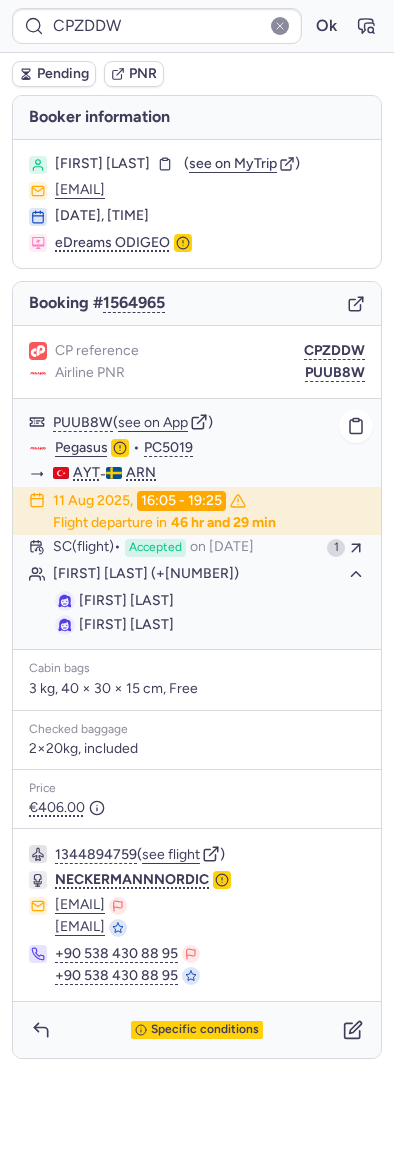 click on "[FIRST] [LAST] [FIRST] [LAST]" 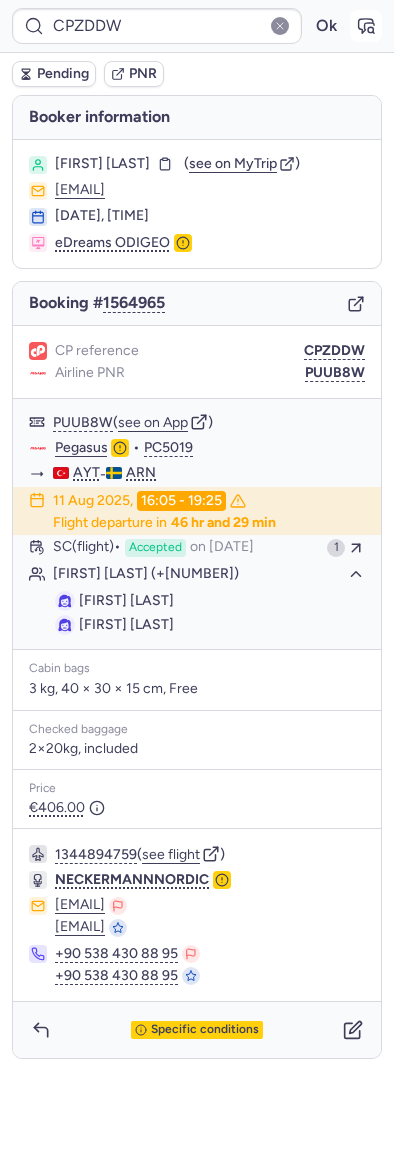 click 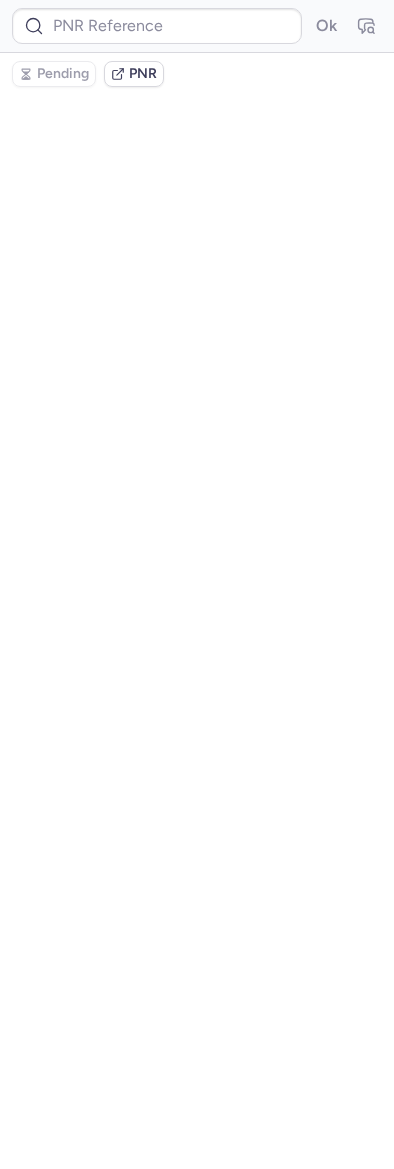 type on "CPZDDW" 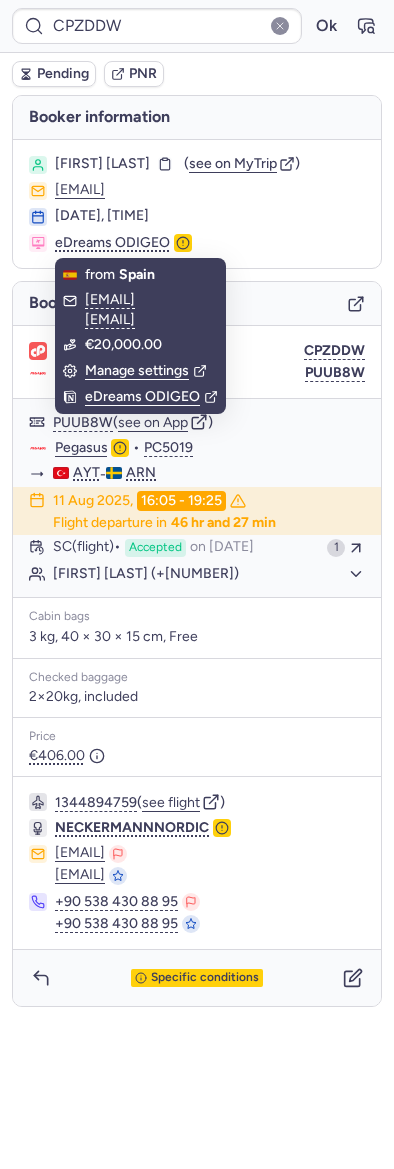 click 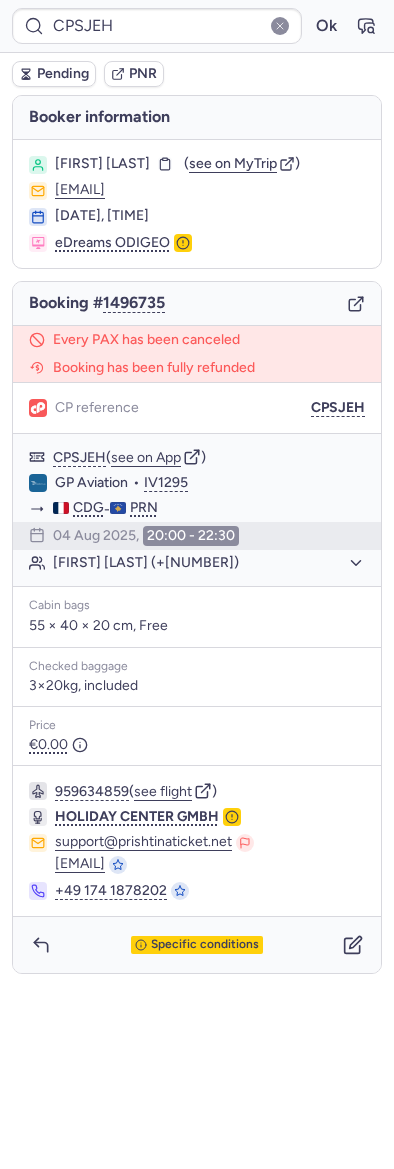 type on "CPYMFO" 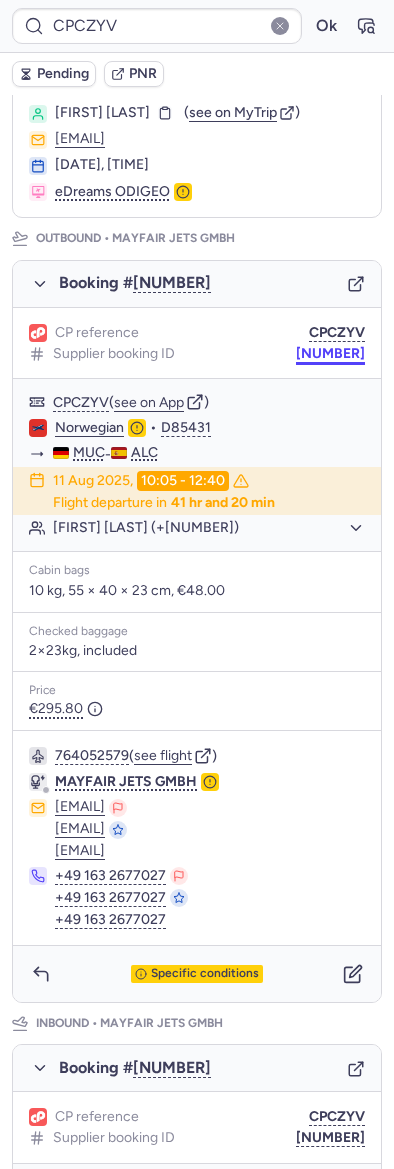 scroll, scrollTop: 80, scrollLeft: 0, axis: vertical 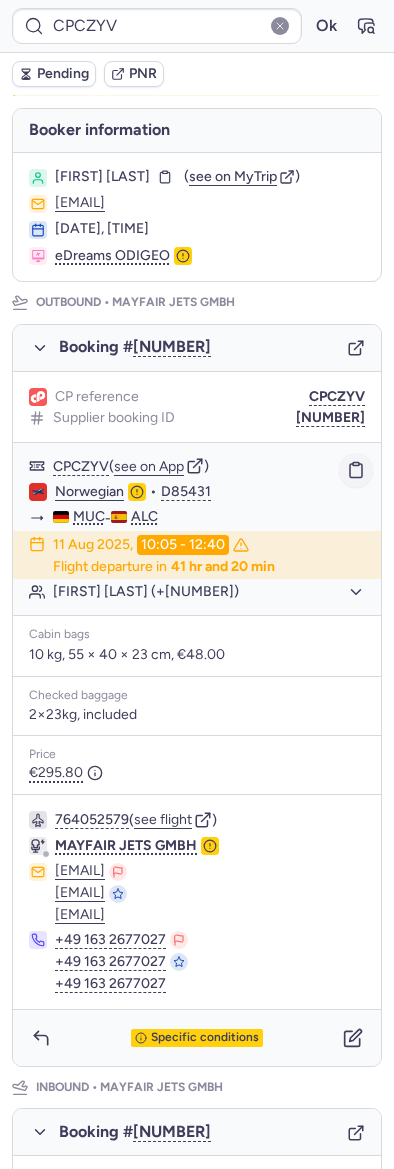 click 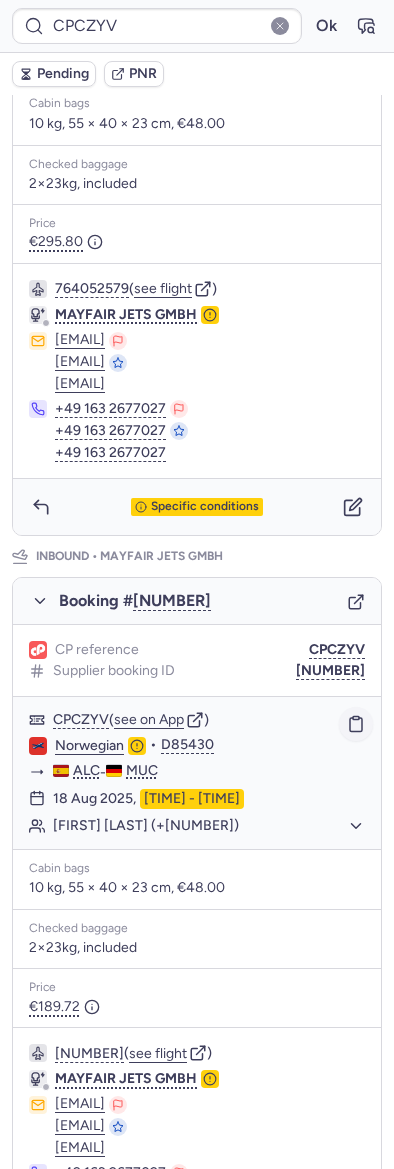 scroll, scrollTop: 614, scrollLeft: 0, axis: vertical 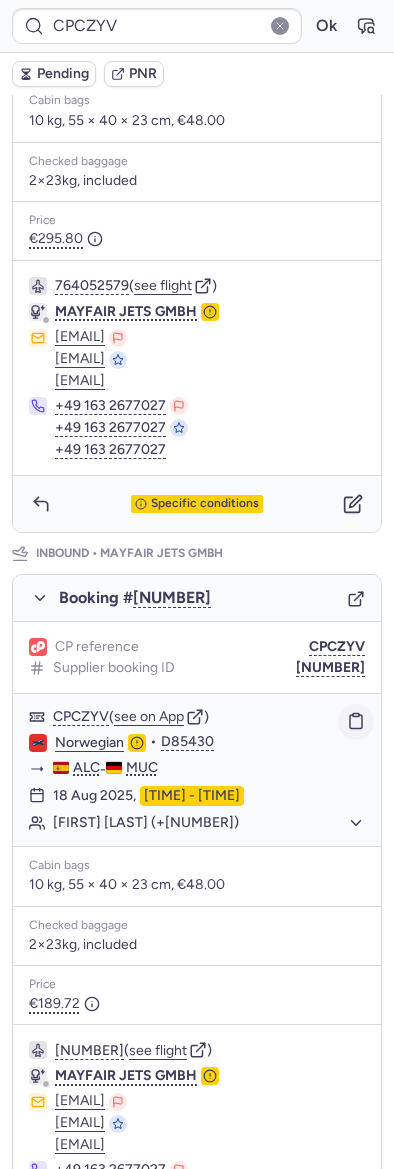 click 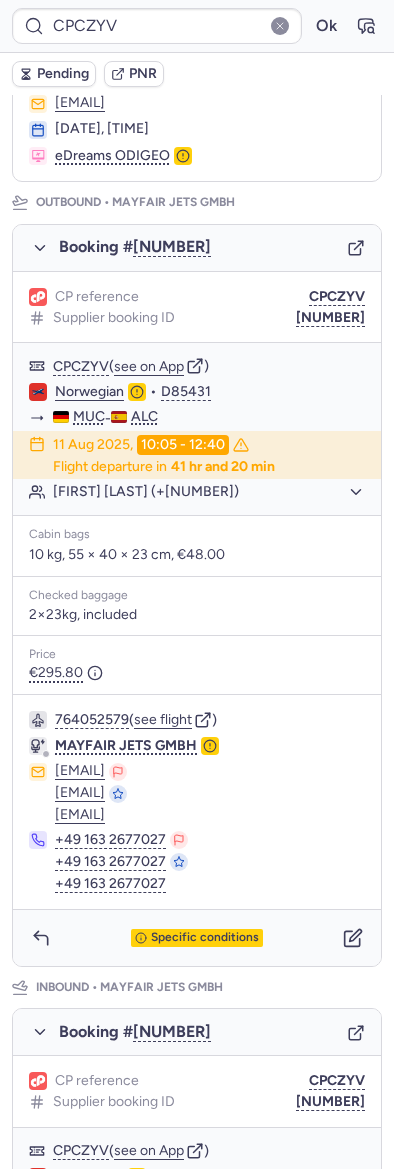 scroll, scrollTop: 0, scrollLeft: 0, axis: both 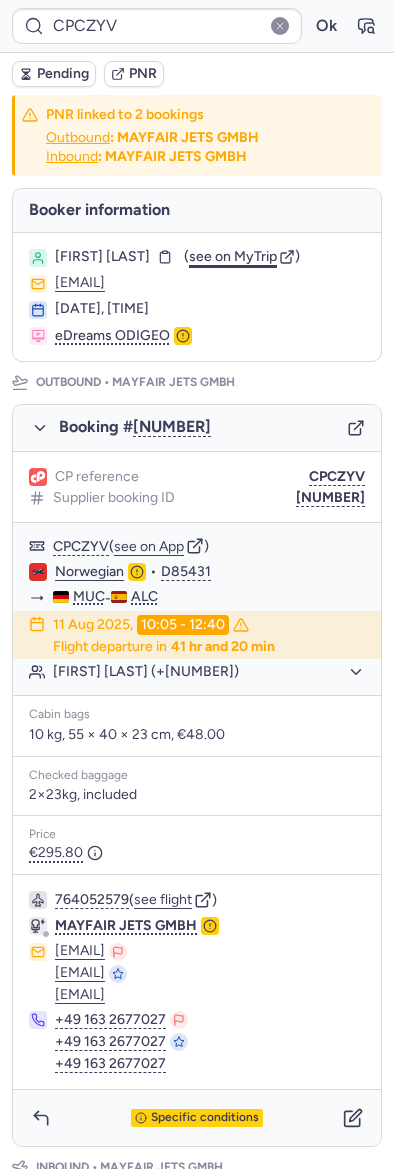 click on "see on MyTrip" at bounding box center (233, 256) 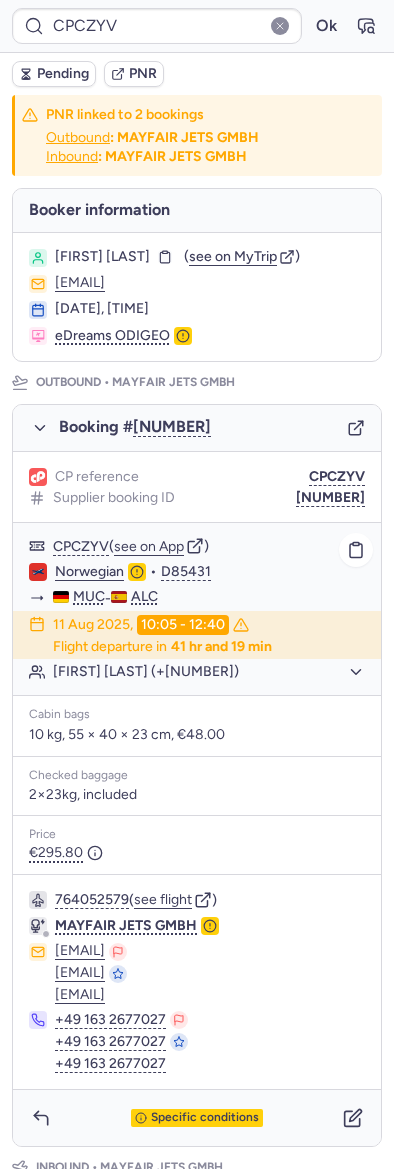 click on "[FIRST] [LAST] (+[NUMBER])" 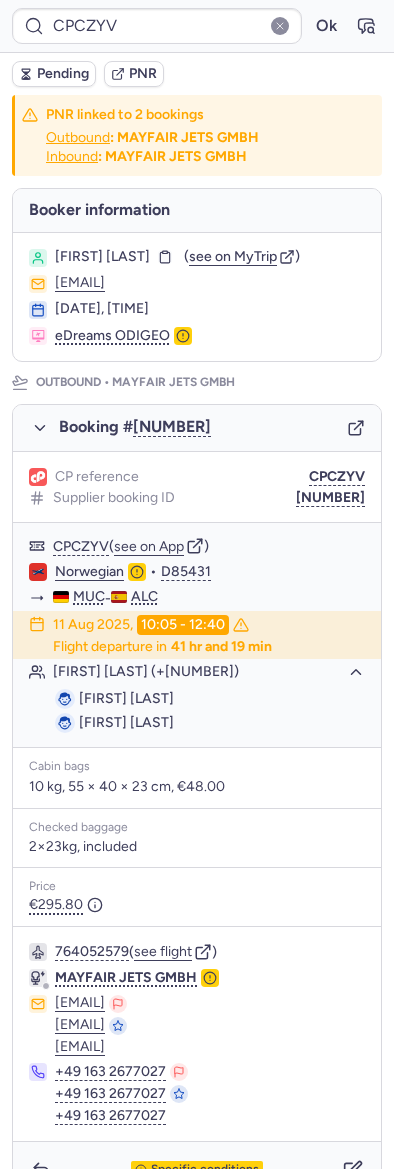 type on "CPZDDW" 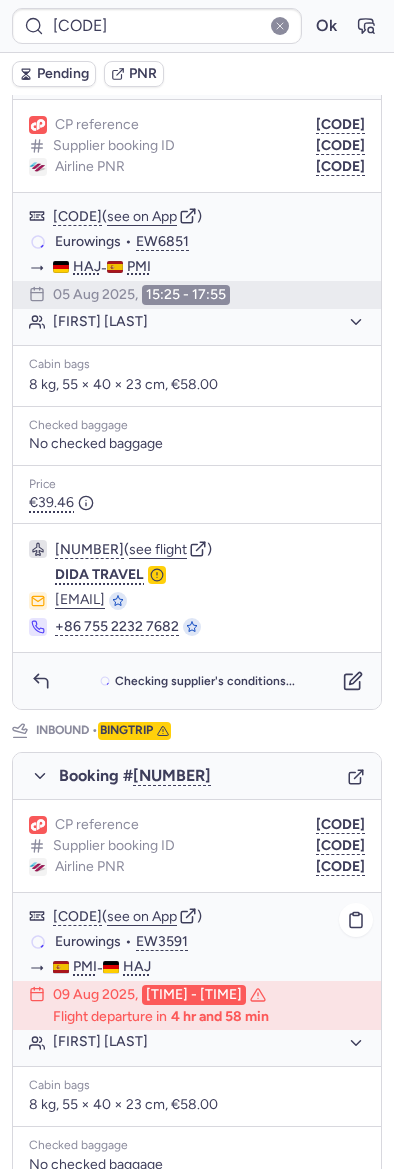 scroll, scrollTop: 619, scrollLeft: 0, axis: vertical 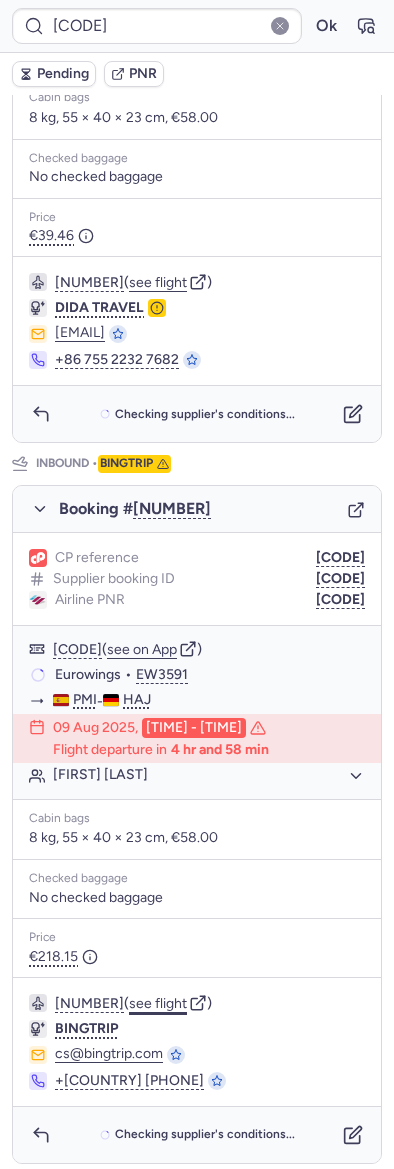 click on "see flight" 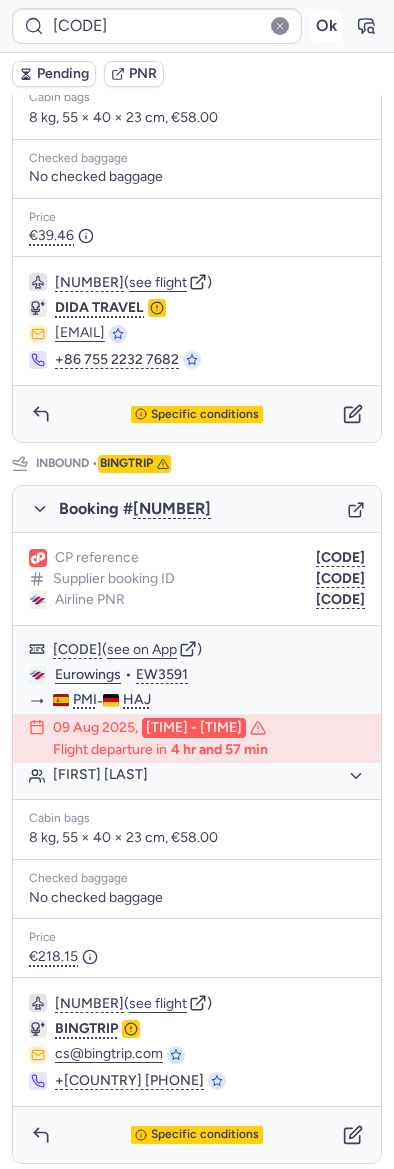 click on "Ok" at bounding box center (326, 26) 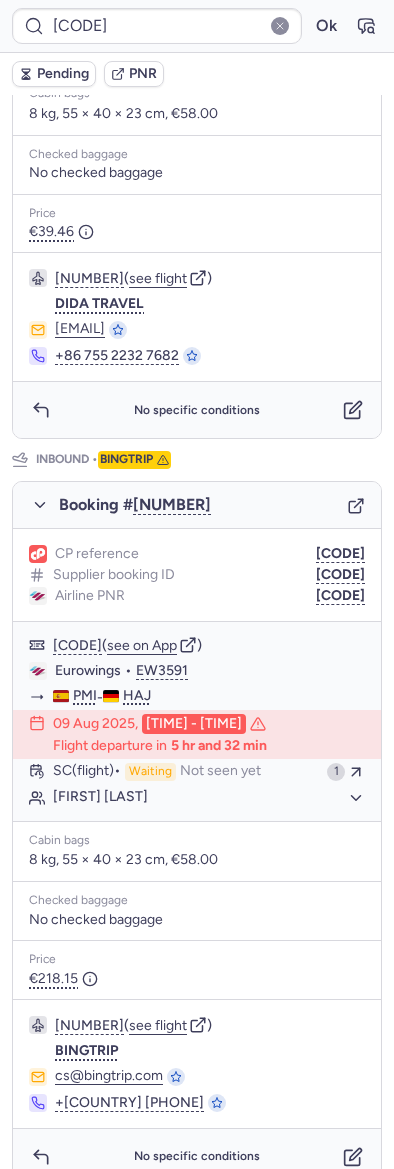 scroll, scrollTop: 619, scrollLeft: 0, axis: vertical 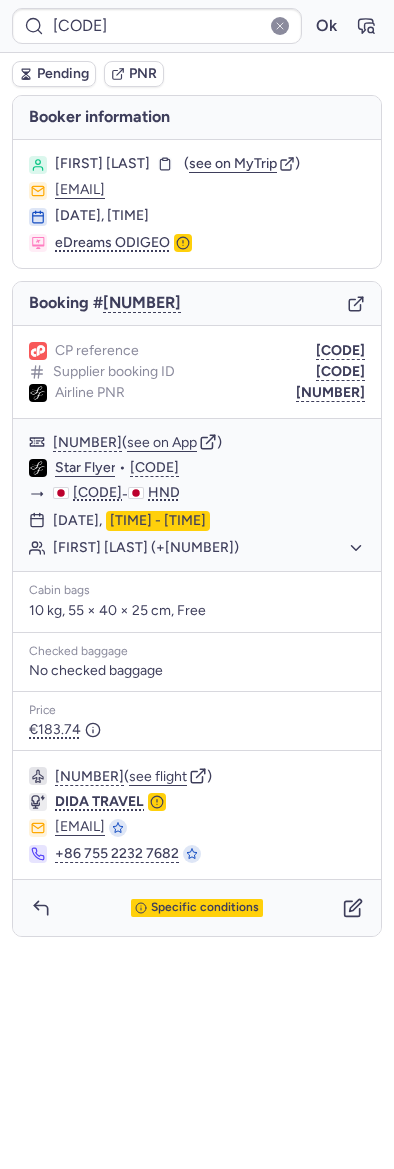 type on "CPZDDW" 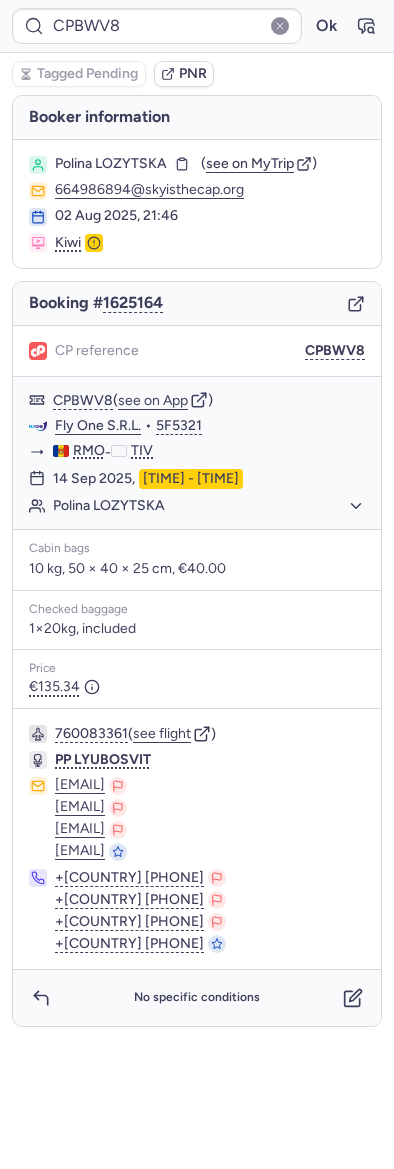 type on "CPGTIS" 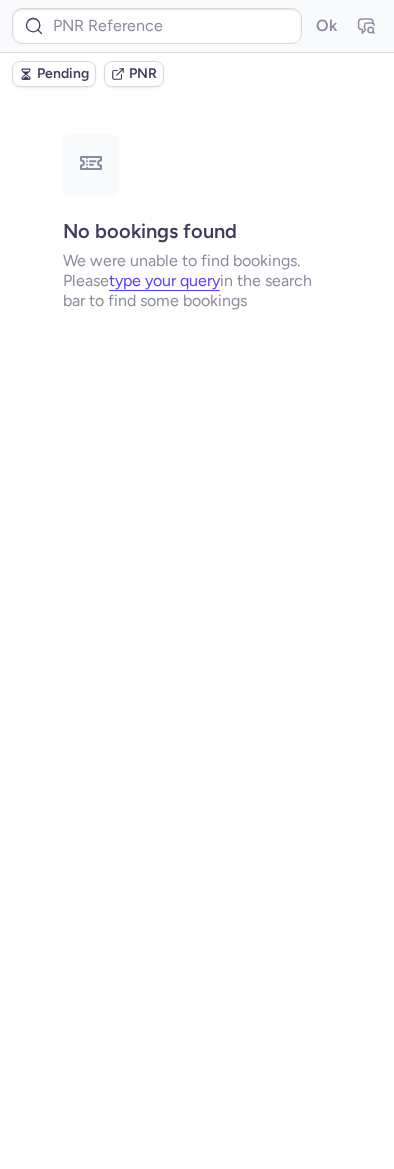type on "CPZDDW" 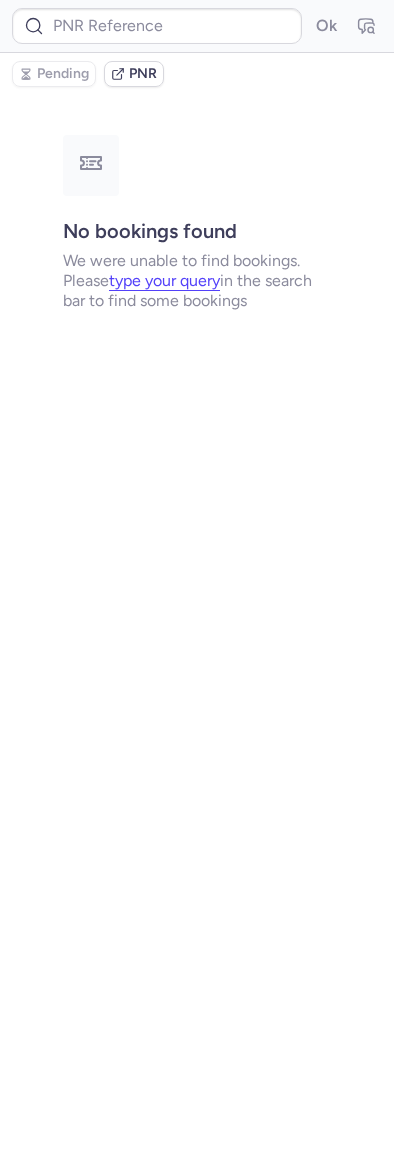 type on "CPZDDW" 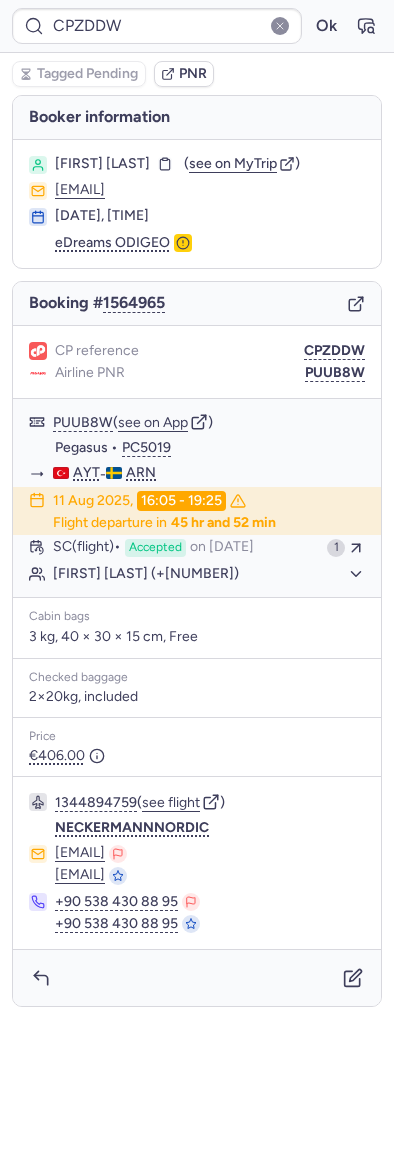 type 